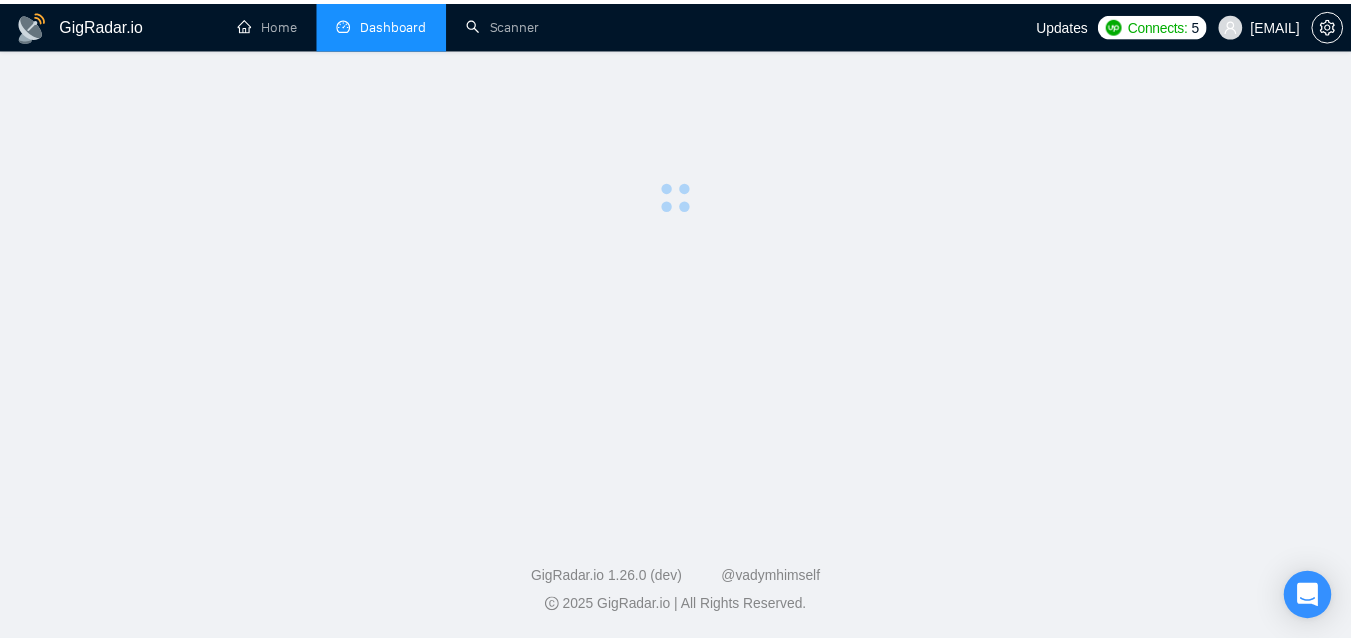 scroll, scrollTop: 0, scrollLeft: 0, axis: both 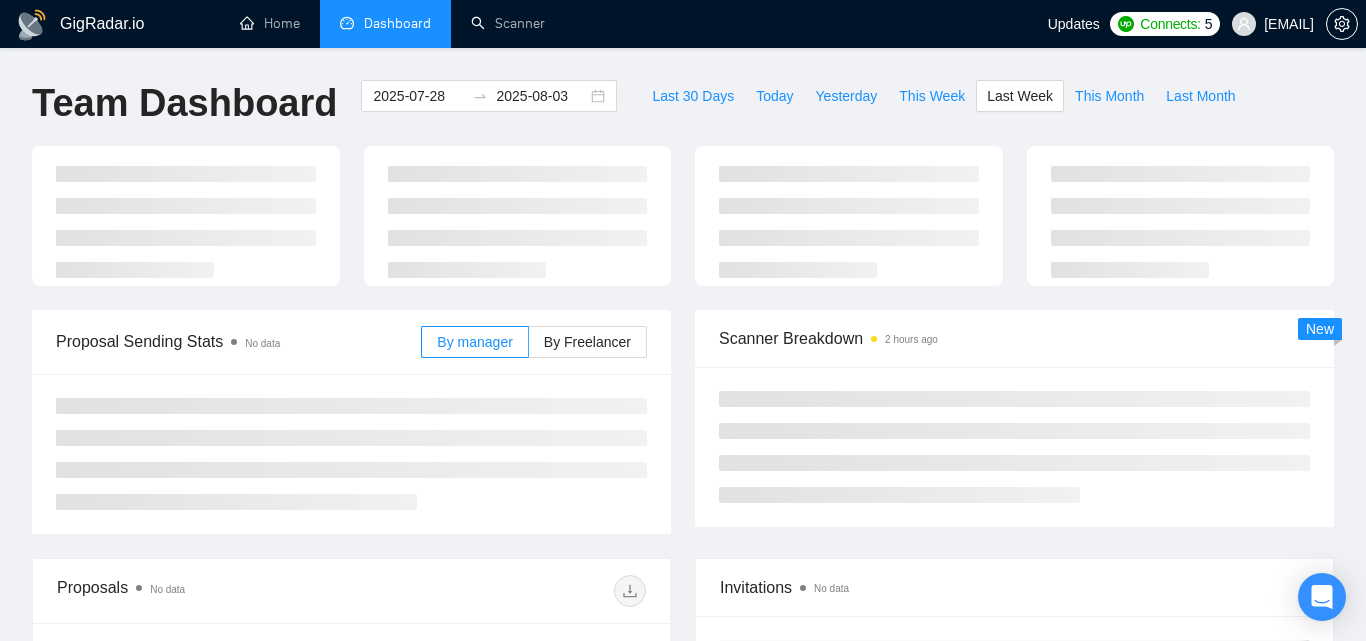 type on "2025-07-28" 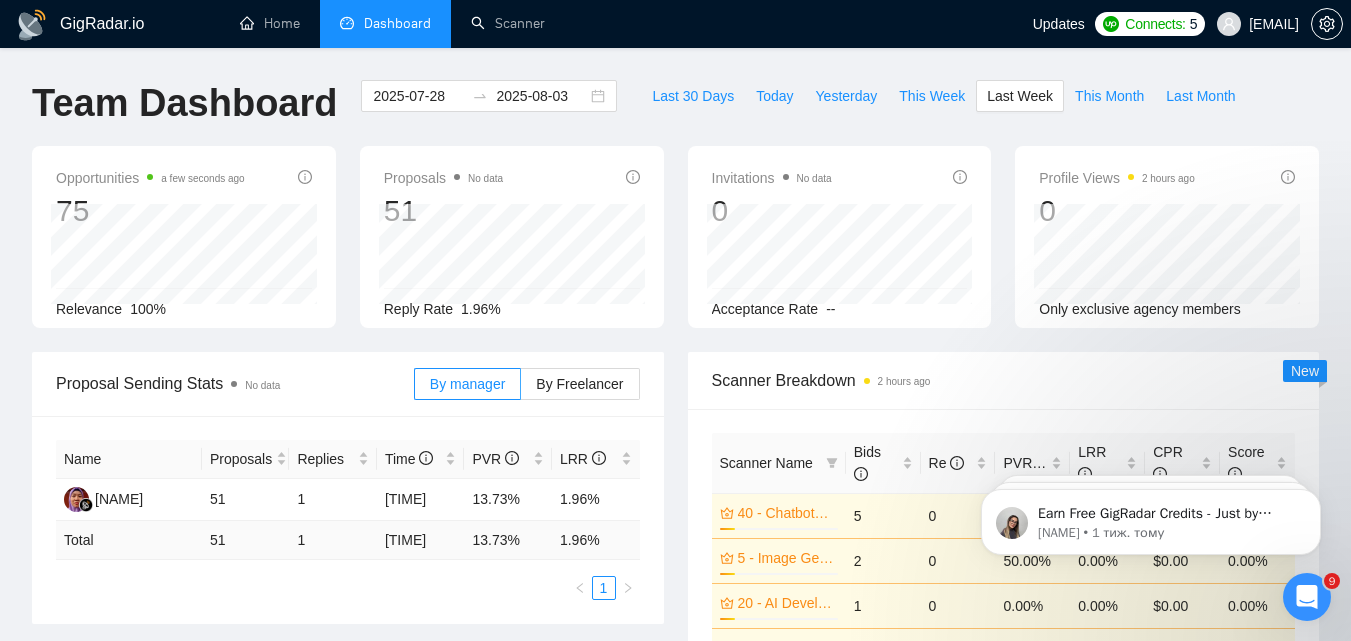 scroll, scrollTop: 0, scrollLeft: 0, axis: both 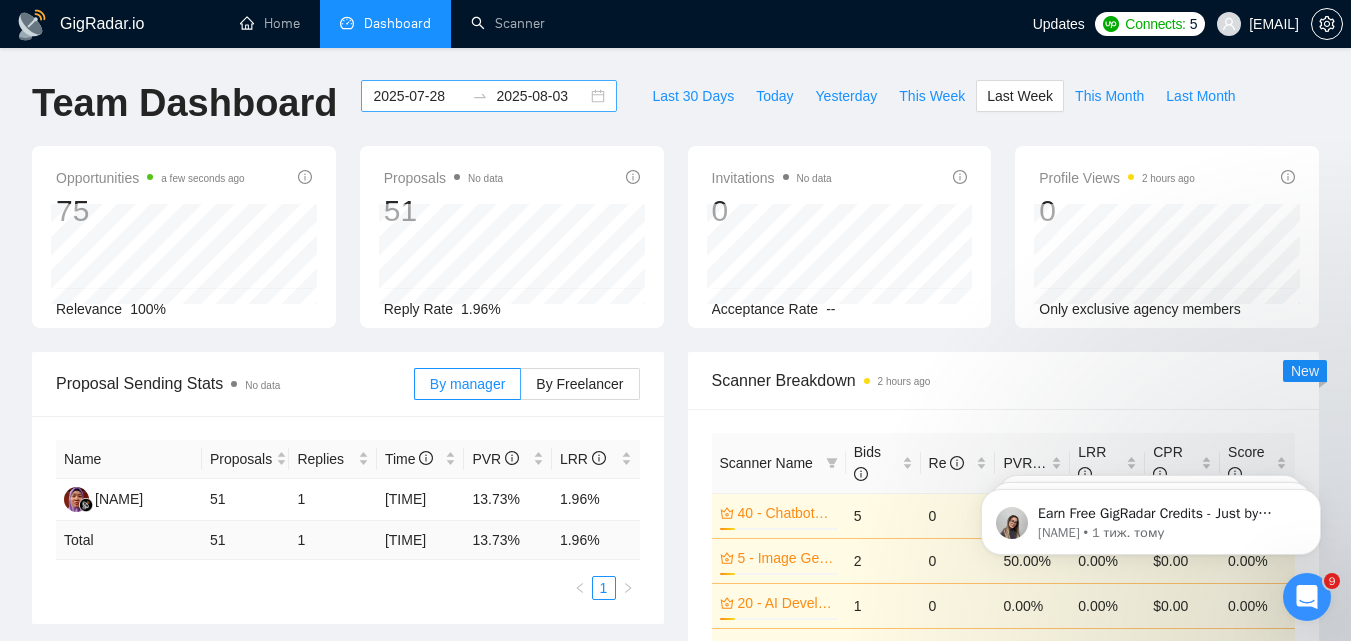 click on "[YEAR]-[MONTH]-[DAY] [YEAR]-[MONTH]-[DAY]" at bounding box center (489, 96) 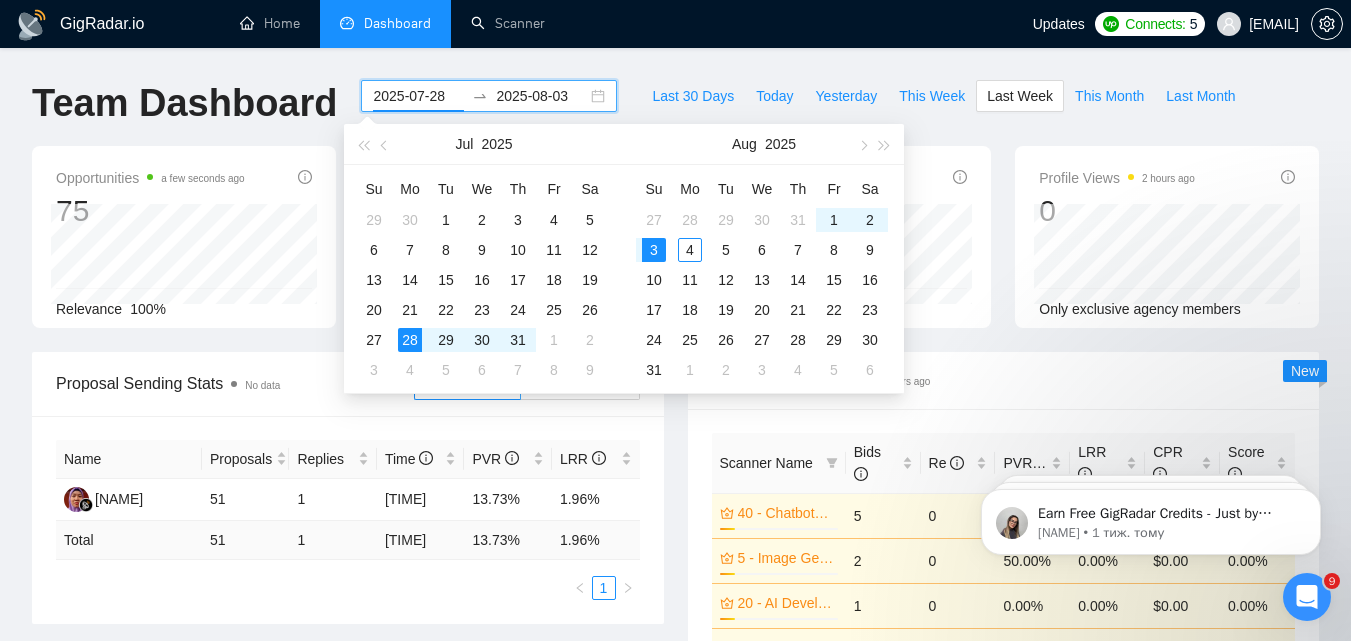 click on "GigRadar.io Home Dashboard Scanner Updates  Connects: 5 [EMAIL] Team Dashboard 2025-07-28 2025-08-03 Last 30 Days Today Yesterday This Week Last Week This Month Last Month Opportunities a few seconds ago 75   Relevance 100% Proposals No data 51   Reply Rate 1.96% Invitations No data 0   Acceptance Rate -- Profile Views 2 hours ago 0   Only exclusive agency members Proposal Sending Stats No data By manager By Freelancer Name Proposals Replies Time   PVR   LRR   [PERSON] 51 1 00:15:16 13.73% 1.96% Total 51 1 00:15:16 13.73 % 1.96 % 1 Scanner Breakdown 2 hours ago Scanner Name Bids   Re   PVR   LRR   CPR   Score   40 - Chatbots - 2025.01.18 13% 5 0 0.00% 0.00% $0.00 0.00% 5 - Image Generative AI - 2025.01.12 13% 2 0 50.00% 0.00% $0.00 0.00% 20 - AI Developer - 2025.03.03 13% 1 0 0.00% 0.00% $0.00 0.00% 90 - NLP - 2024.12.18 13% 17 0 17.65% 0.00% $0.00 0.00% 10 - New Voice - 2025.01.23 42% 2 0 50.00% 0.00% $0.00 0.00% Total 50 1 14.00 % 2.00 % $ 107.15 77.79 % 1 2 New Proposals No data 1" at bounding box center (675, 893) 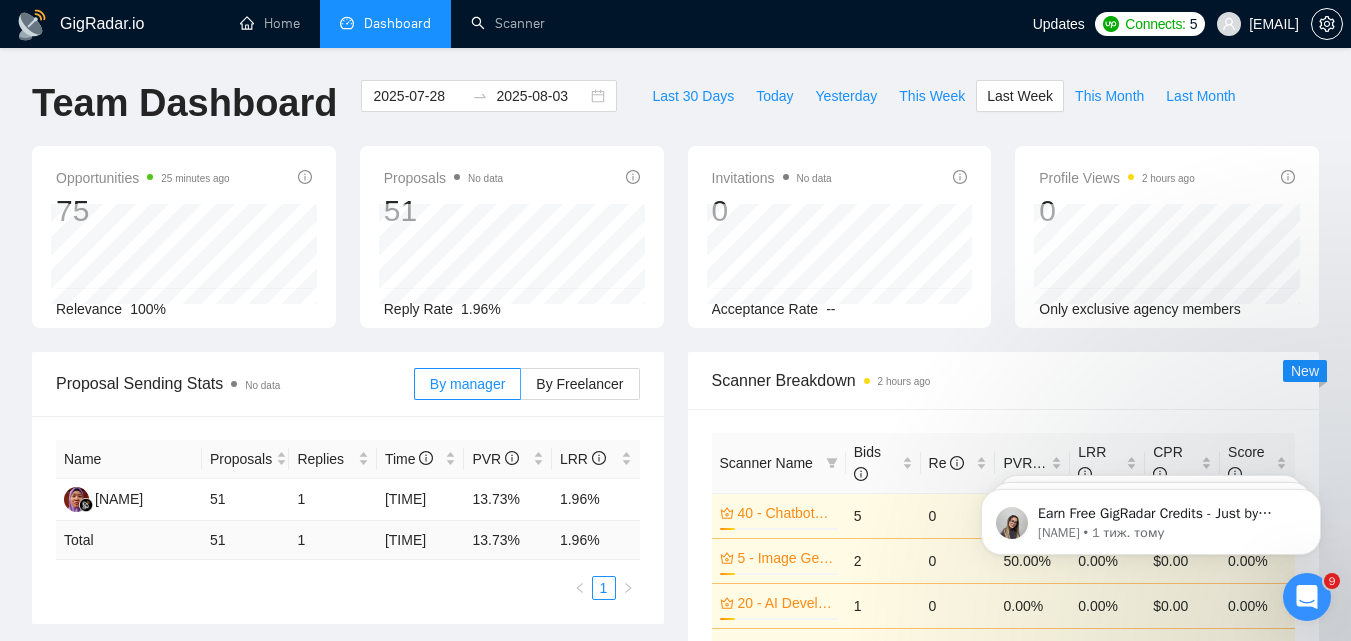 click 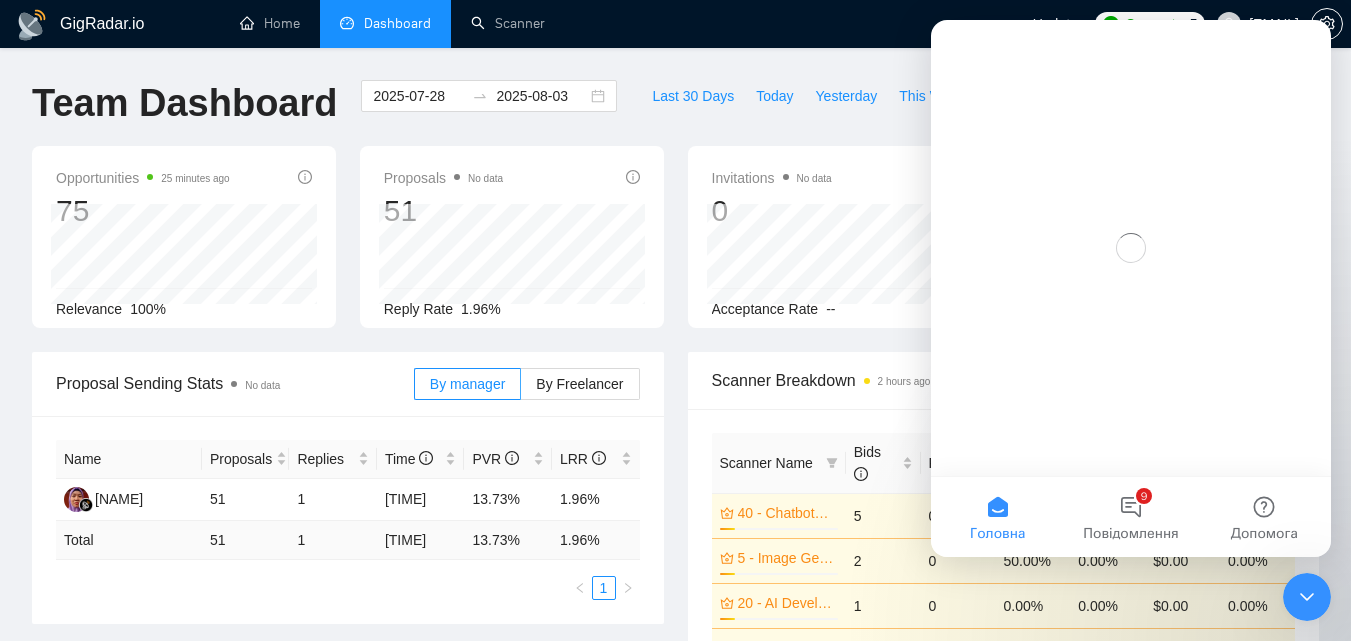 scroll, scrollTop: 0, scrollLeft: 0, axis: both 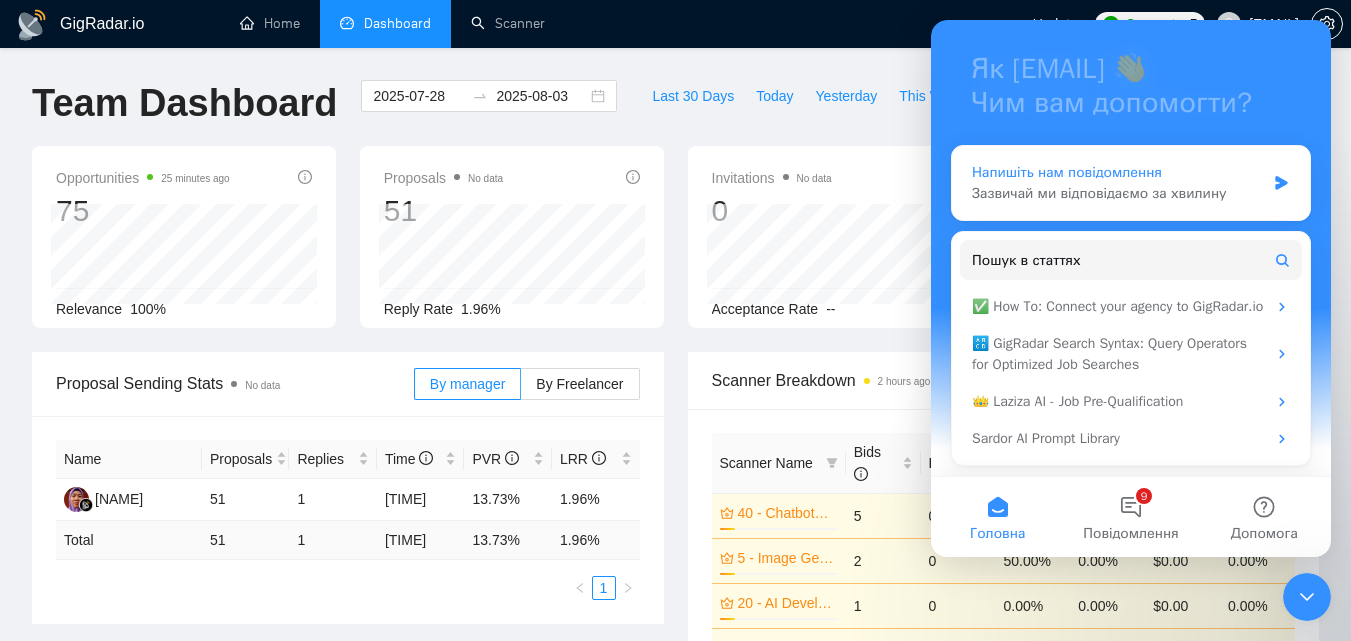 click on "Зазвичай ми відповідаємо за хвилину" at bounding box center [1118, 193] 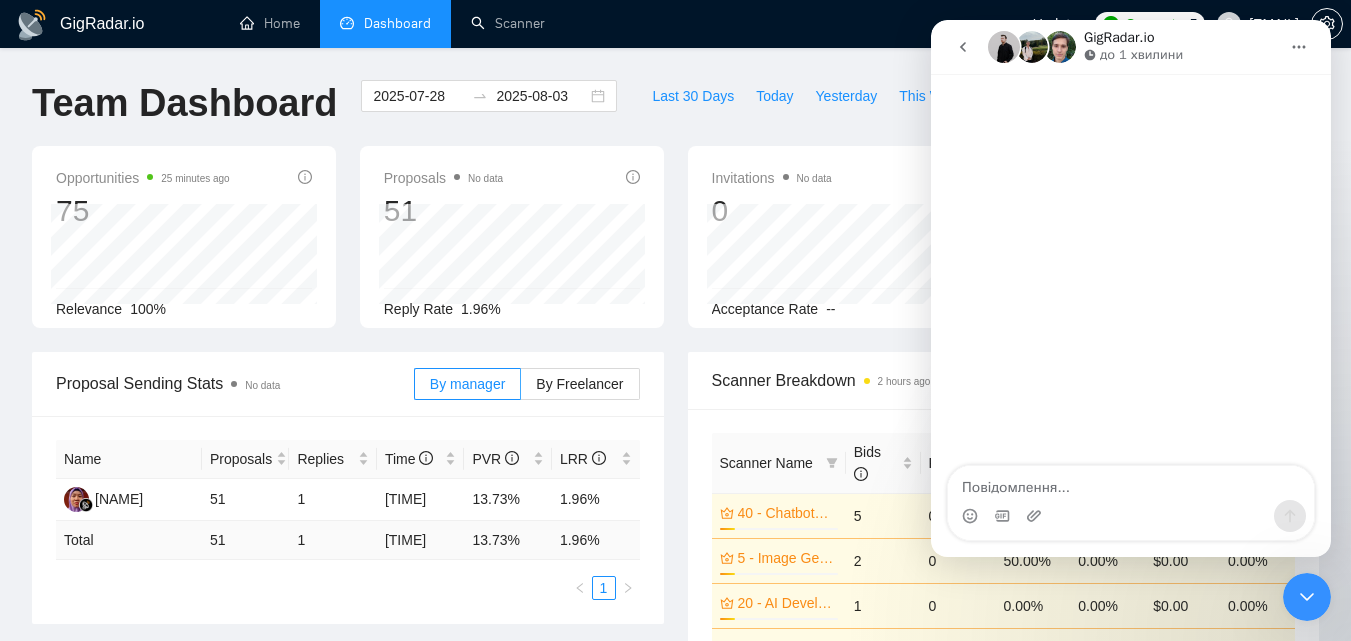 scroll, scrollTop: 118, scrollLeft: 0, axis: vertical 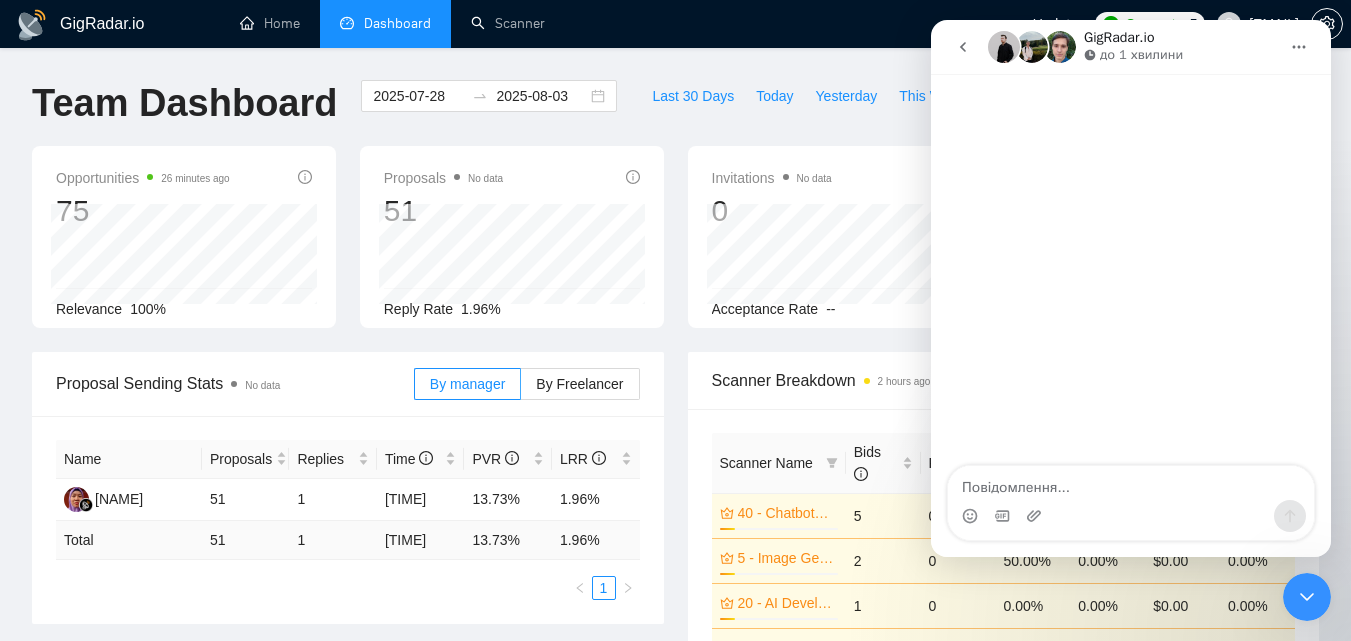 click at bounding box center [1131, 483] 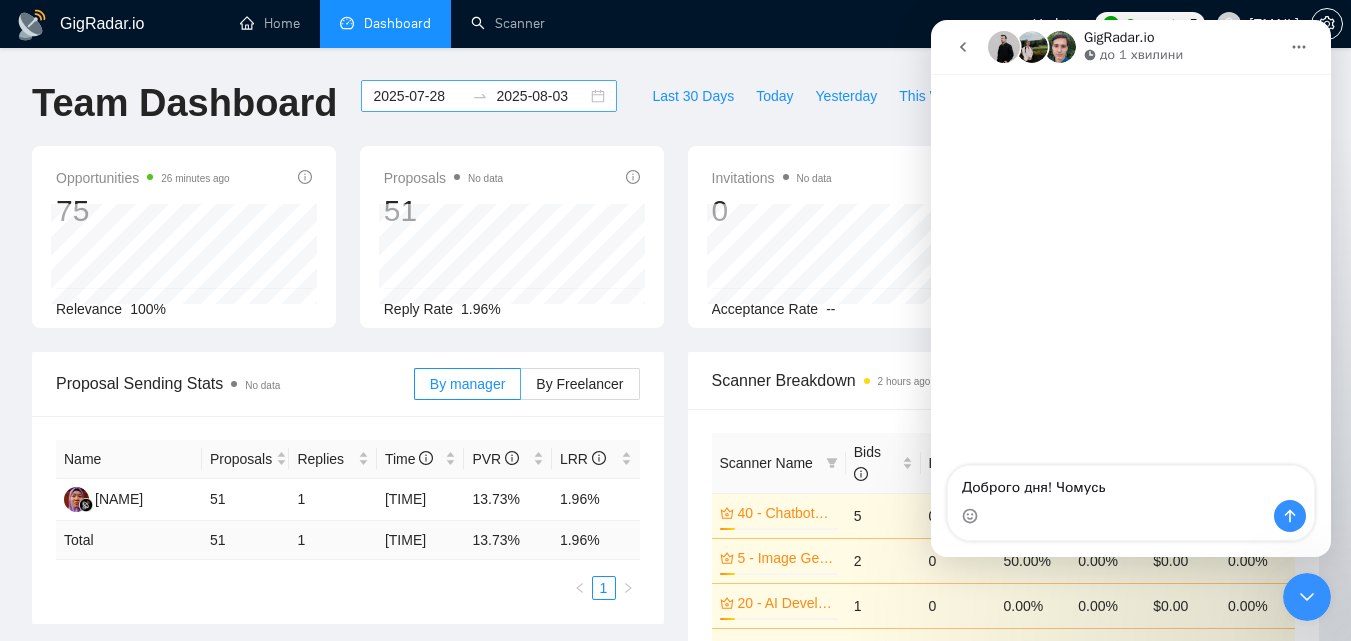 type on "Доброго дня! Чомусь" 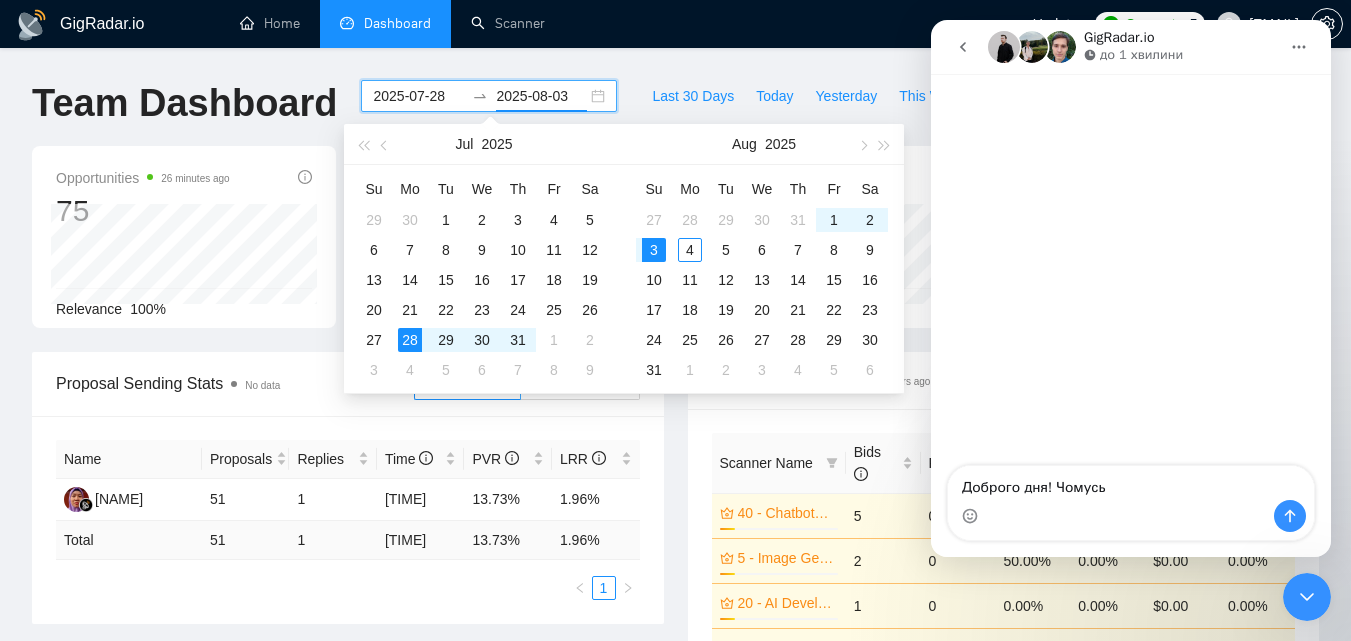 click on "[YEAR]-[MONTH]-[DAY] [YEAR]-[MONTH]-[DAY]" at bounding box center (489, 96) 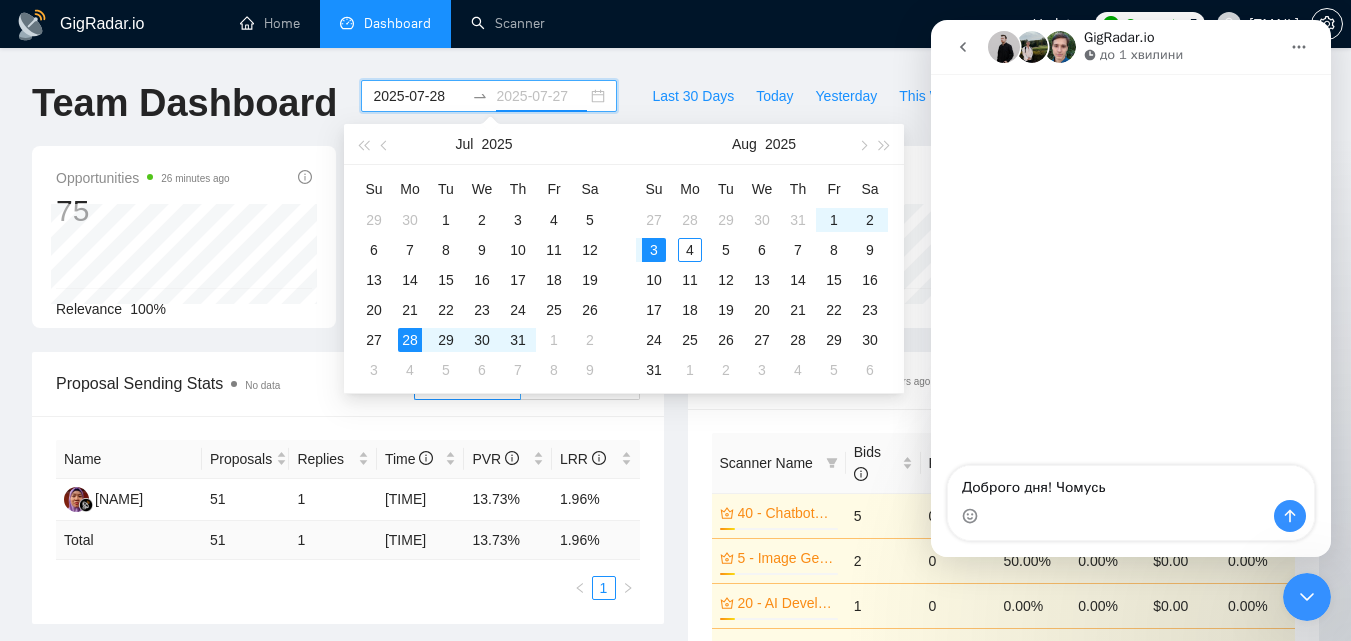 type on "2025-08-03" 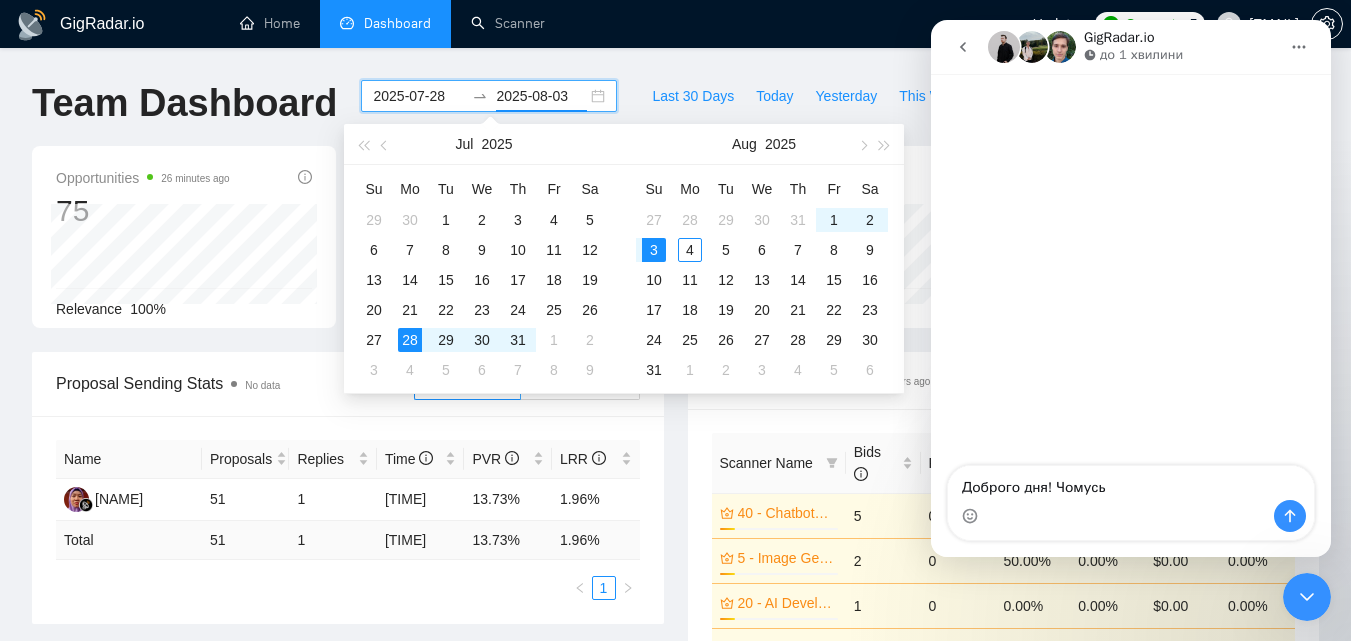 click on "2025-07-28" at bounding box center (418, 96) 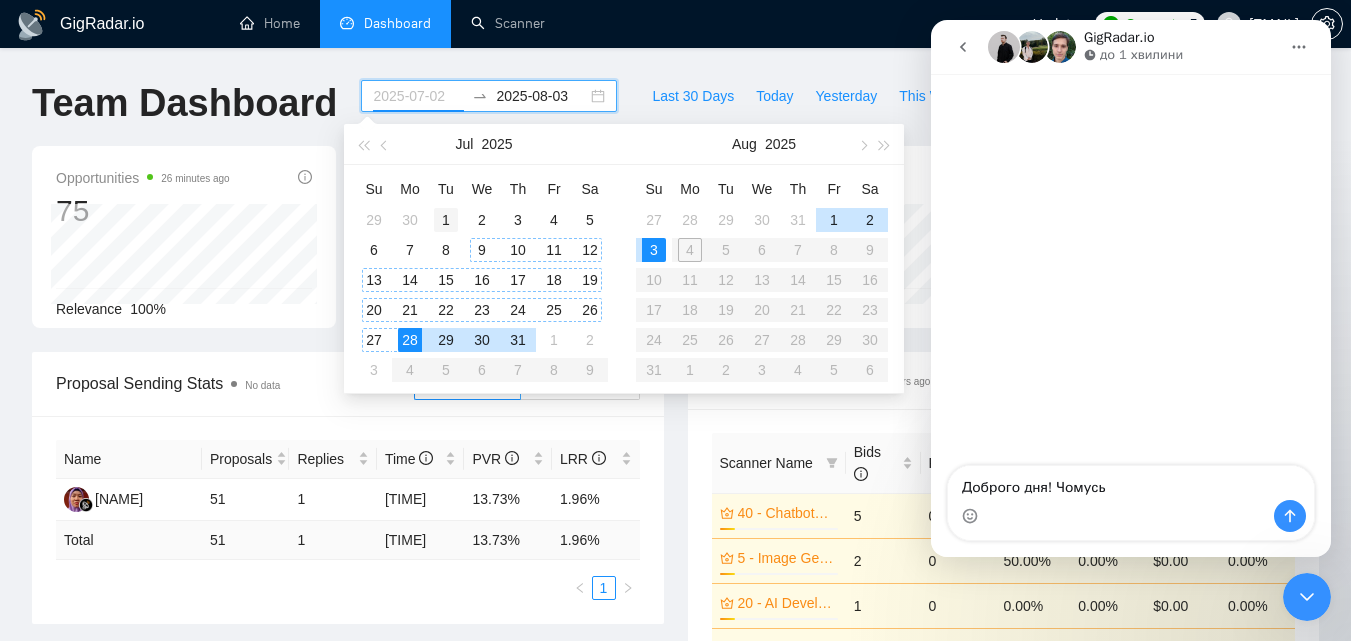 type on "2025-07-01" 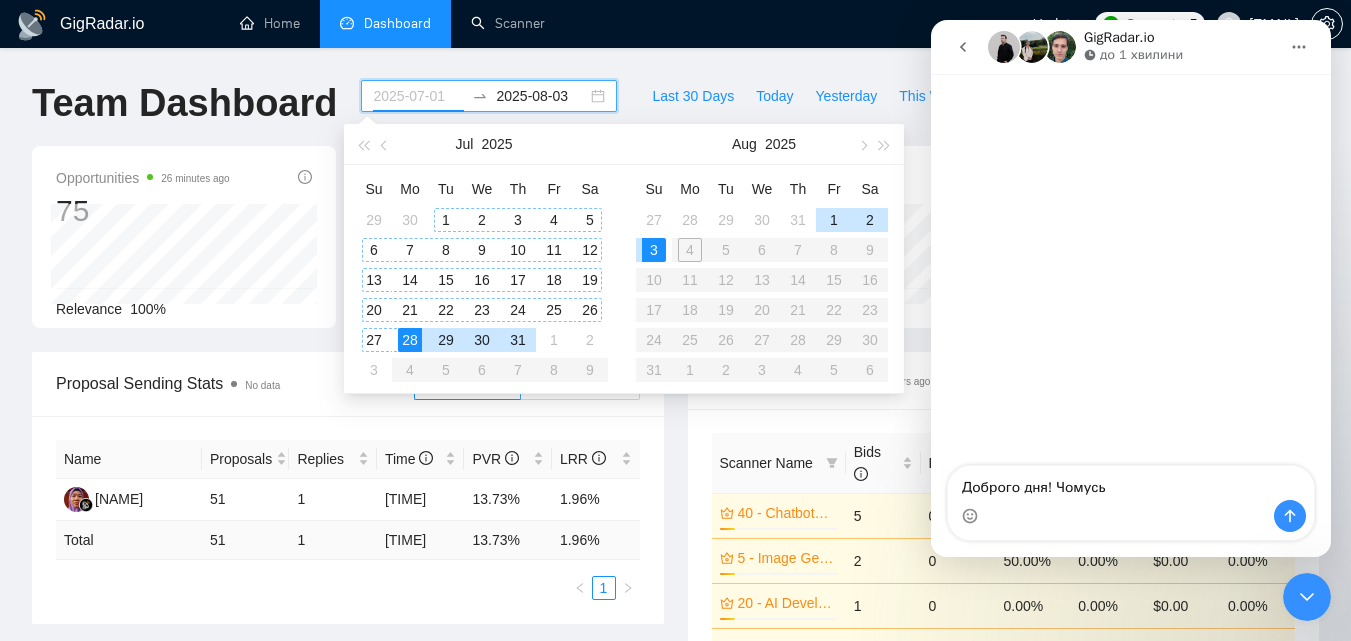 click on "1" at bounding box center [446, 220] 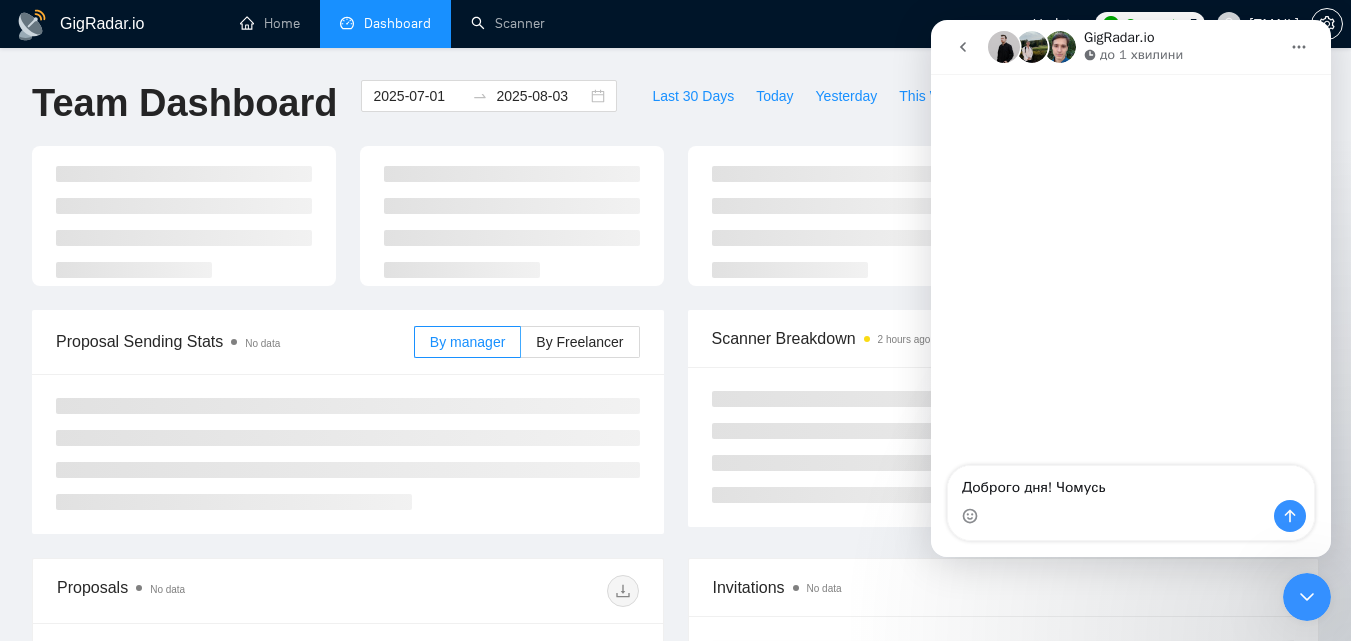click on "GigRadar.io Home Dashboard Scanner Updates Connects: 5 [EMAIL] Team Dashboard [DATE] [DATE] Last 30 Days Today Yesterday This Week Last Week This Month Last Month Proposal Sending Stats No data By manager By Freelancer Scanner Breakdown 2 hours ago New Proposals No data Date Title Manager Freelancer Status               03 Aug, [YEAR] [TIME] Developer Needed to Build a ChatGPT Agent with Shopify + Klaviyo Integration [NAME] [NAME] 02 Aug, [YEAR] [TIME] Pair Programming Mentor Needed for Software Development [NAME] [NAME] 02 Aug, [YEAR] [TIME] AI Engineer – Build AI Agent Workflows in N&N for SEO Strategy Automation [NAME] [NAME] 02 Aug, [YEAR] [TIME] Cursor/Claude Code & MCP Integration Specialist for n8n, AI Table, and Custom Workflow Automation [NAME] [NAME] 02 Aug, [YEAR] [TIME] AI Developer for E-Invoicing Solutions in Fintech [NAME] [NAME] 02 Aug, [YEAR] [TIME] Full Stack Developer for SaaS Product 1 2 3 4 5" at bounding box center (675, 749) 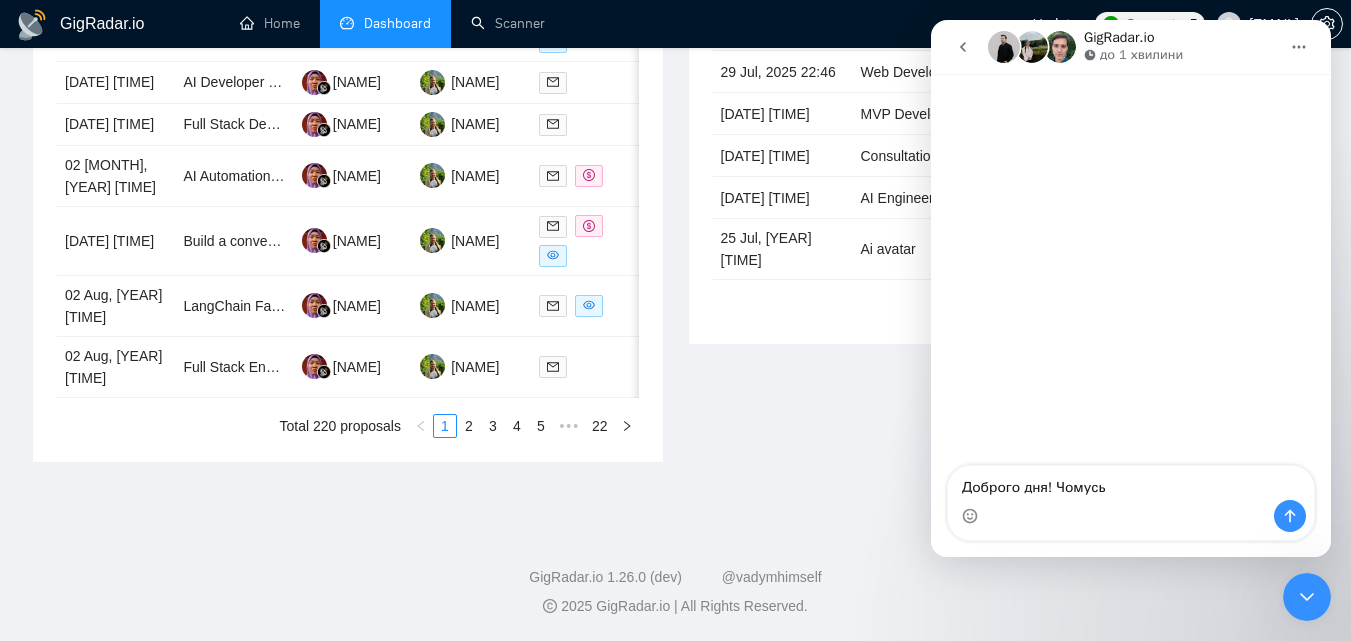 click on "Invitations No data Date Title Invitation Letter Freelancer Status           01 [MONTH], [YEAR] [TIME] Creative AI Visual Output Specialist Needed Hello!
I'd like to invite you to take a look at the job I've posted. Please submit a proposal if you're available and interested.
[FIRST] [LAST] Pending 31 [MONTH], [YEAR] [TIME] Backend / AI Engineer for Web App Hello!
I'd like to invite you to take a look at the job I've posted. Please submit a proposal if you're available and interested.
[FIRST] [LAST] Pending 31 [MONTH], [YEAR] [TIME] Vídeo ai analysis in pádel upload video through phone return insights kpi and improvement tips Hello!
I'd like to invite you to take a look at the job I've posted. Please submit a proposal if you're available and interested.
[FIRST] [LAST] Pending 31 [MONTH], [YEAR] [TIME] AI Chatbot SaaS Developer Needed (POC to MVP to Full Product) [FIRST] [LAST] Pending 30 [MONTH], [YEAR] [TIME] AI Prompt Engineer – Academic Course Development (Flexible, Remote, Long-Term) 1" at bounding box center (1004, 82) 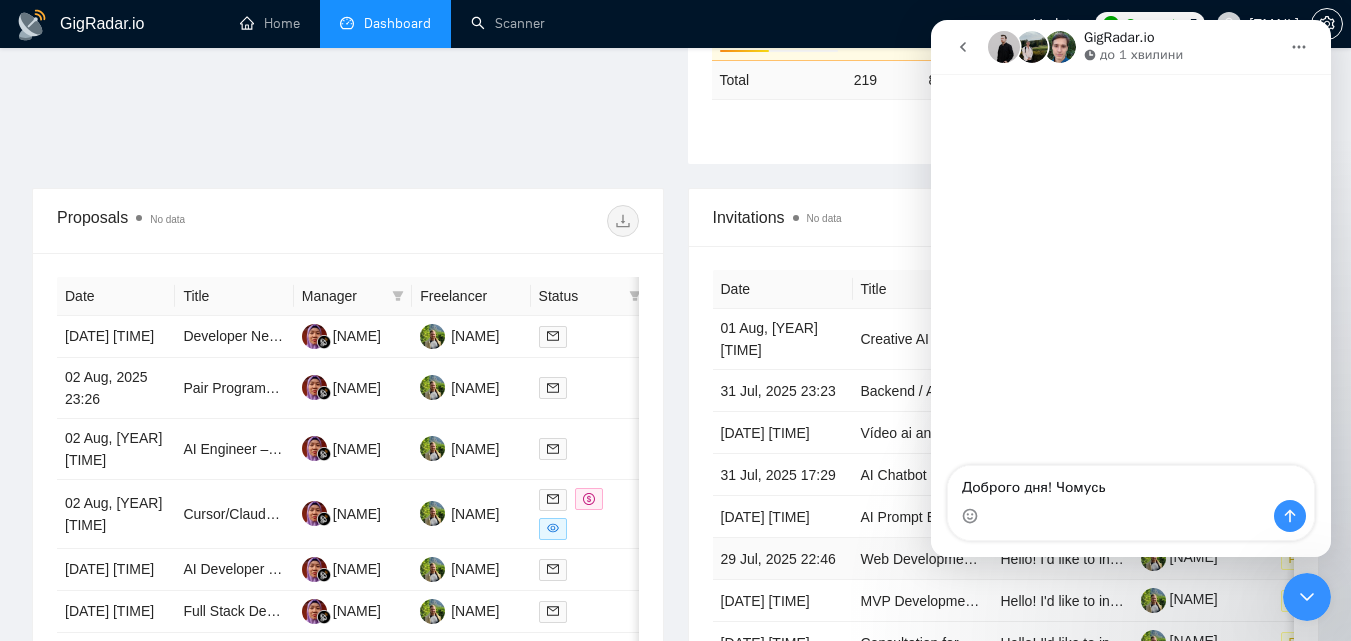 scroll, scrollTop: 615, scrollLeft: 0, axis: vertical 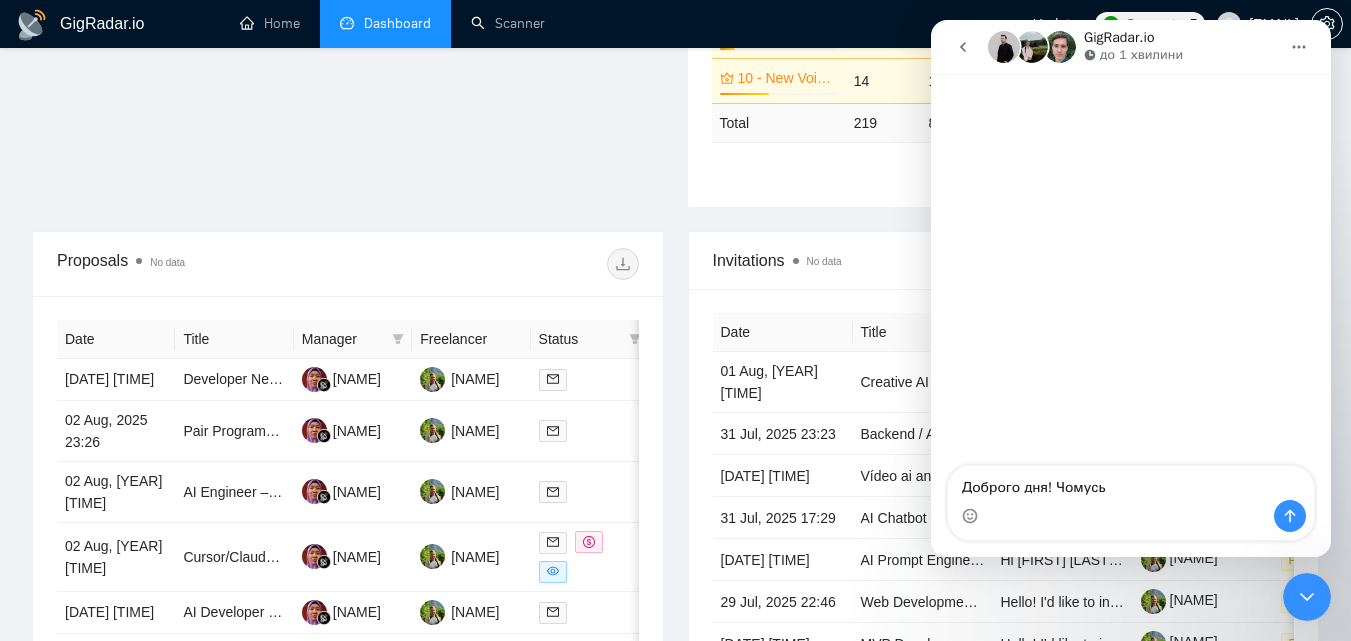 click 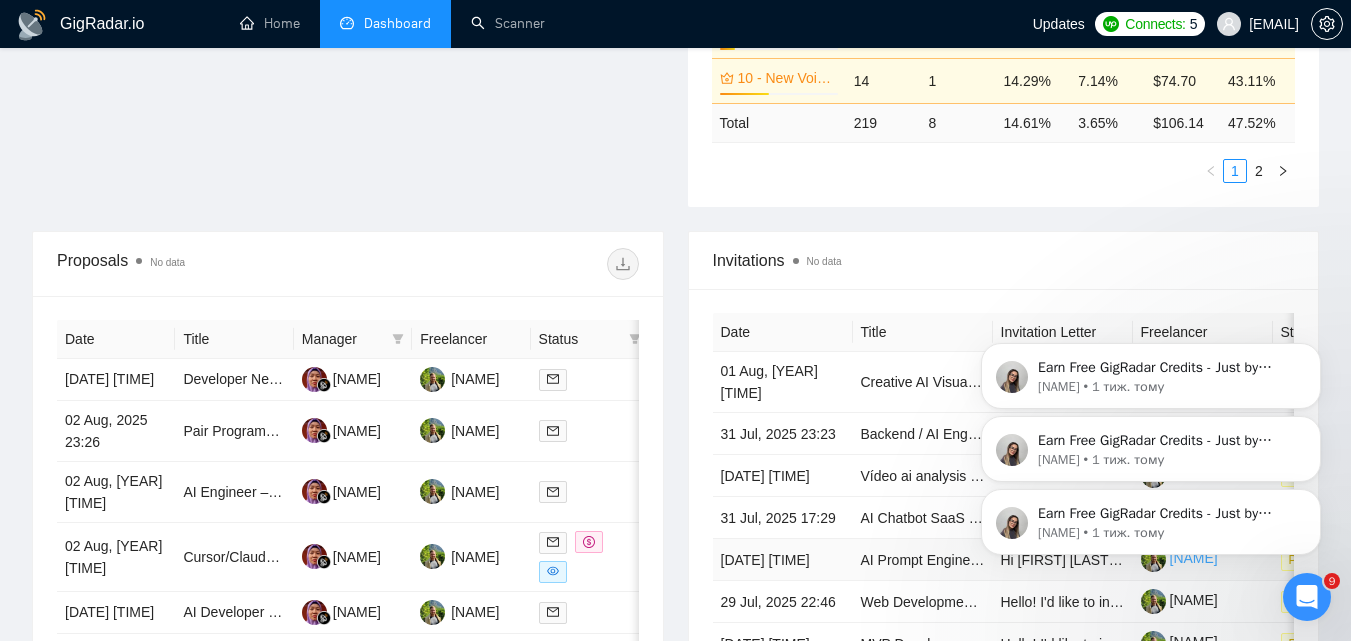 scroll, scrollTop: 0, scrollLeft: 0, axis: both 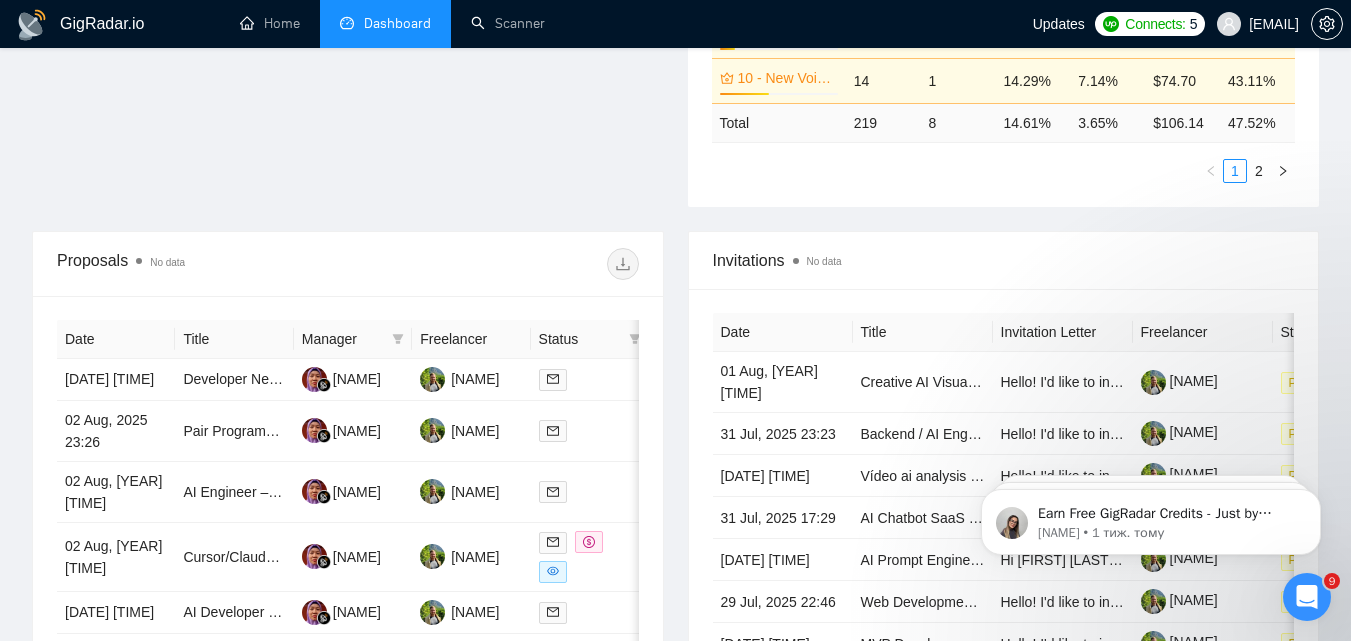 click on "No data" at bounding box center [817, 260] 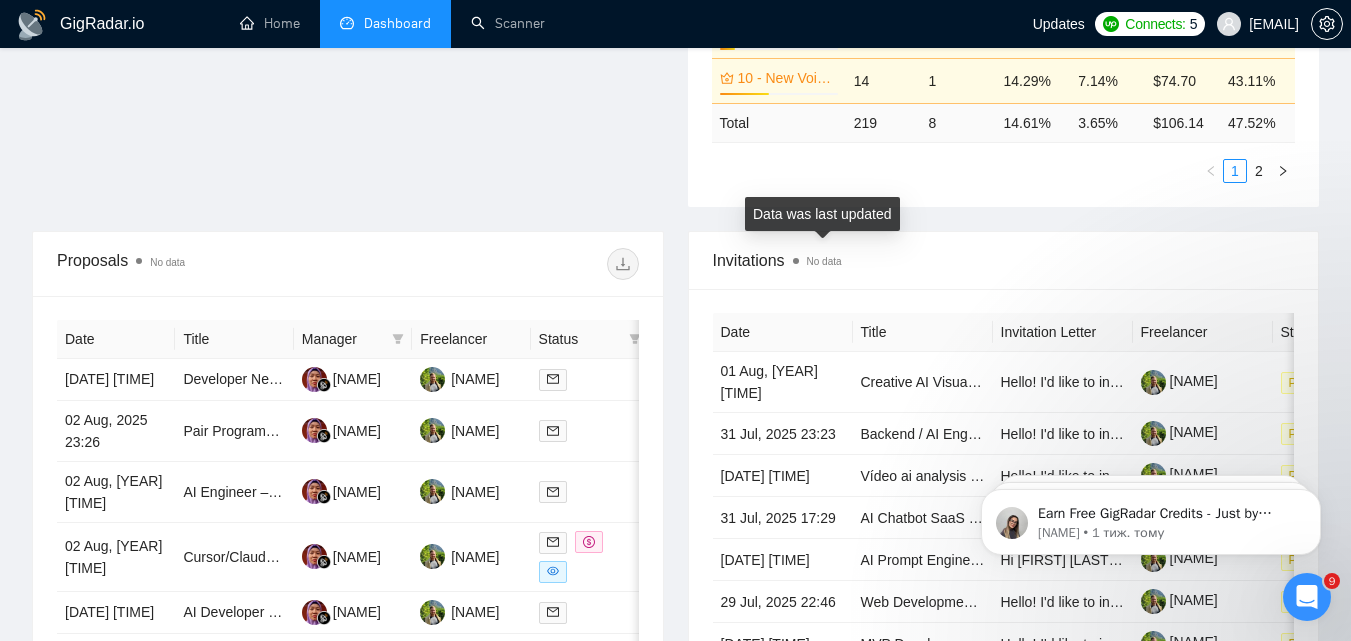 click on "No data" at bounding box center (817, 260) 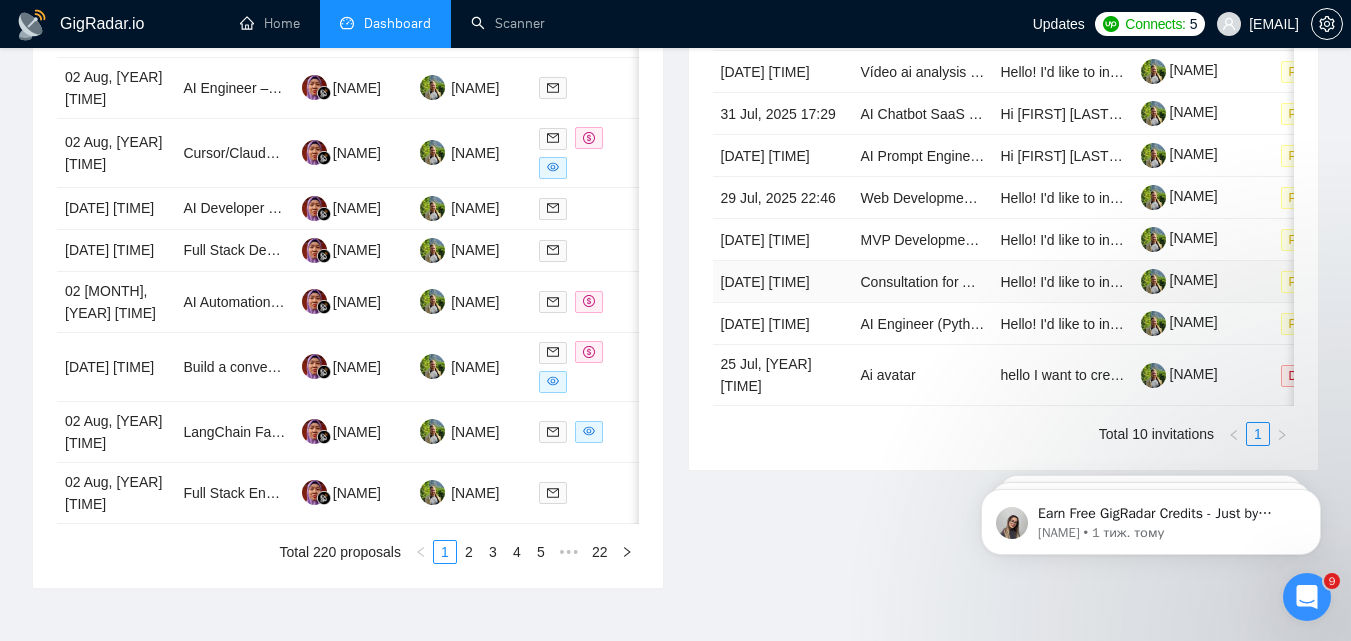 scroll, scrollTop: 1015, scrollLeft: 0, axis: vertical 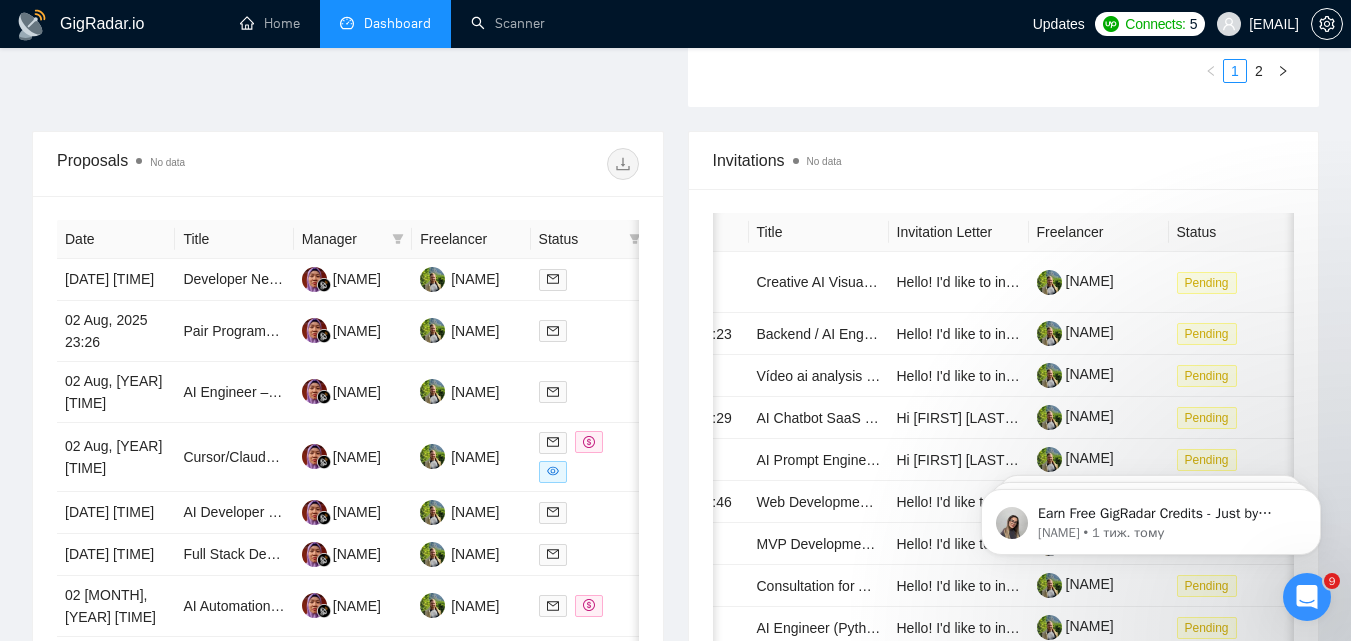 click 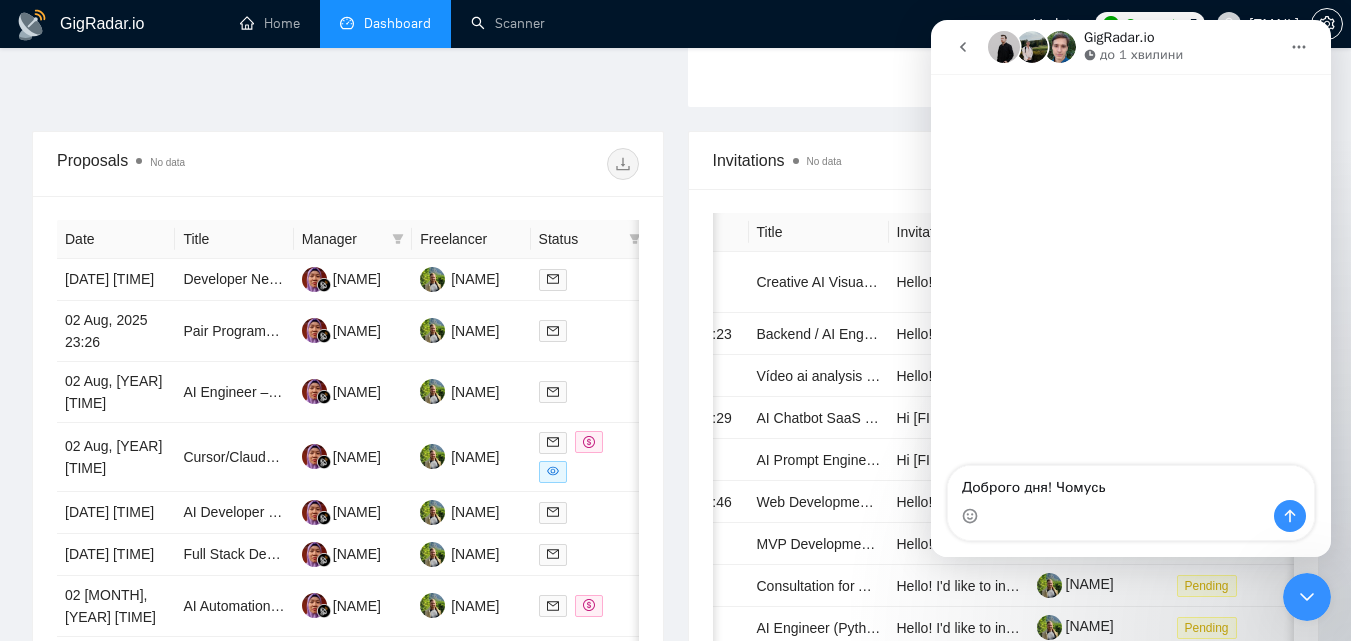 click on "Доброго дня! Чомусь" at bounding box center [1131, 483] 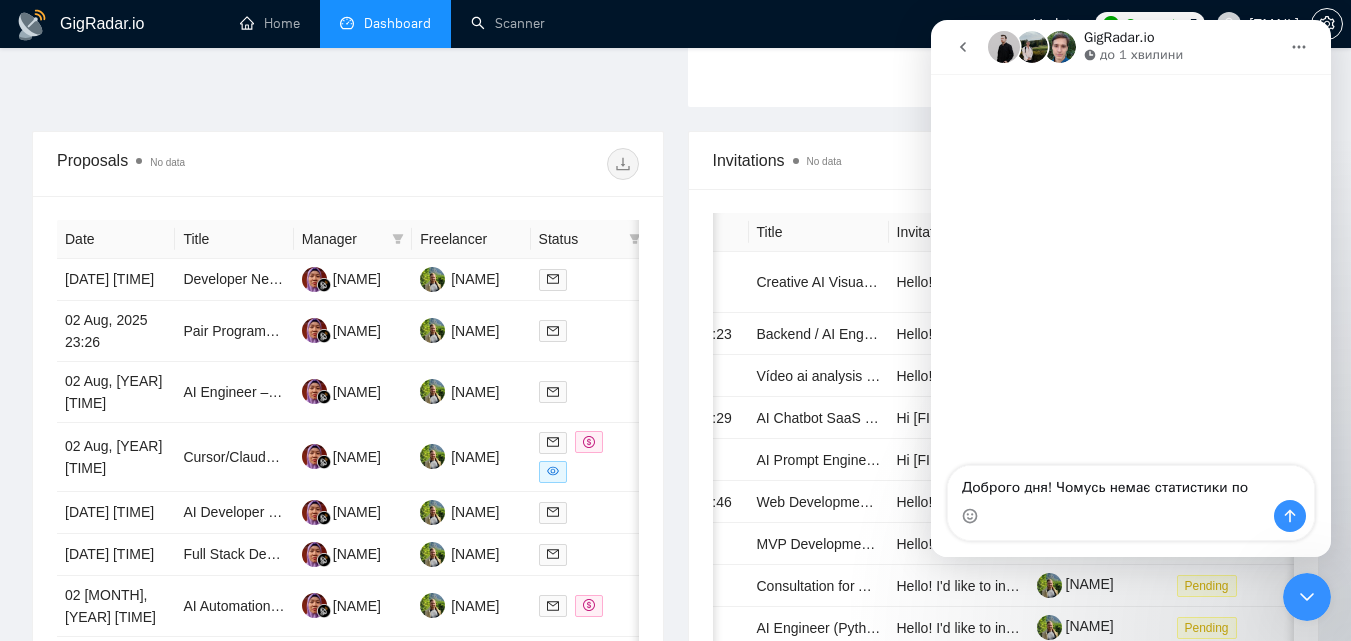 click on "Доброго дня! Чомусь немає статистики по" at bounding box center [1131, 483] 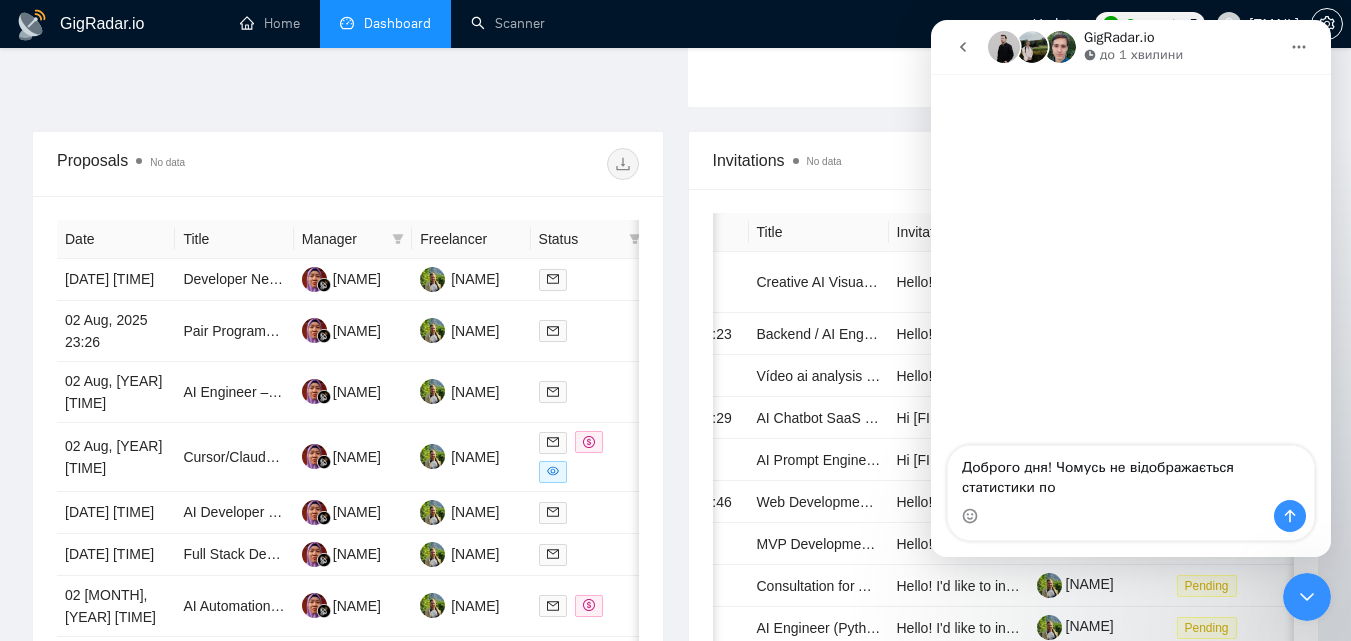 click on "Доброго дня! Чомусь не відображається статистики по" at bounding box center (1131, 473) 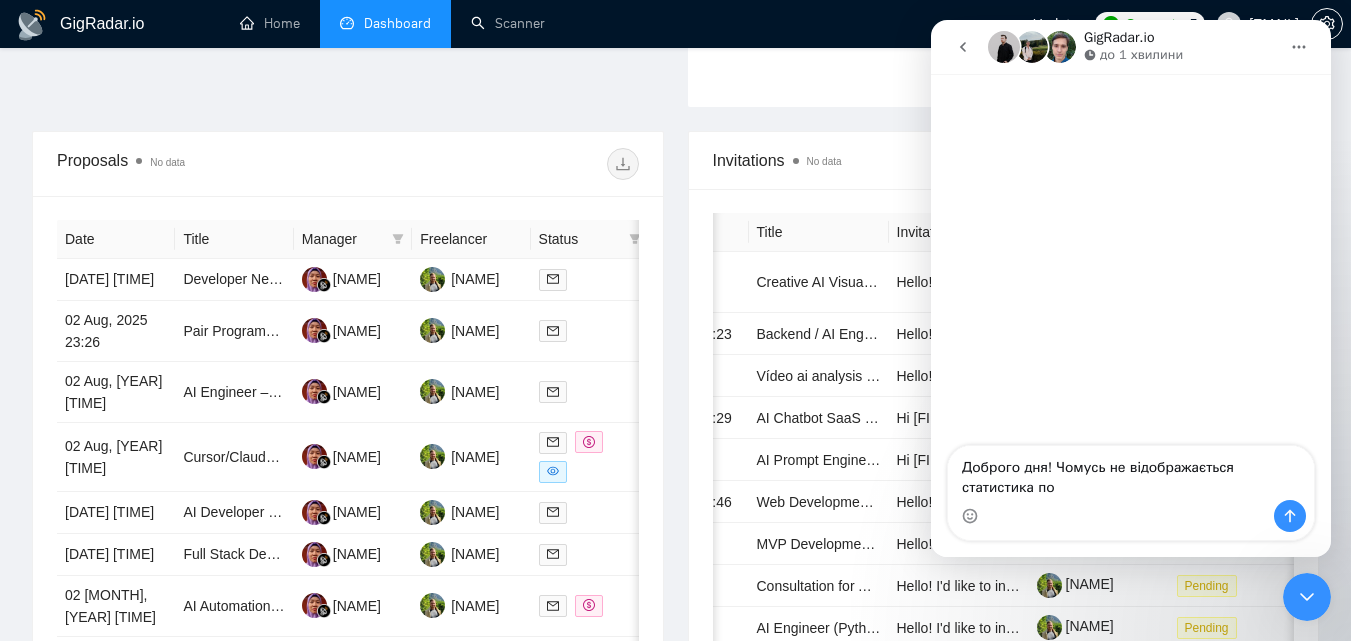 click at bounding box center (1131, 516) 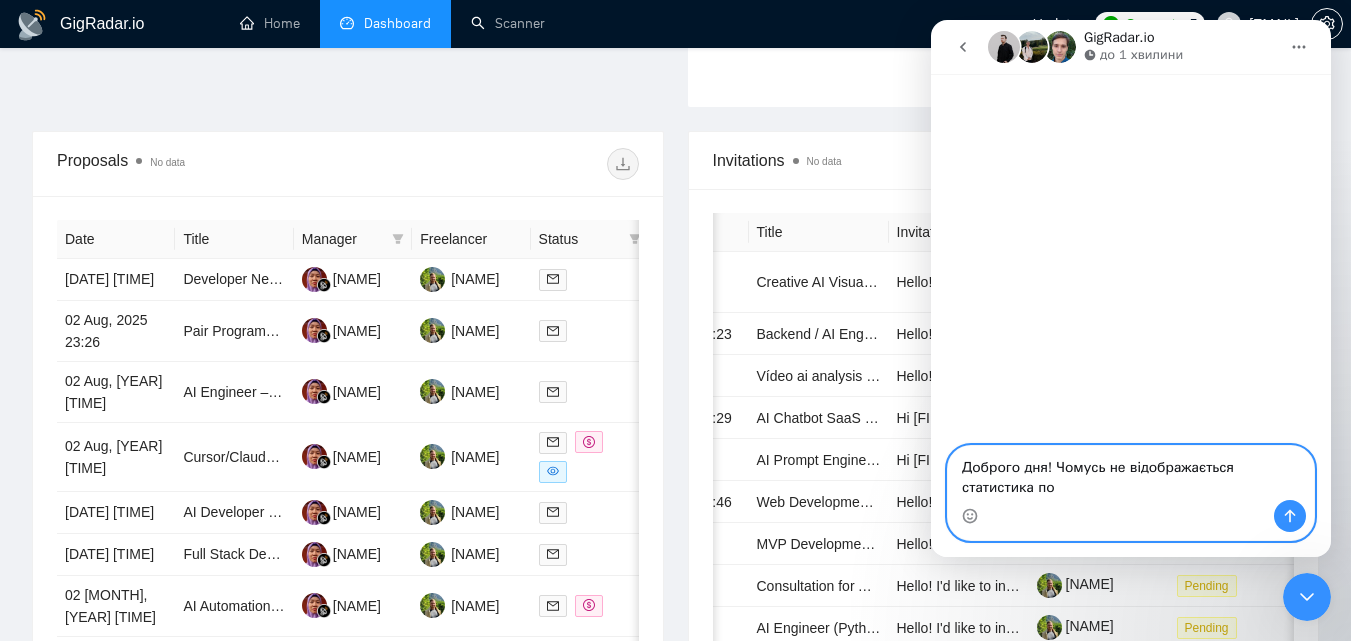 click on "Доброго дня! Чомусь не відображається статистика по" at bounding box center (1131, 473) 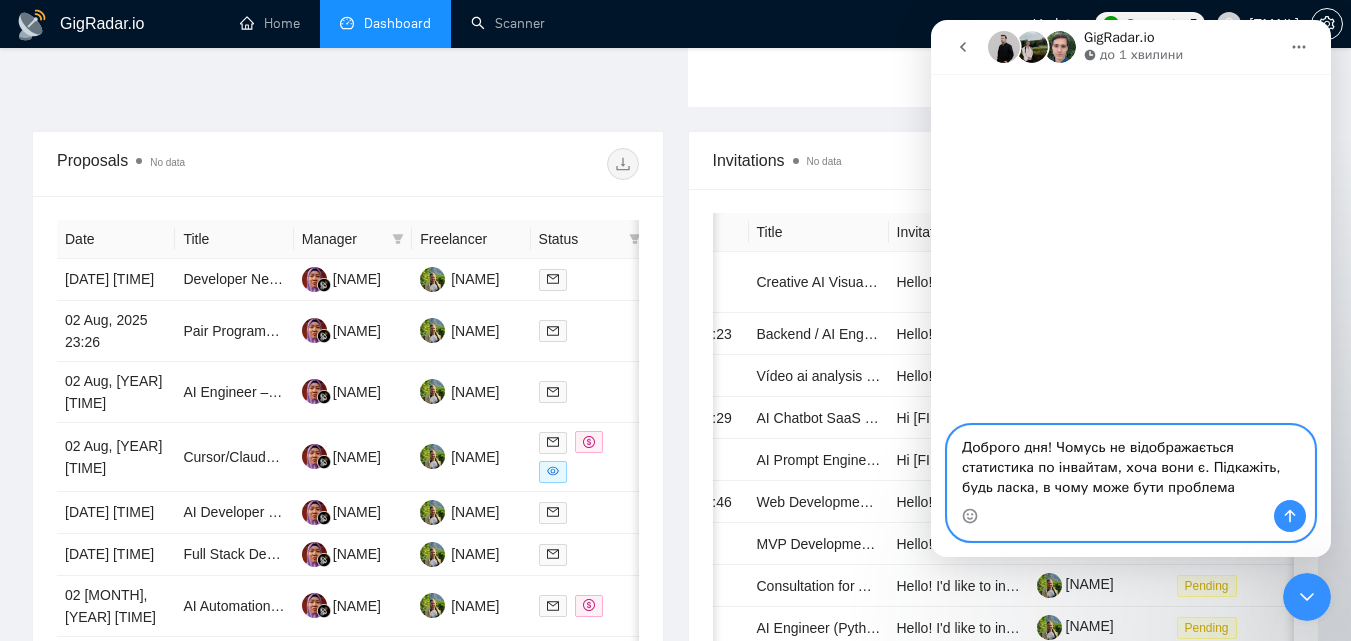 type on "Доброго дня! Чомусь не відображається статистика по інвайтам, хоча вони є. Підкажіть, будь ласка, в чому може бути проблема?" 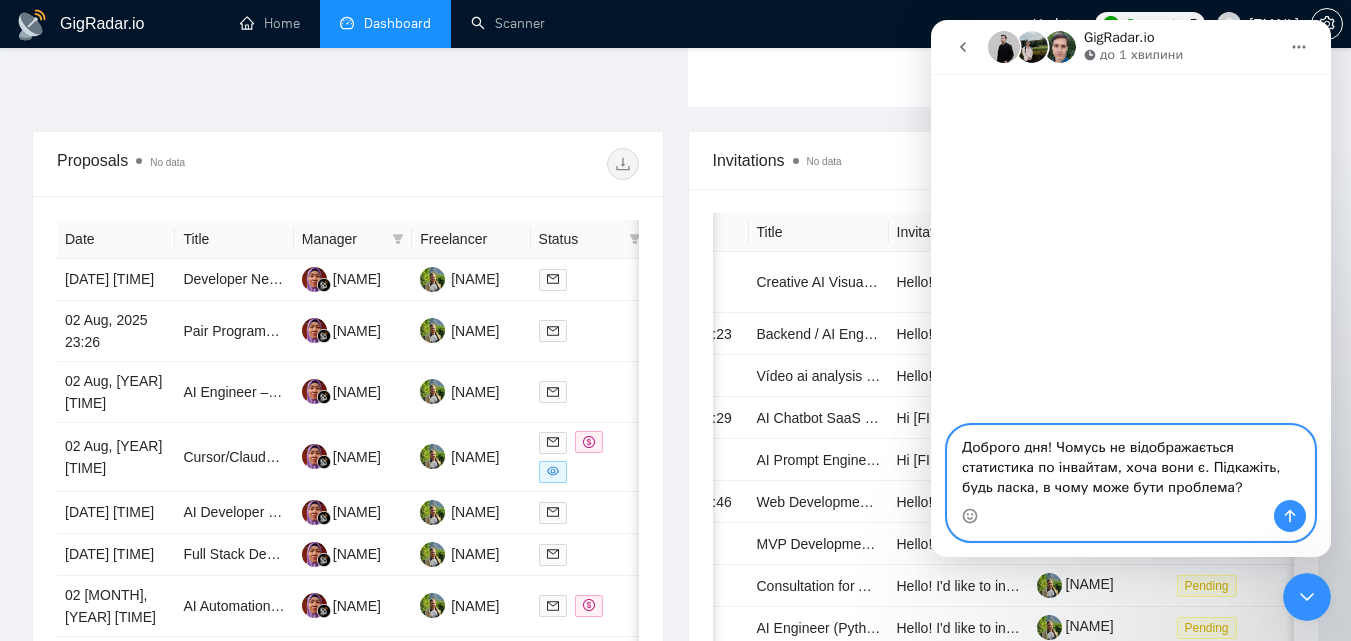 type 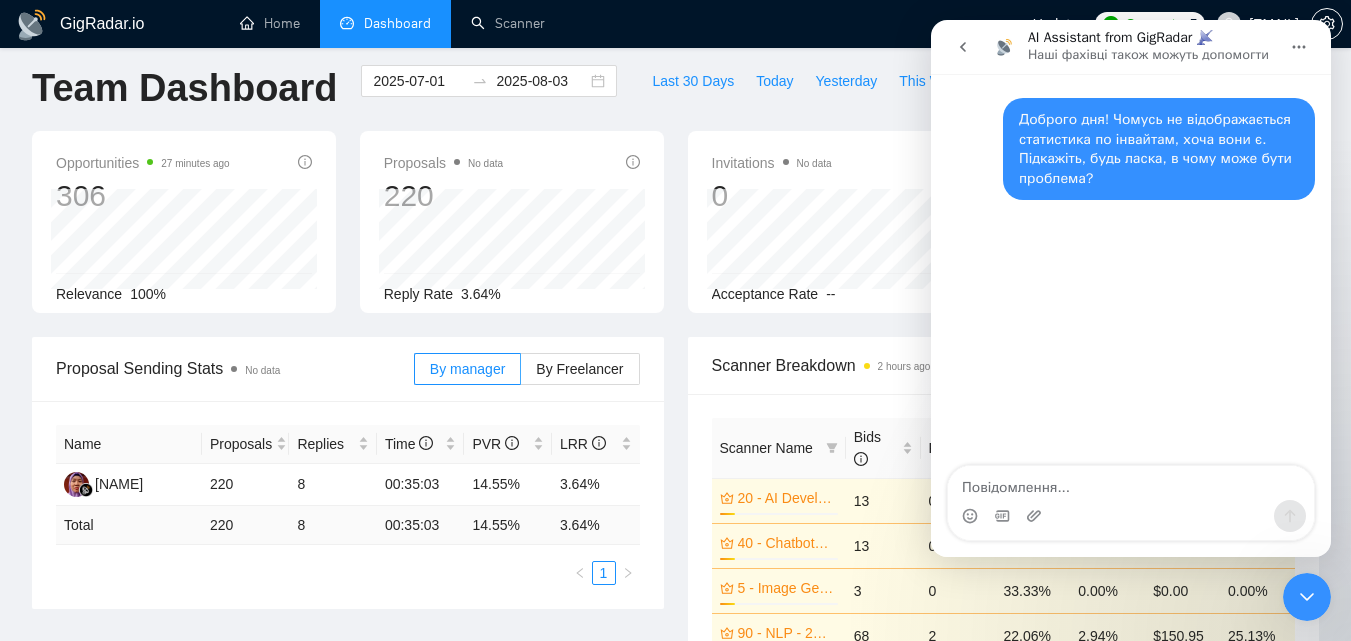 scroll, scrollTop: 0, scrollLeft: 0, axis: both 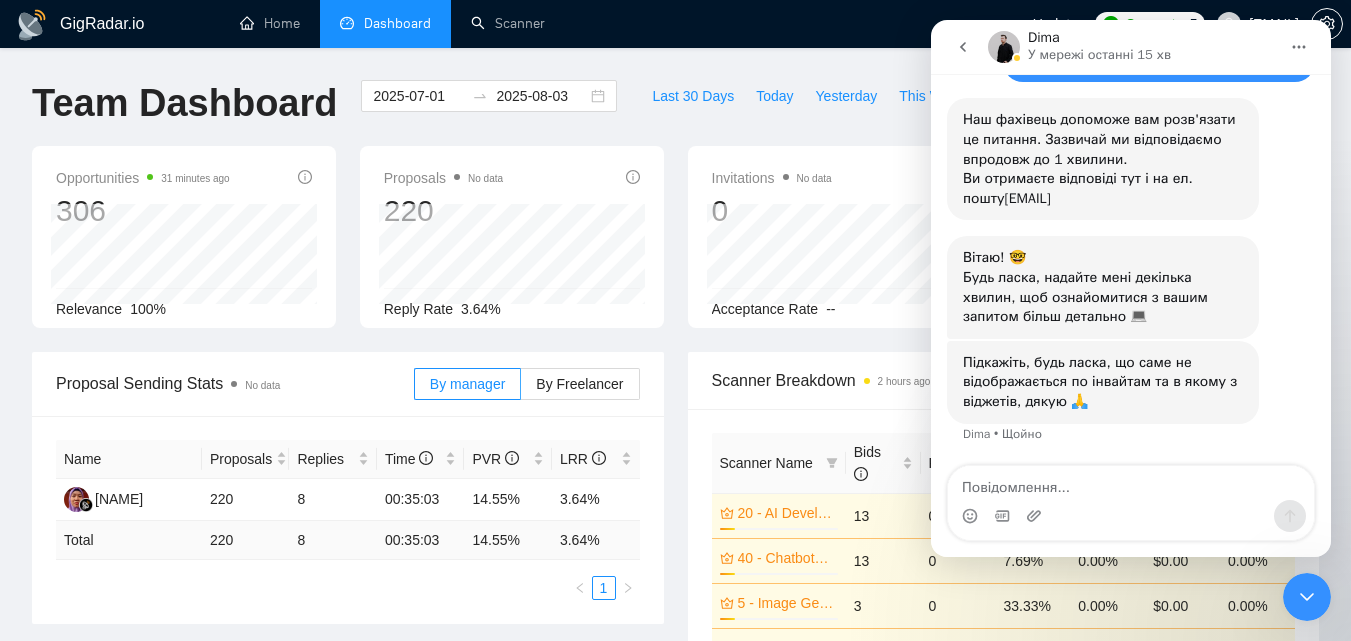 click 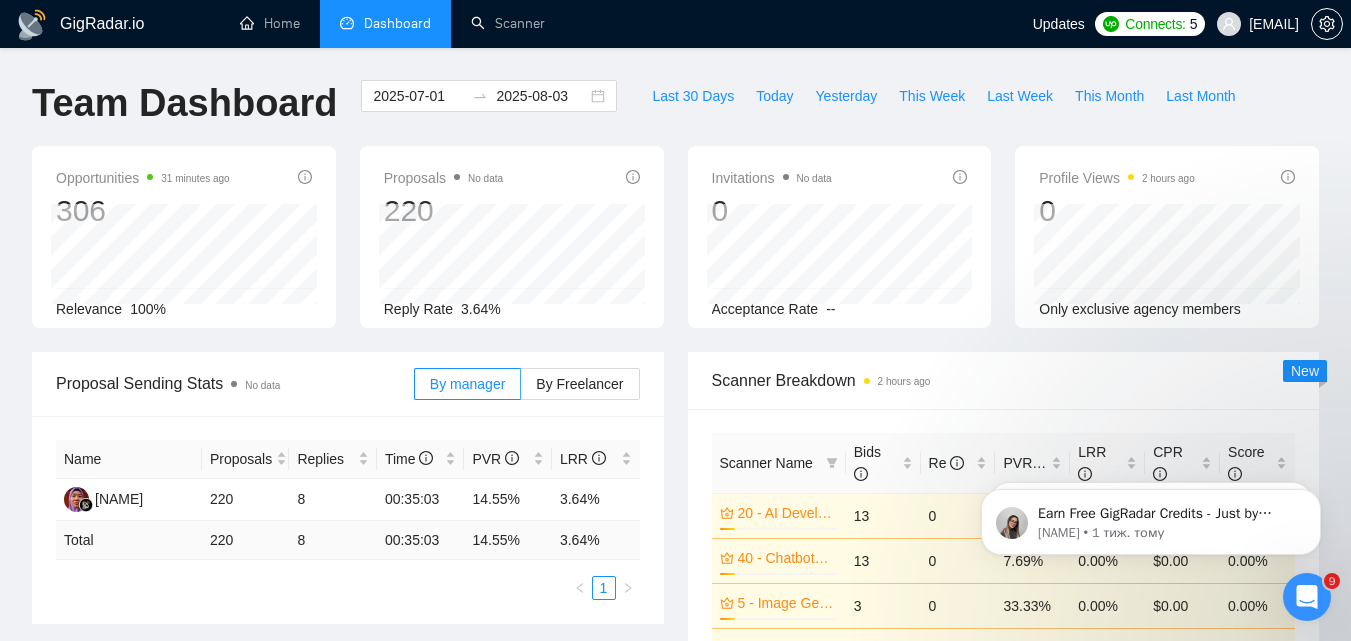 scroll, scrollTop: 0, scrollLeft: 0, axis: both 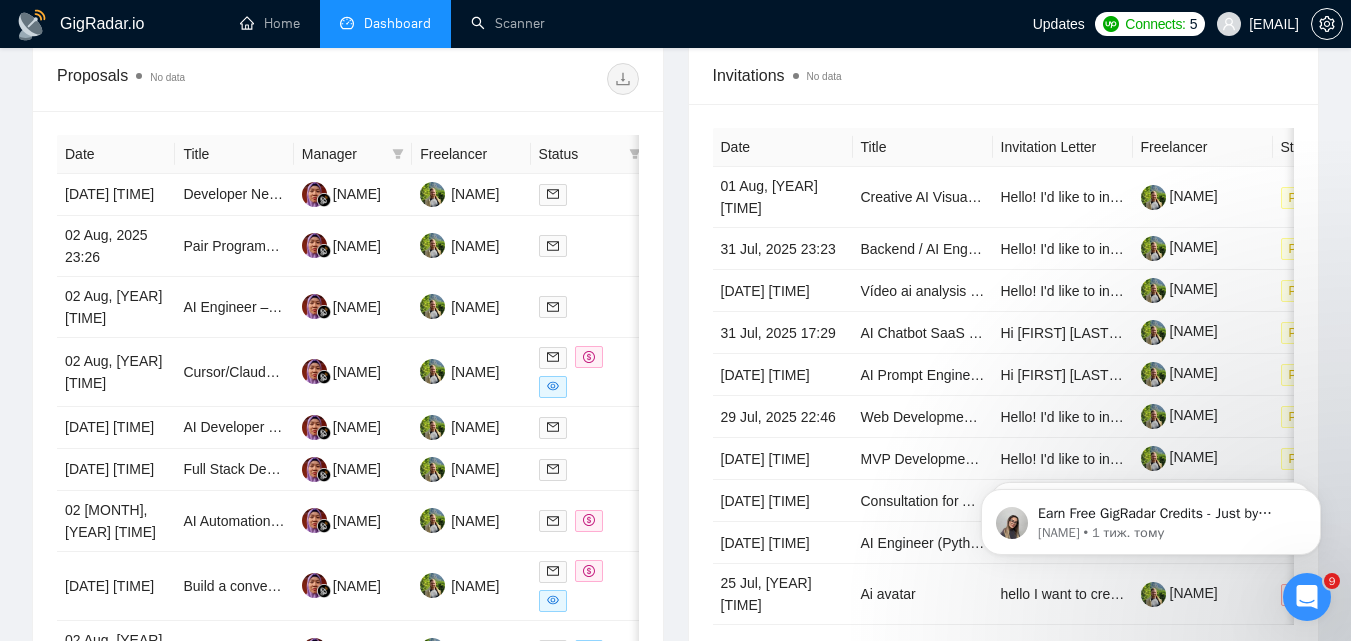 click 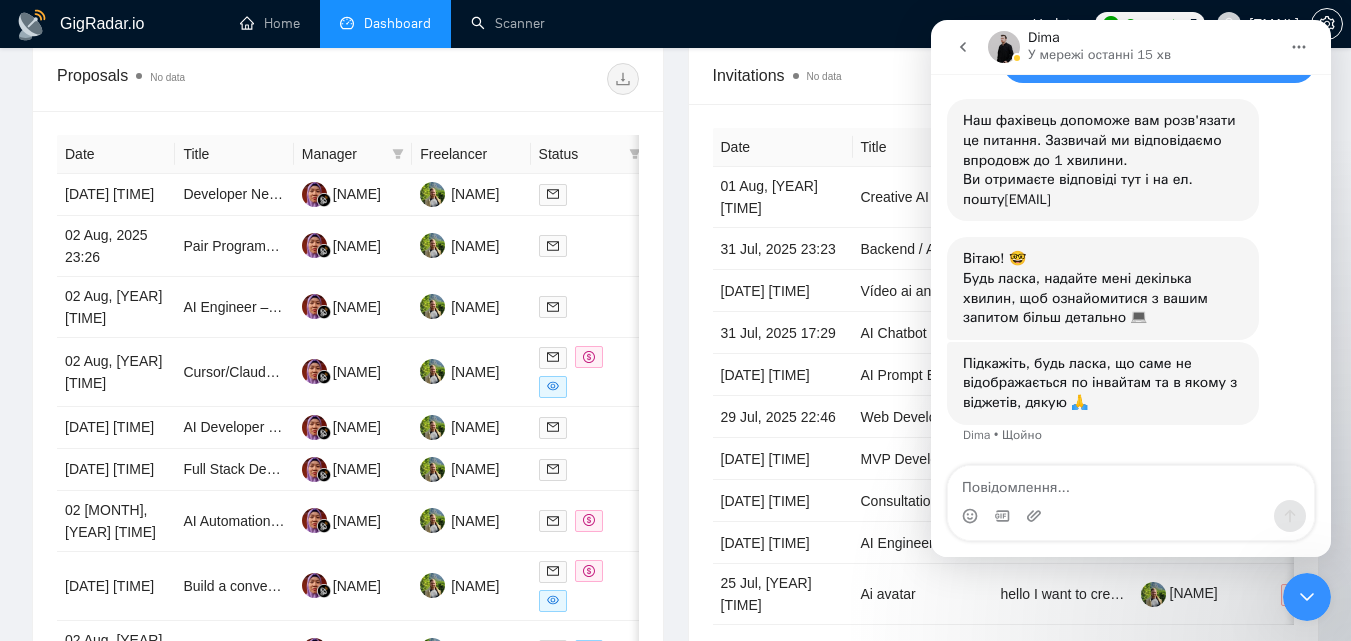 scroll, scrollTop: 118, scrollLeft: 0, axis: vertical 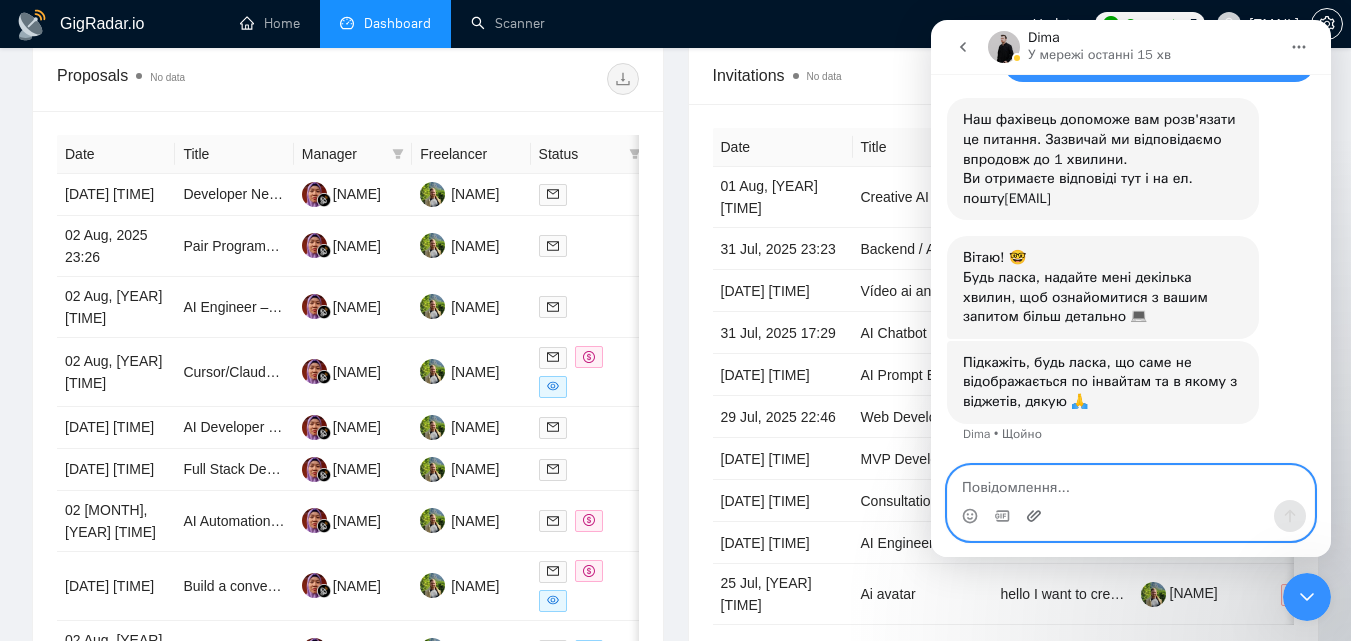 click 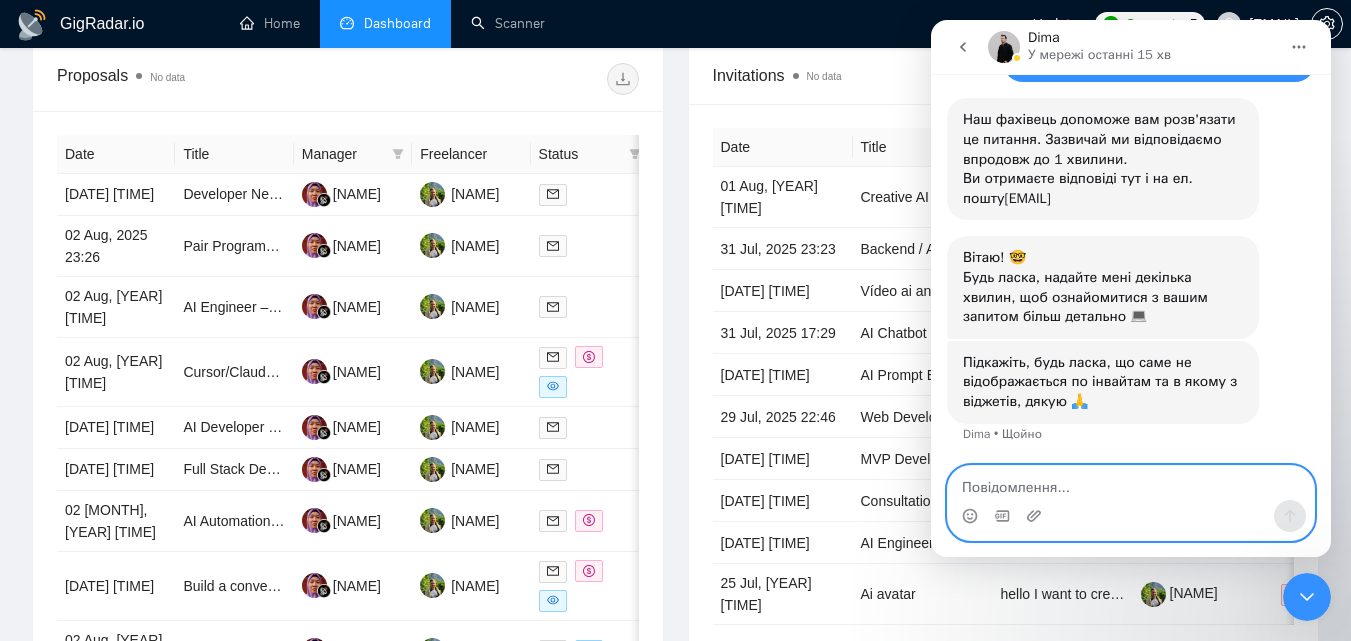 click at bounding box center (1131, 483) 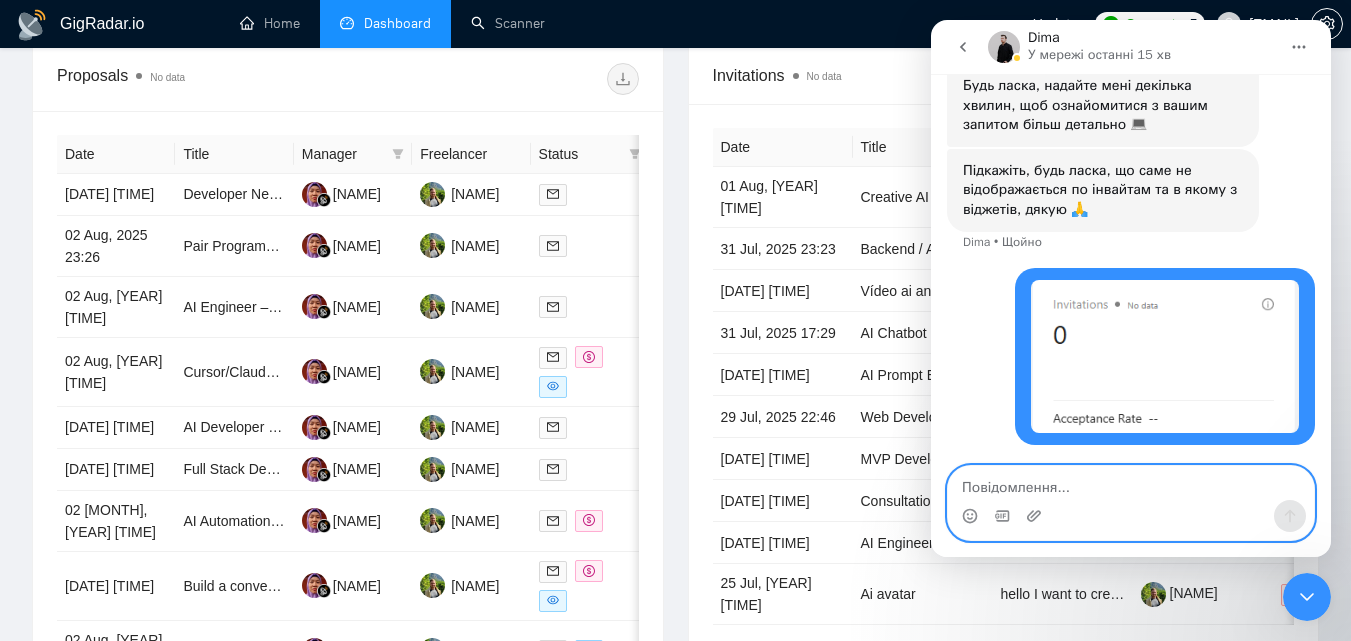 scroll, scrollTop: 311, scrollLeft: 0, axis: vertical 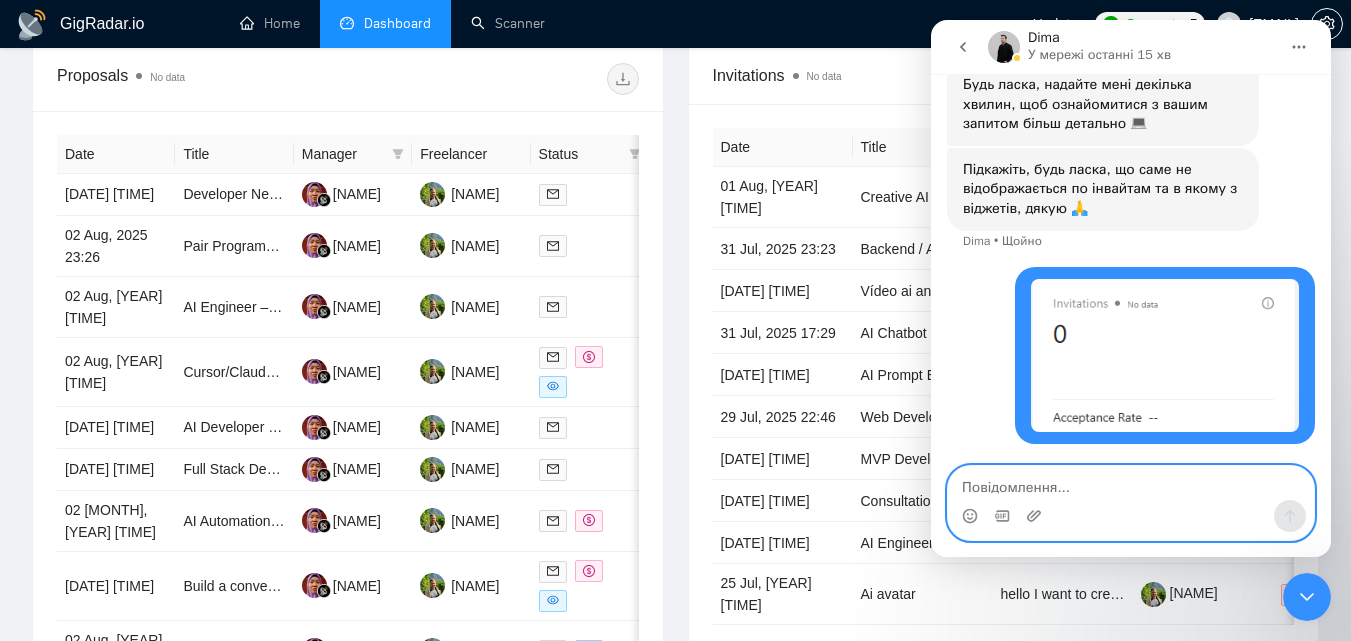 click at bounding box center (1131, 483) 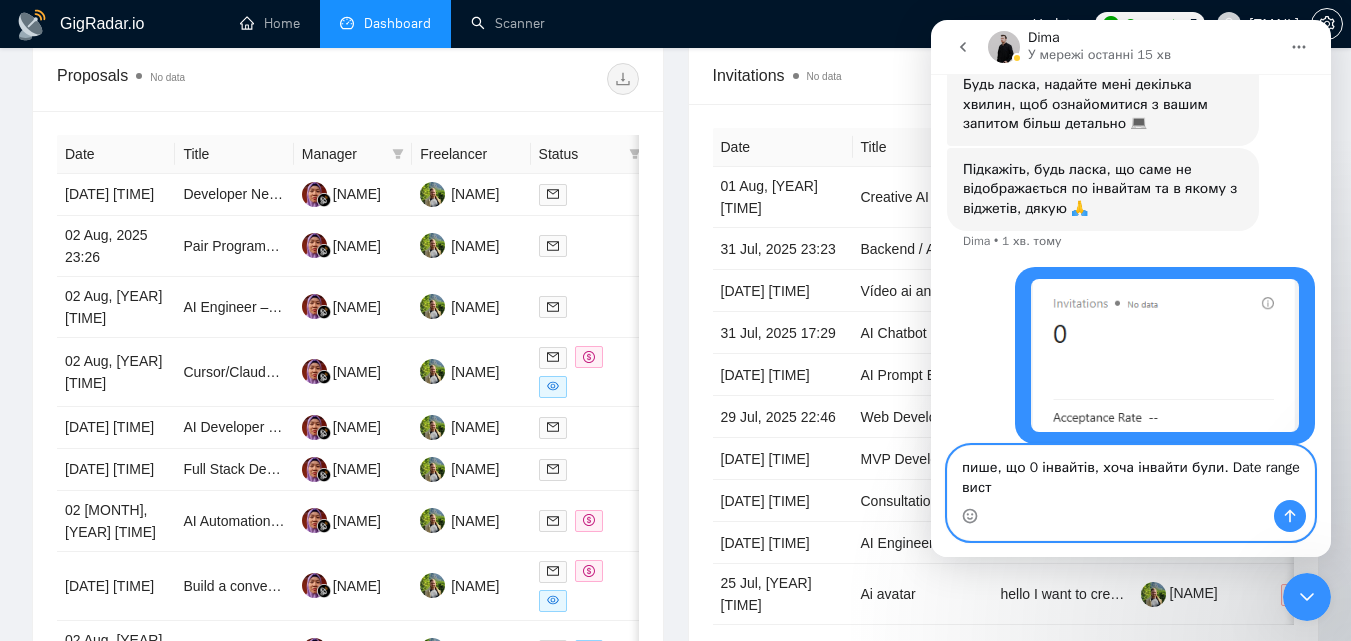 scroll, scrollTop: 331, scrollLeft: 0, axis: vertical 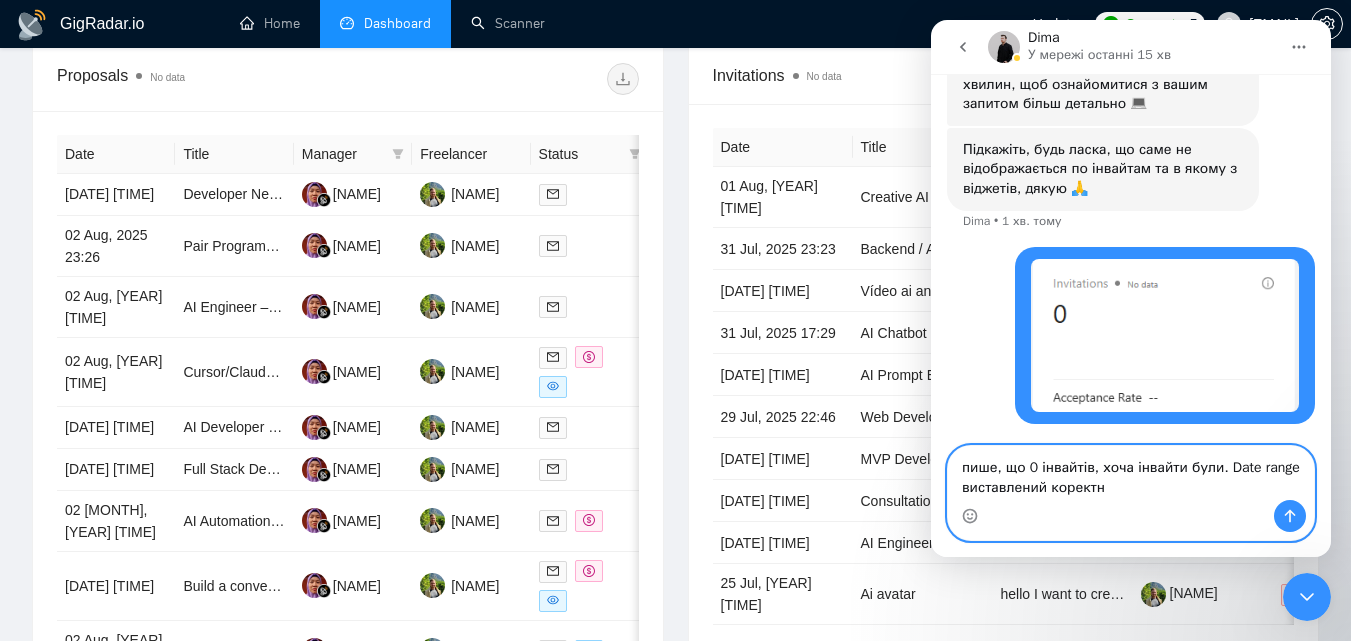 type on "пише, що 0 інвайтів, хоча інвайти були. Date range виставлений коректно" 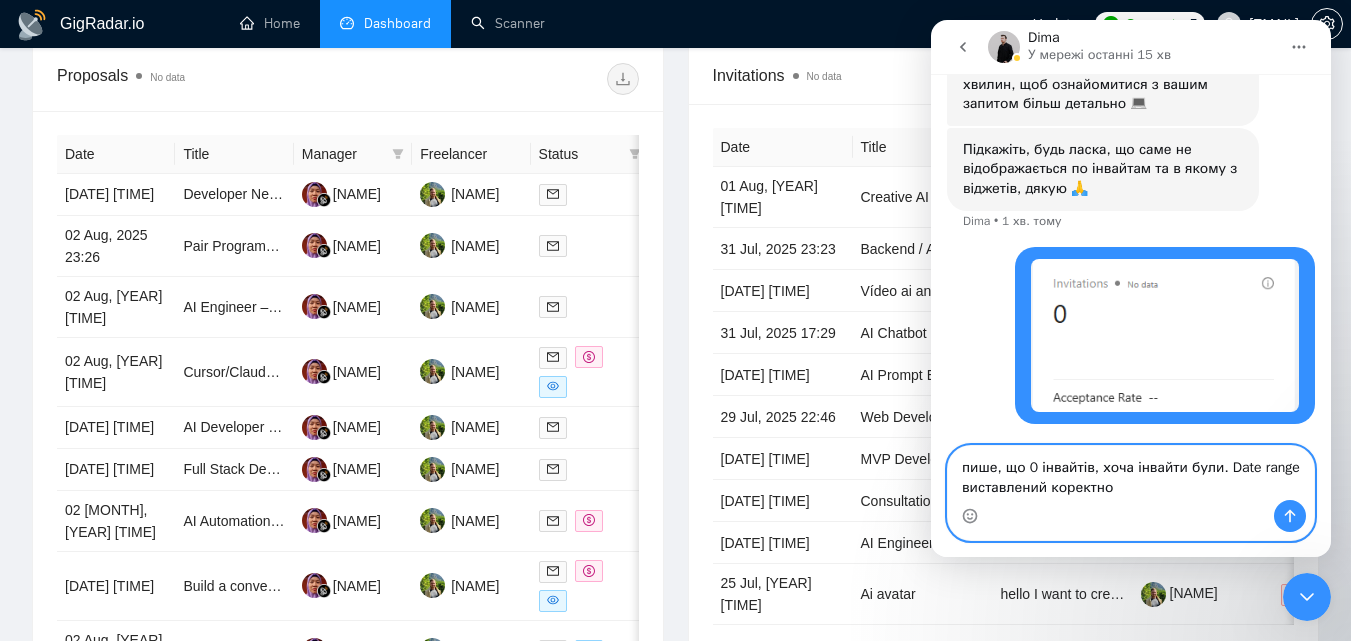 type 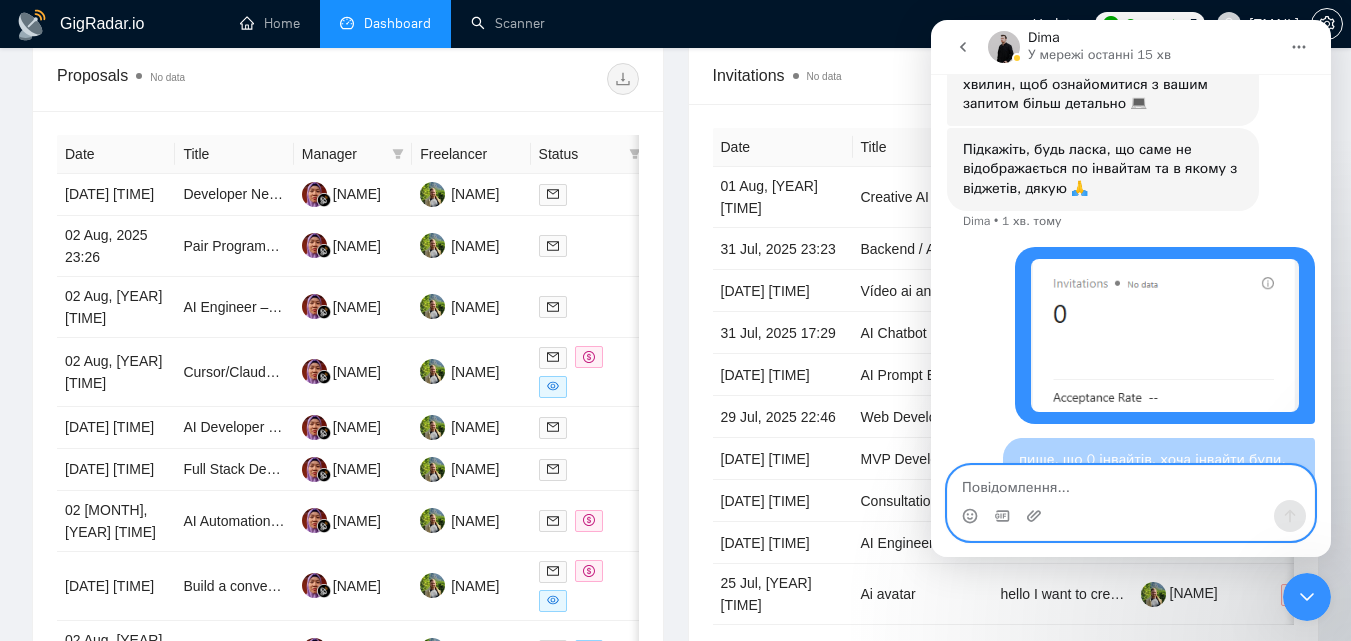 scroll, scrollTop: 376, scrollLeft: 0, axis: vertical 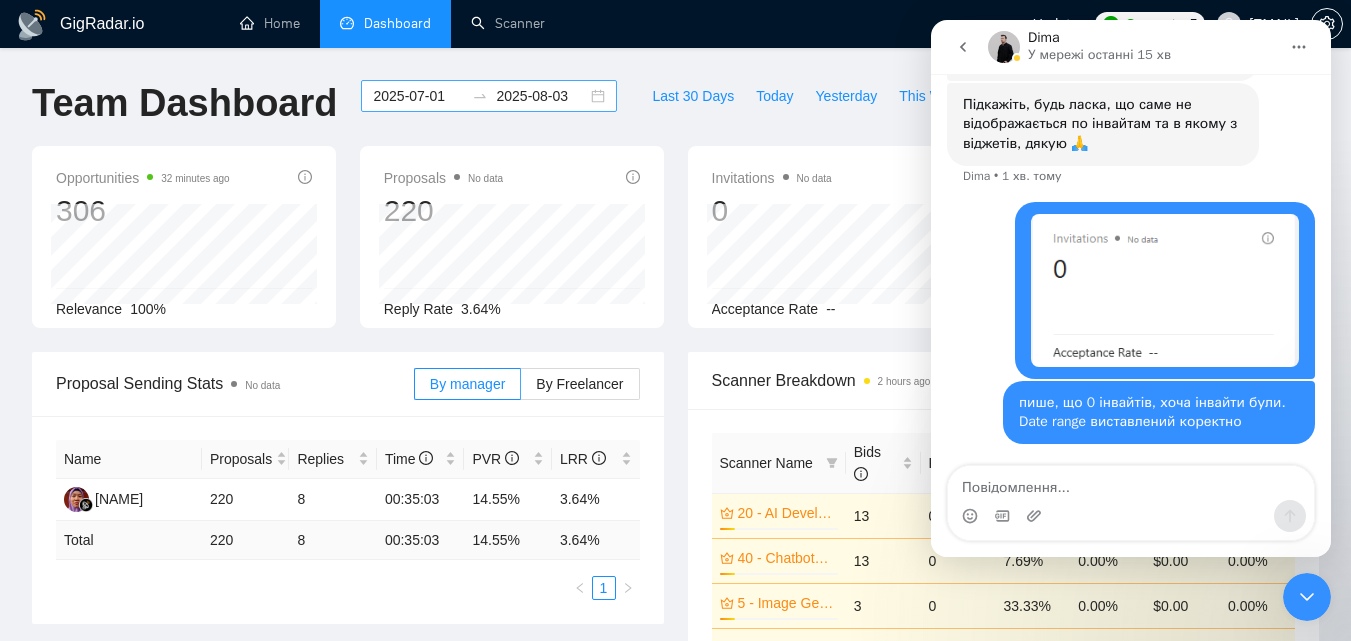 click on "2025-07-01" at bounding box center [418, 96] 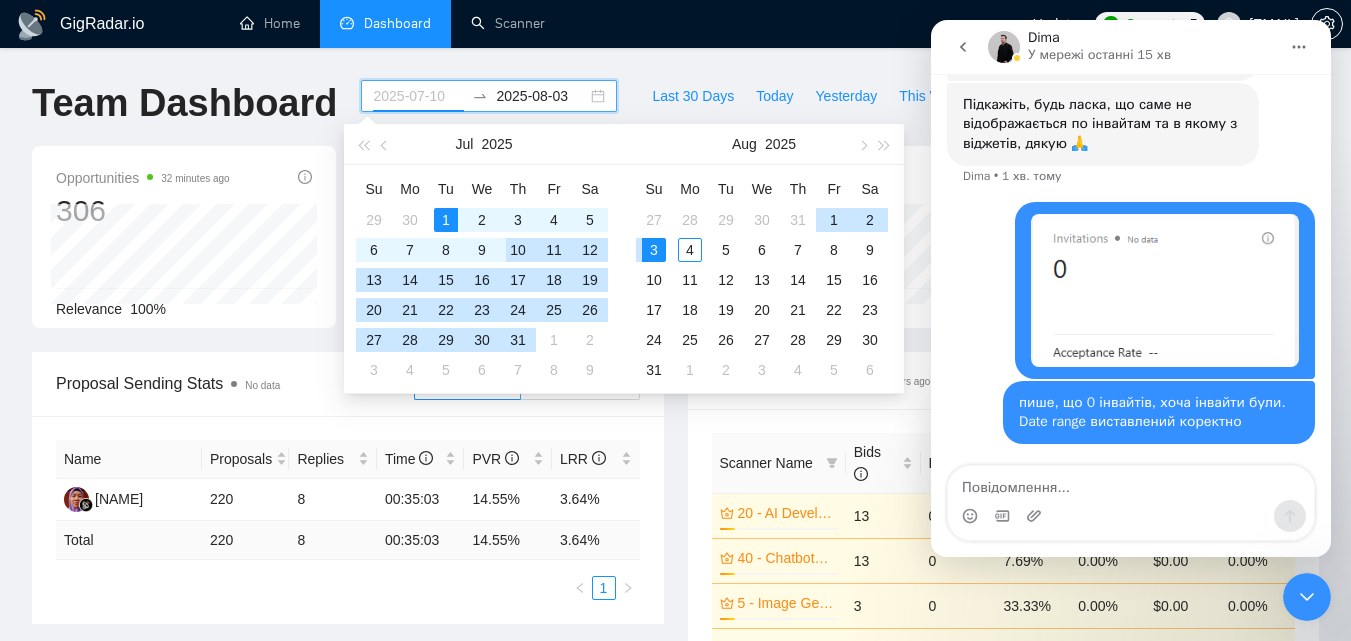 click on "10" at bounding box center [518, 250] 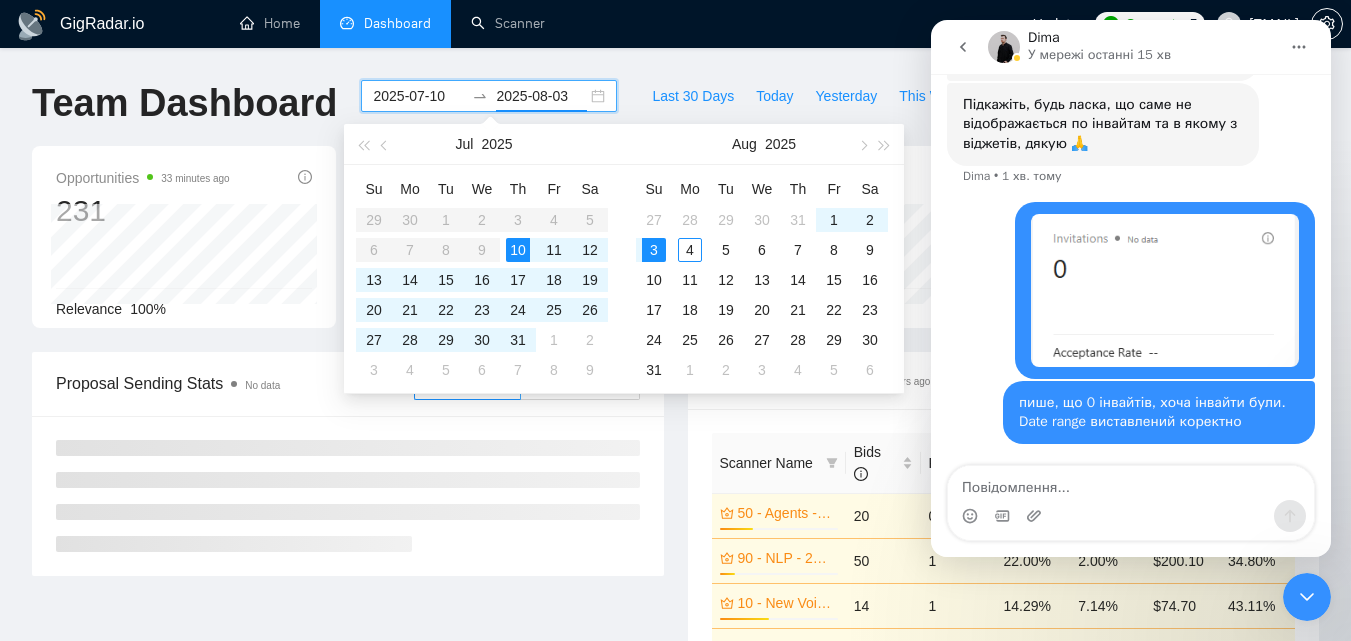 click on "GigRadar.io Home Dashboard Scanner Updates Connects: 5 [EMAIL] Team Dashboard [DATE] [DATE] Last 30 Days Today Yesterday This Week Last Week This Month Last Month Opportunities 33 minutes ago 231 Relevance 100% Proposals No data 171 Reply Rate 3.51% Invitations No data 0 Acceptance Rate -- Profile Views 2 hours ago 0 Only exclusive agency members Proposal Sending Stats No data By manager By Freelancer Scanner Breakdown 2 hours ago Scanner Name Bids Re PVR LRR CPR Score 50 - Agents - [DATE] 28% 20 0 10.00% 0.00% $0.00 0.00% 90 - NLP - [DATE] 13% 50 1 22.00% 2.00% $200.10 34.80% 10 - New Voice - [DATE] 42% 14 1 14.29% 7.14% $74.70 43.11% 20 - AI Developer - [DATE] 13% 13 0 7.69% 0.00% $0.00 0.00% 40 - Chatbots - [DATE] 13% 8 0 12.50% 0.00% $0.00 0.00% Total 170 6 13.53 % 3.53 % $ 96.31 57.63 % 1 2 New Proposals No data Date Title Manager Freelancer Status 03 Aug, 2025 19:25 [NAME] [NAME] 1 2 3" at bounding box center [675, 893] 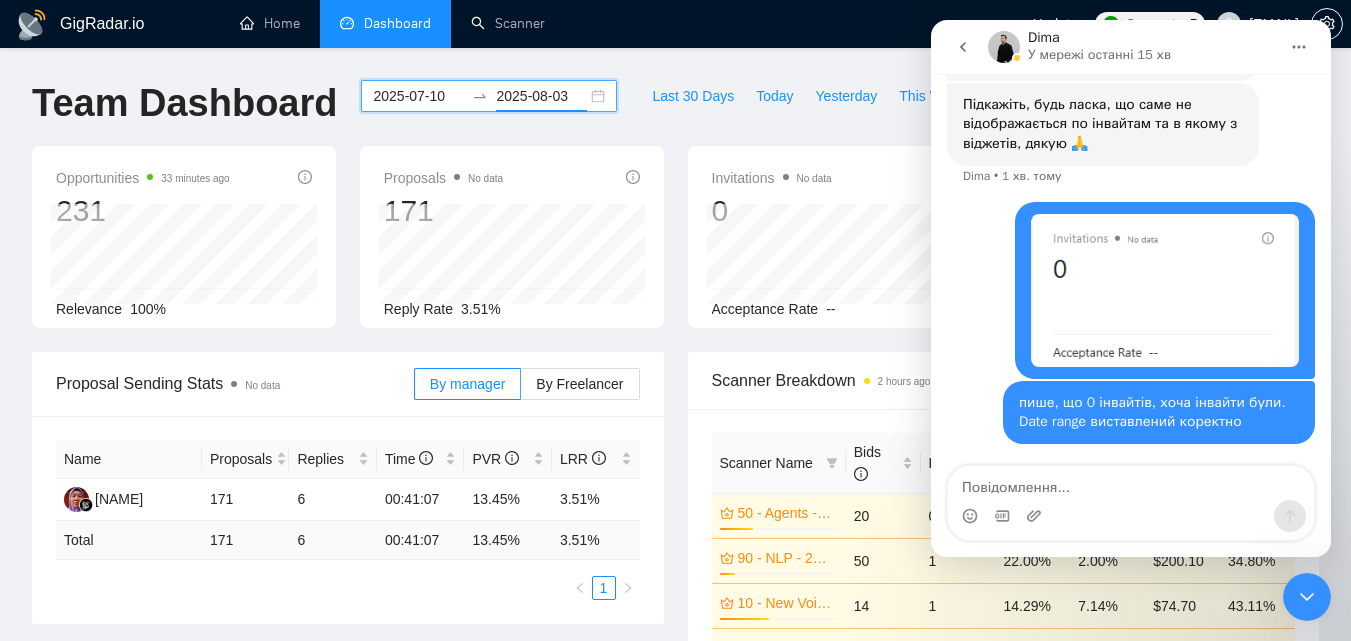 click on "Last 30 Days Today Yesterday This Week Last Week This Month Last Month" at bounding box center [943, 113] 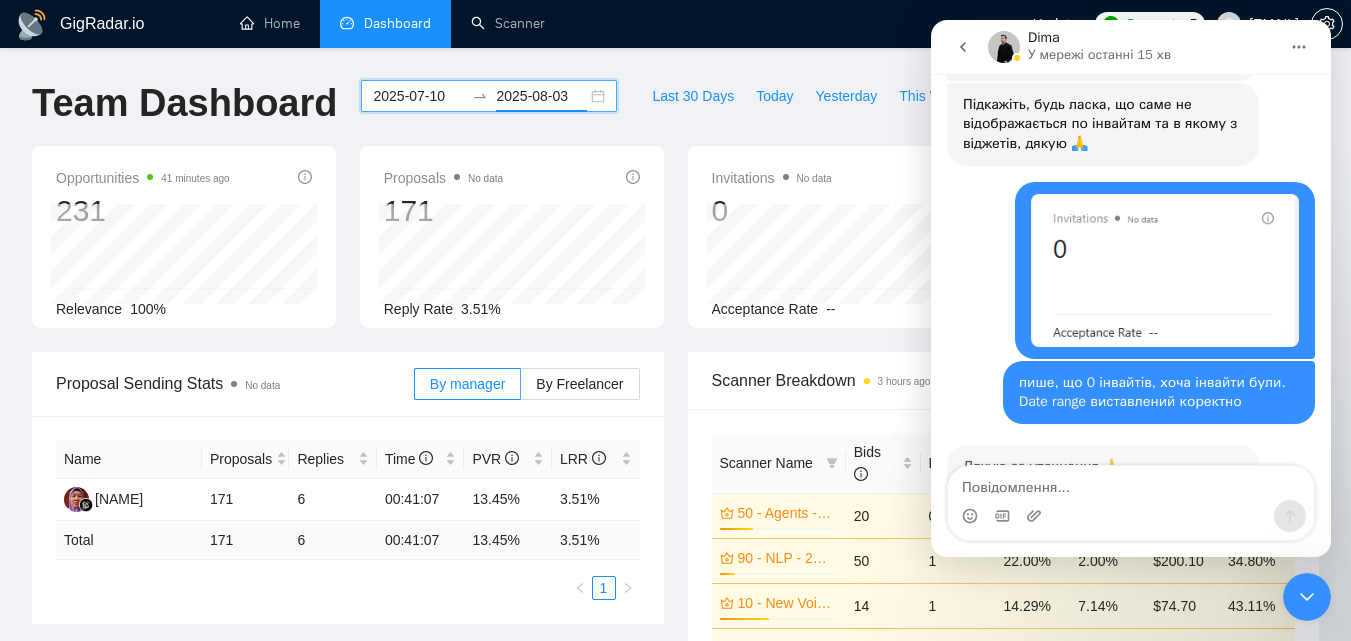 scroll, scrollTop: 474, scrollLeft: 0, axis: vertical 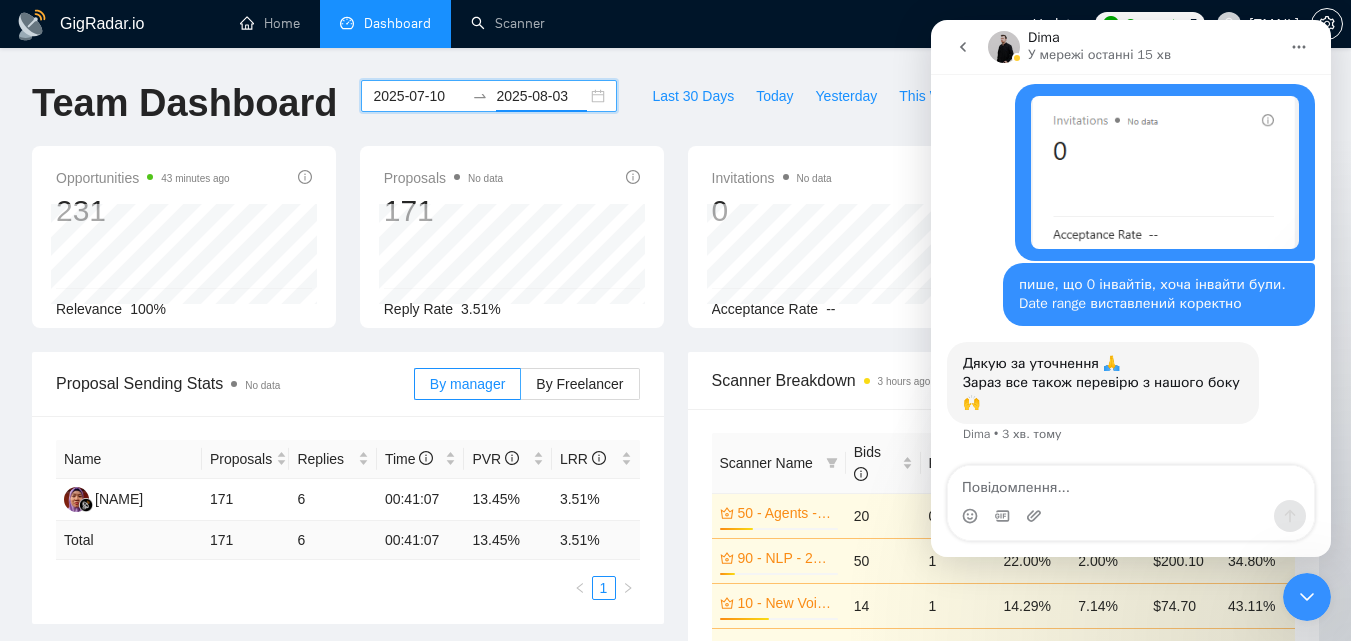 click on "Last 30 Days Today Yesterday This Week Last Week This Month Last Month" at bounding box center [943, 113] 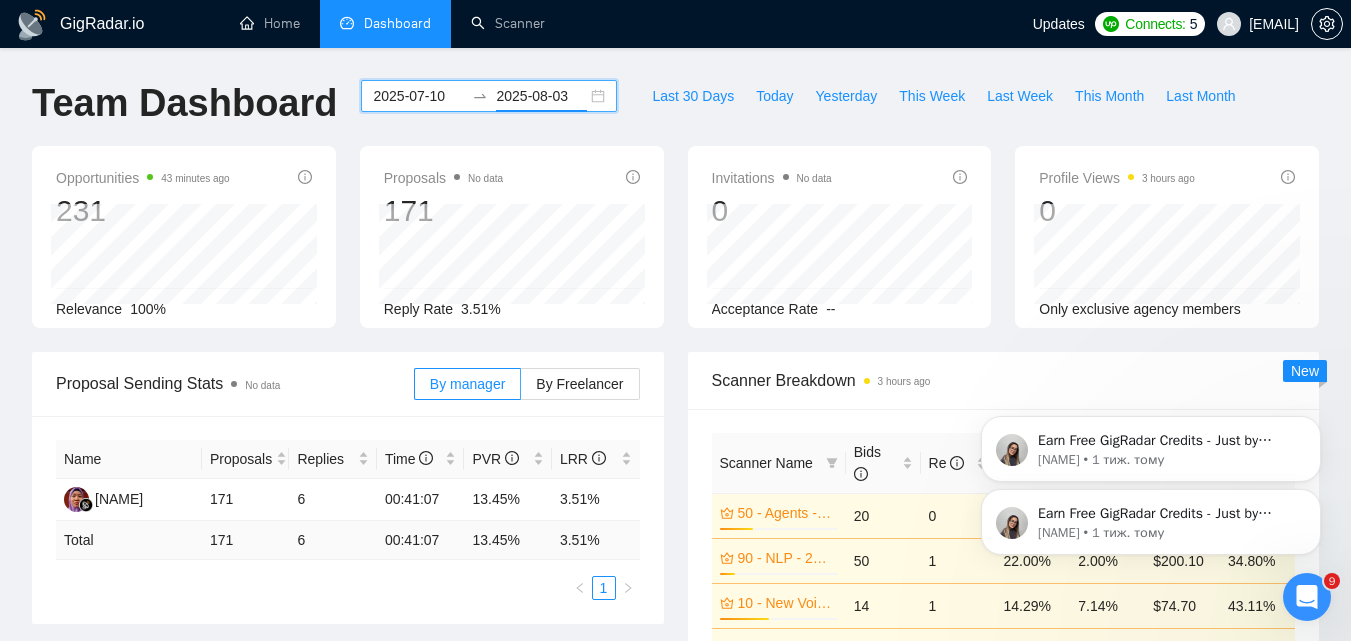 scroll, scrollTop: 0, scrollLeft: 0, axis: both 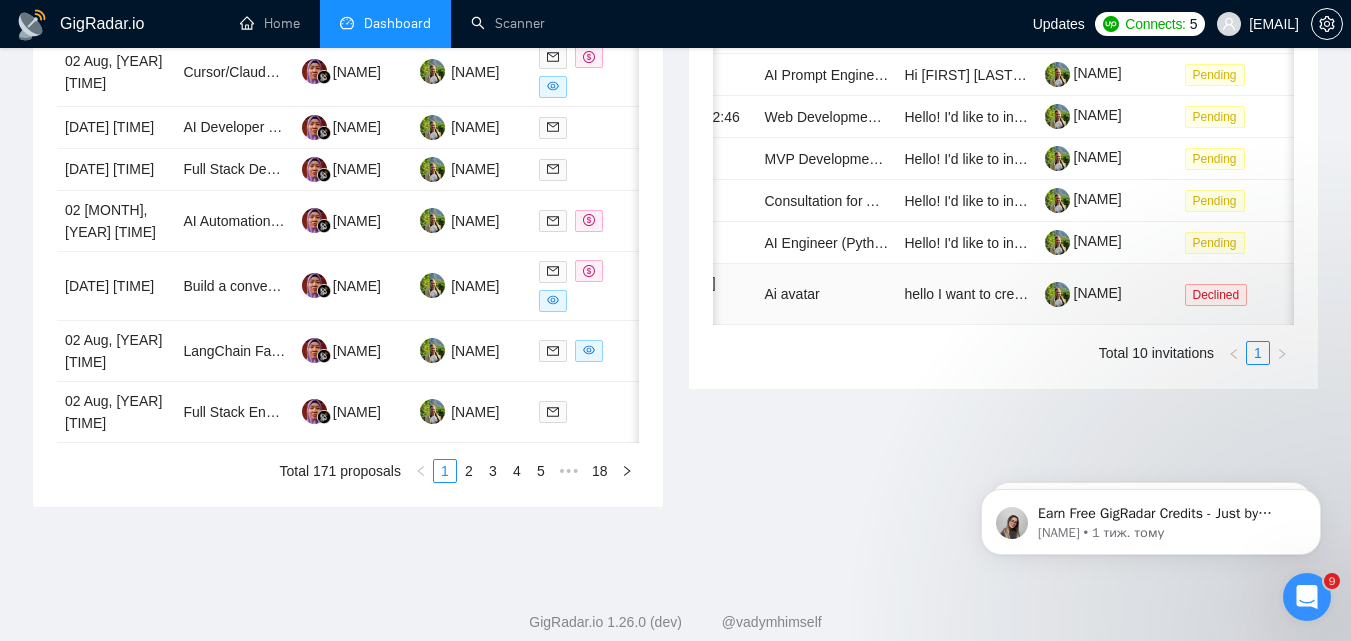 click on "hello
I want to create an interactive AI horse on a screen that talks with people. The horse should appear on a large screen, move its mouth while talking, and use a voice assistant system. The customer can speak to it and it will respond in a fun way using AI. This will be part of our pony booth" at bounding box center (1809, 294) 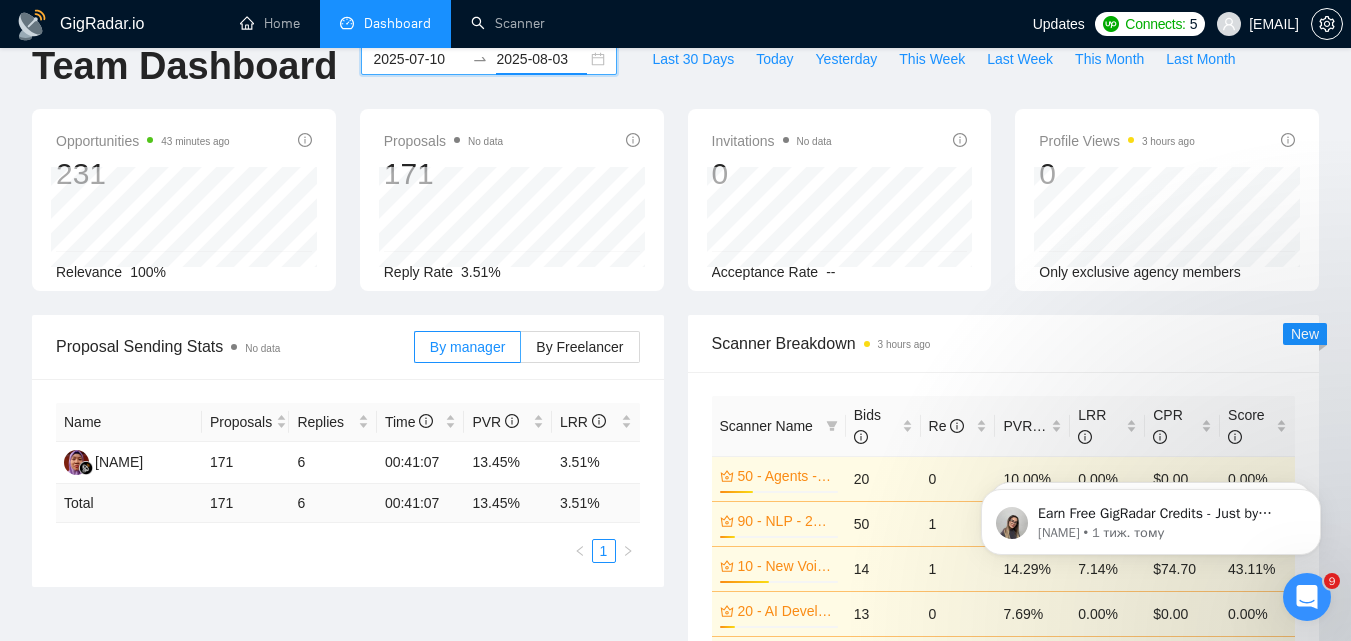 scroll, scrollTop: 0, scrollLeft: 0, axis: both 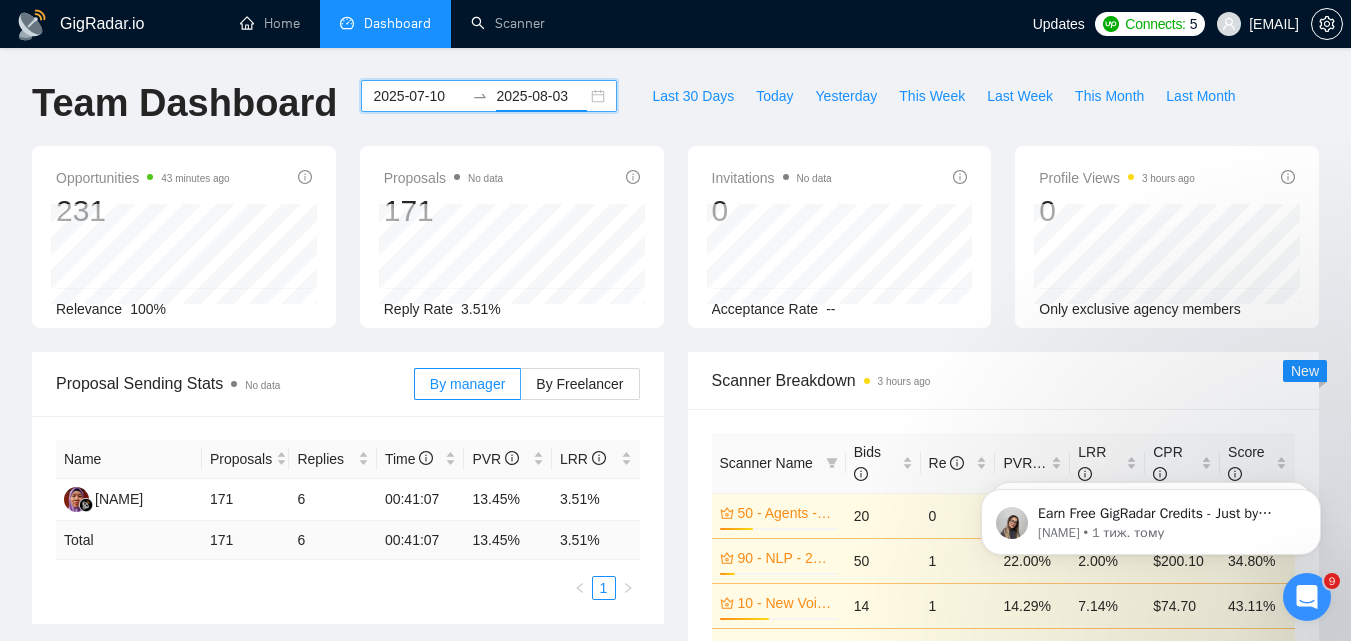 click on "2025-07-10" at bounding box center [418, 96] 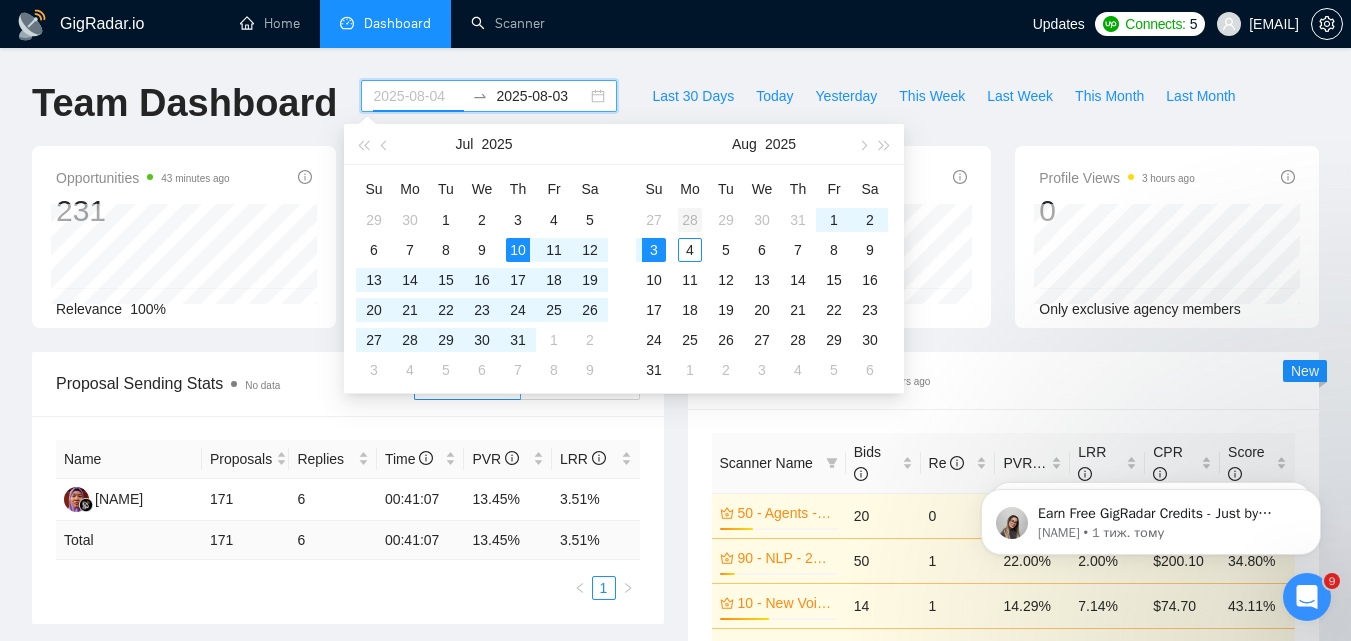 type on "2025-07-28" 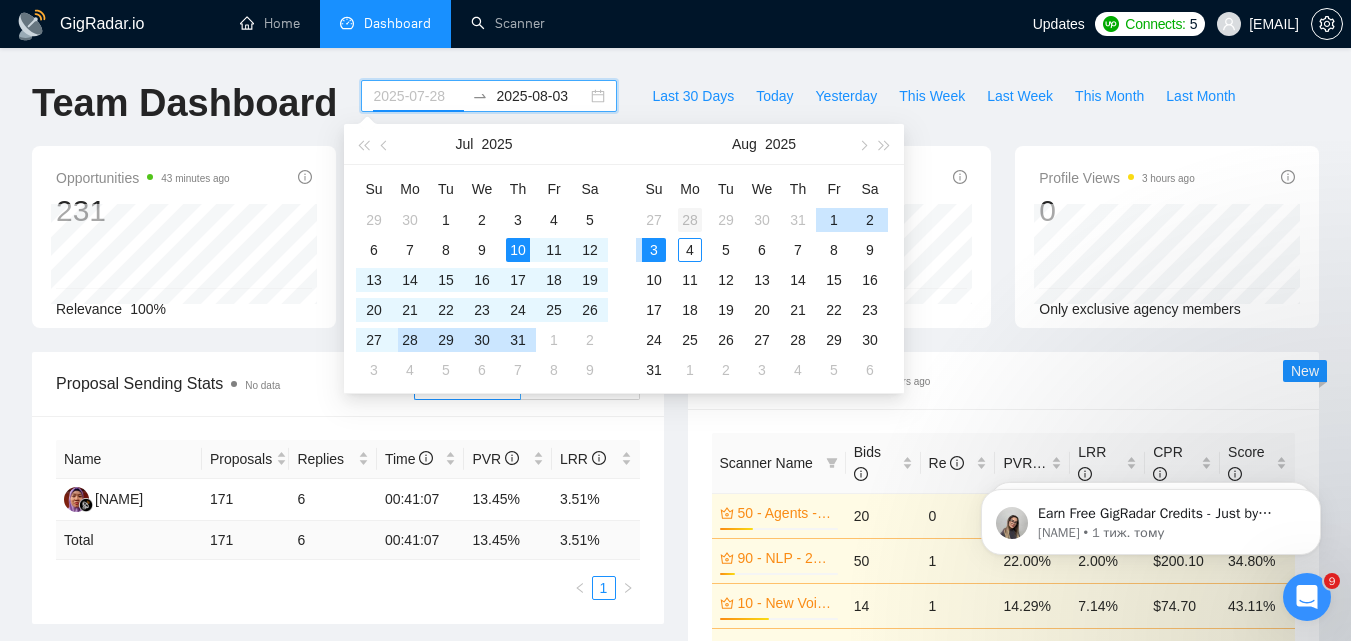 click on "28" at bounding box center (690, 220) 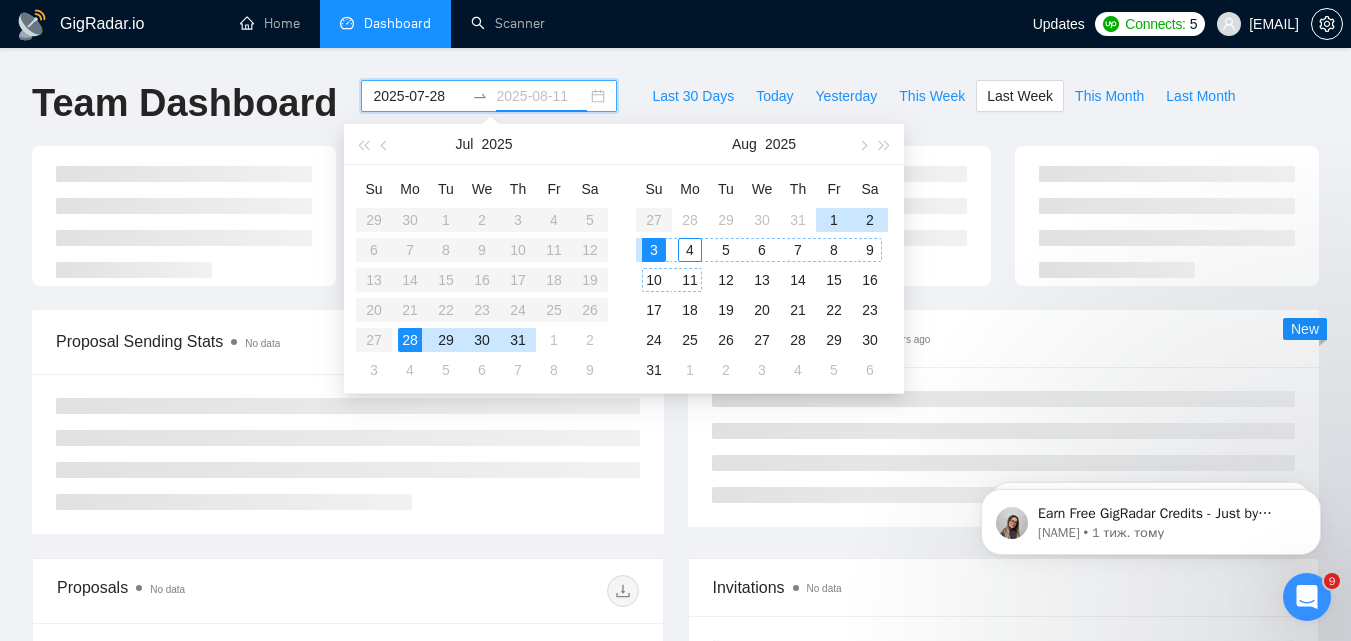 type on "2025-08-03" 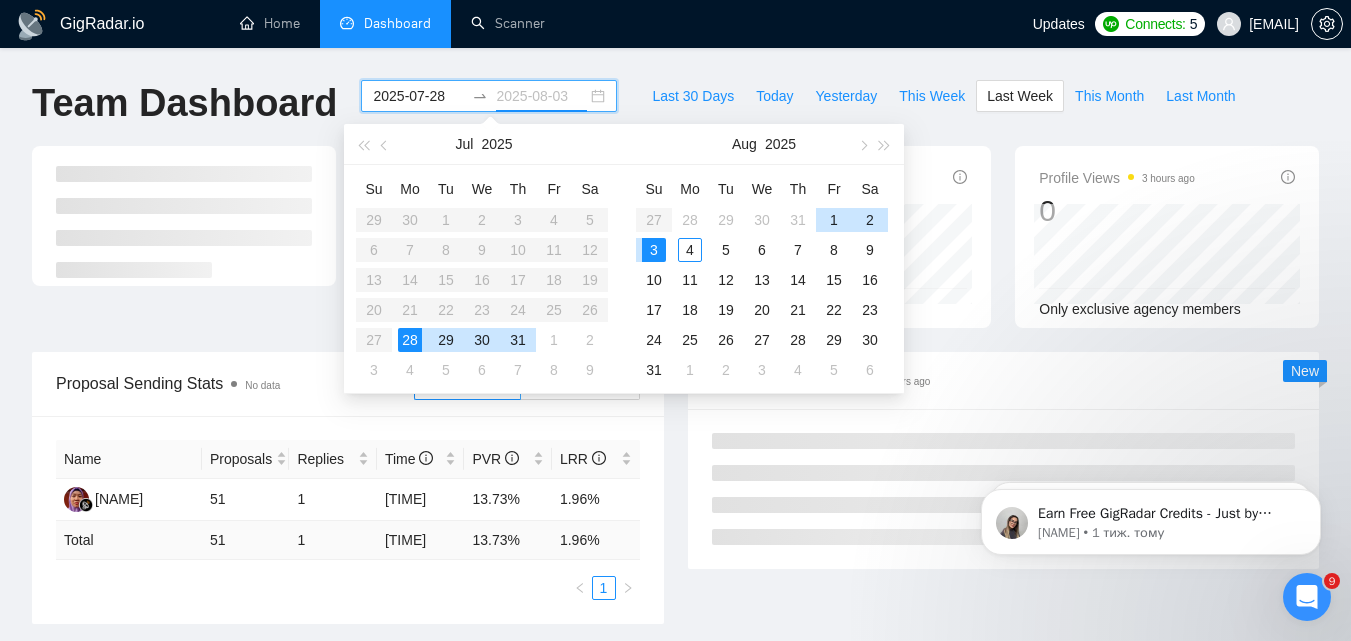 click on "3" at bounding box center [654, 250] 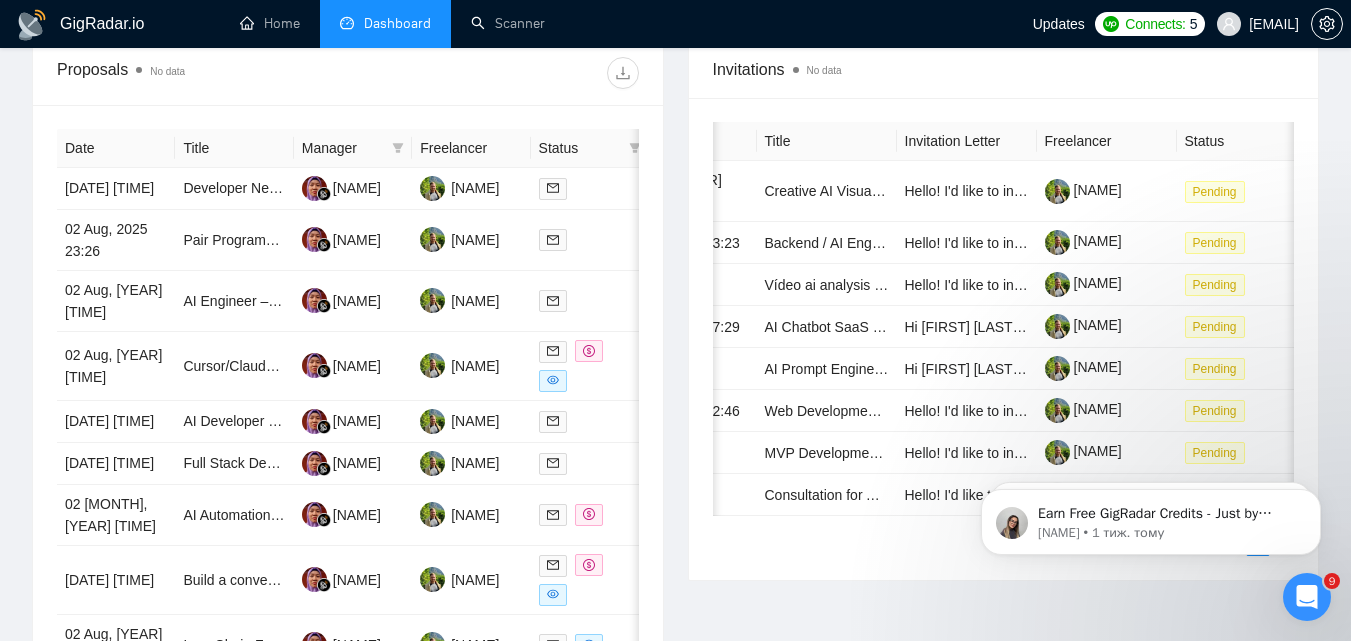 scroll, scrollTop: 900, scrollLeft: 0, axis: vertical 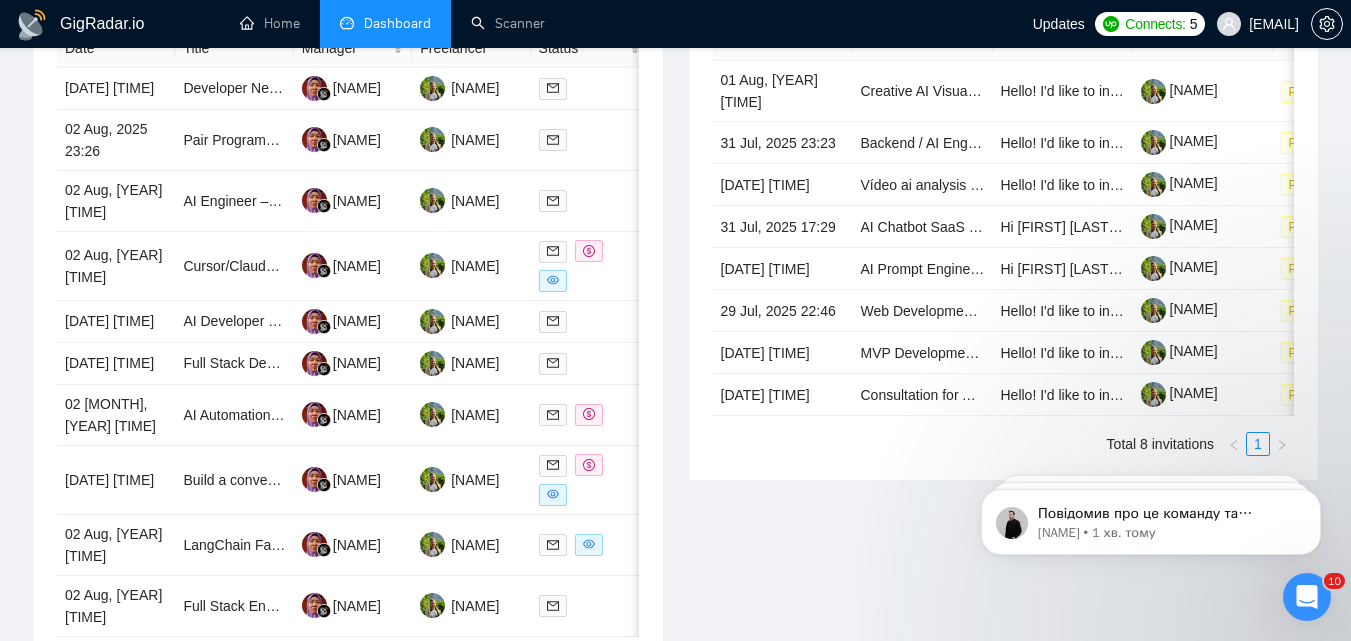 click 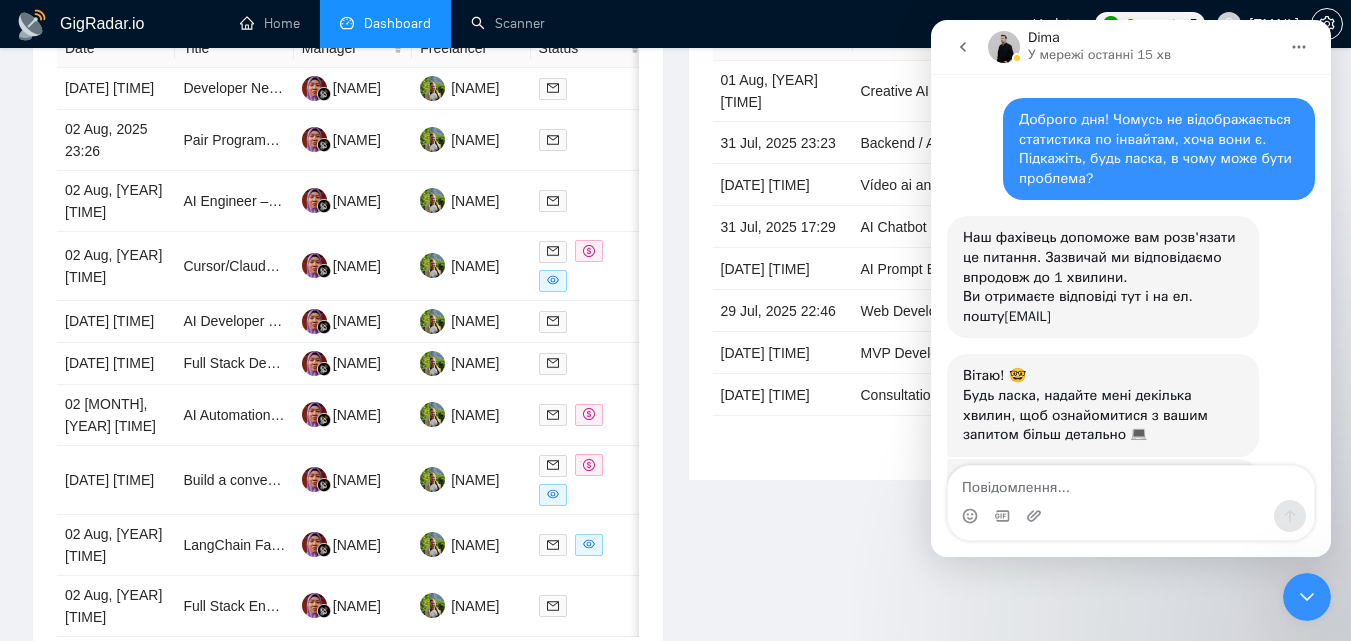 scroll, scrollTop: 23, scrollLeft: 0, axis: vertical 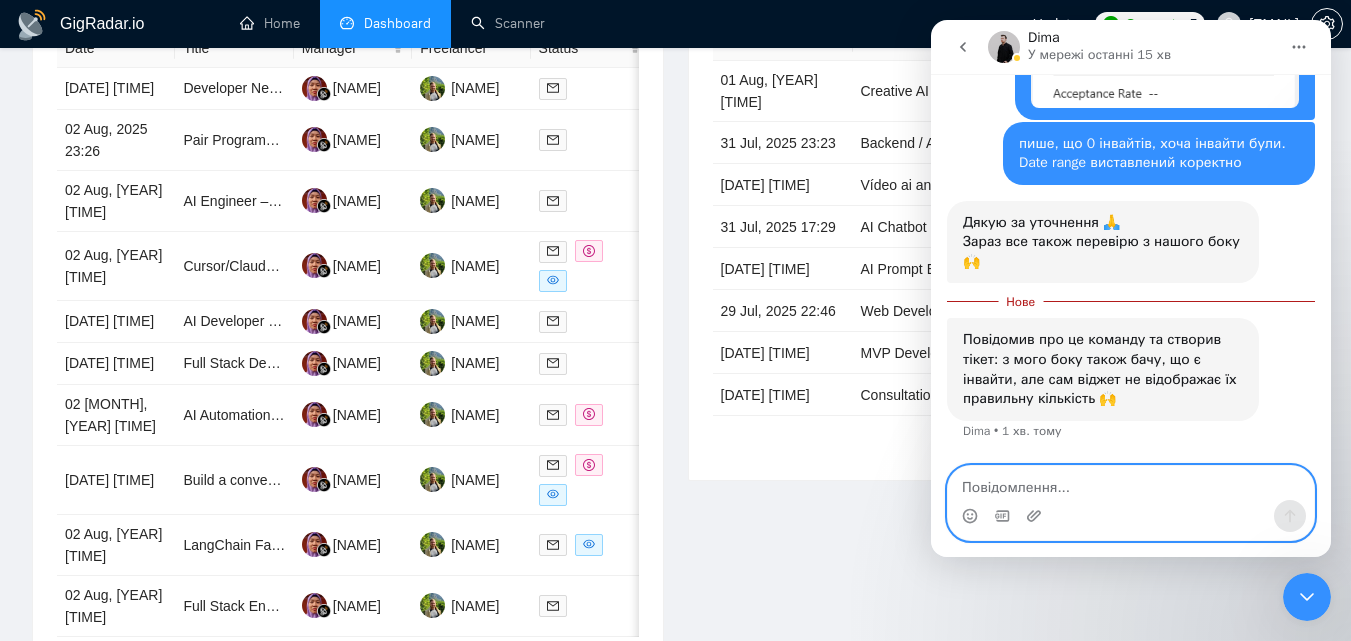 click at bounding box center [1131, 483] 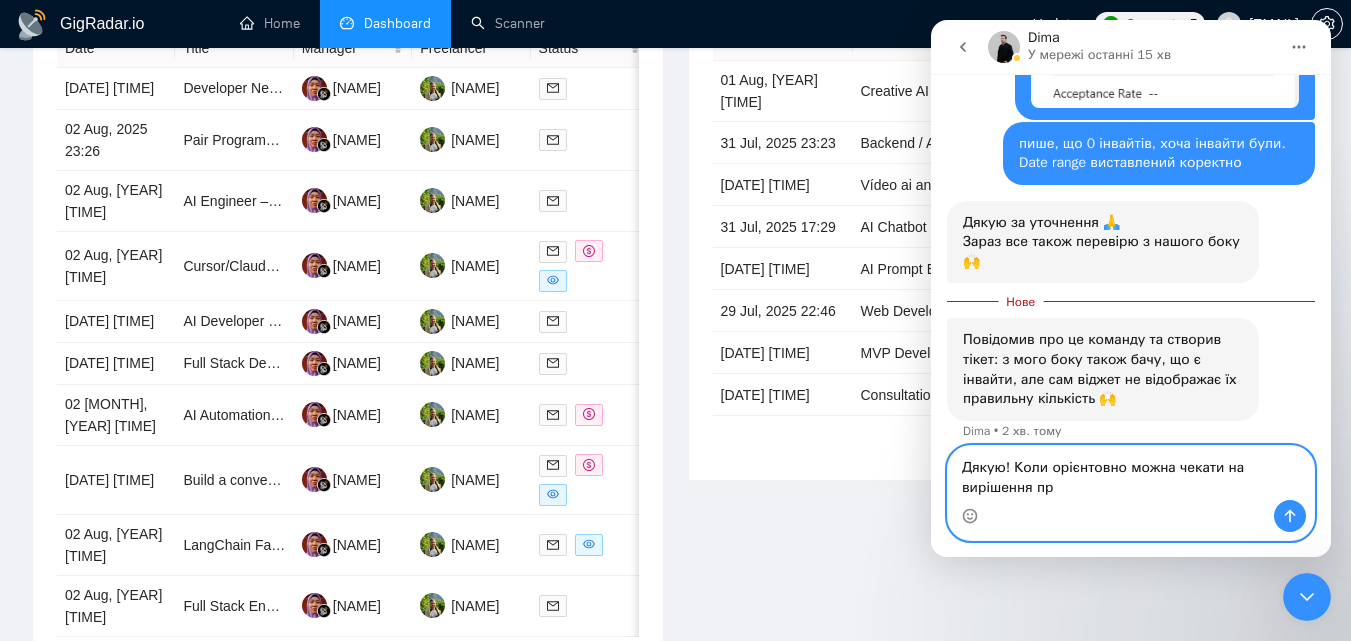 scroll, scrollTop: 632, scrollLeft: 0, axis: vertical 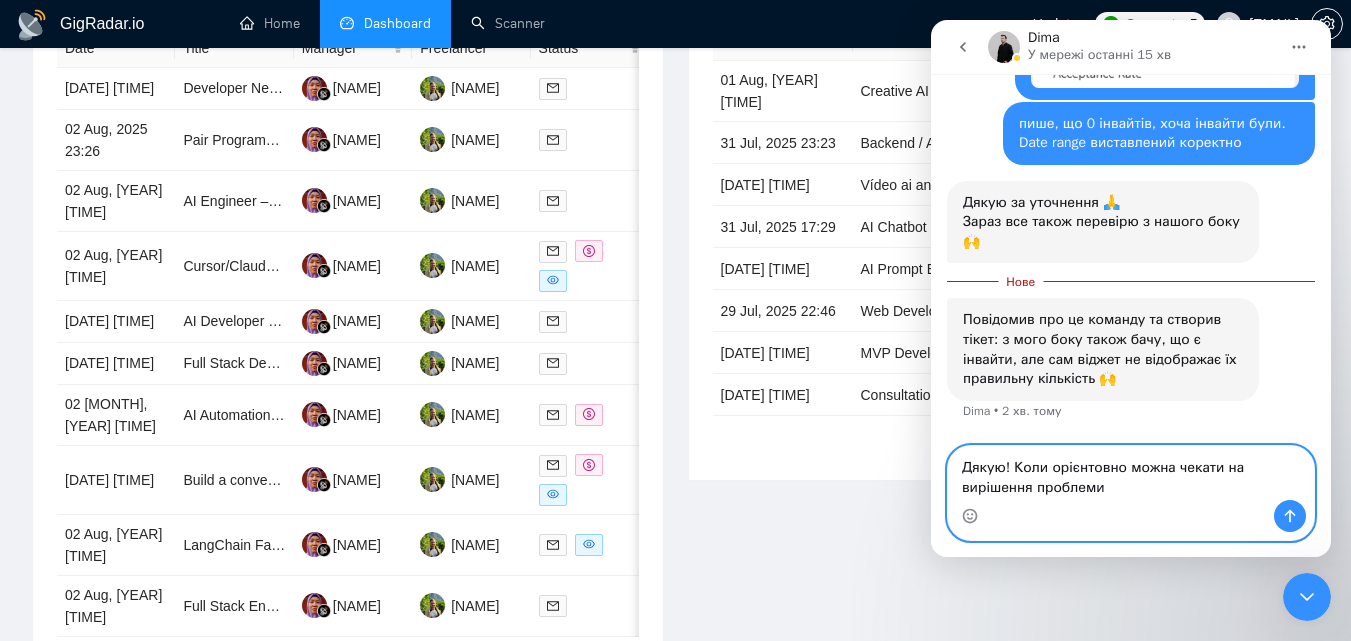 type on "Дякую! Коли орієнтовно можна чекати на вирішення проблеми?" 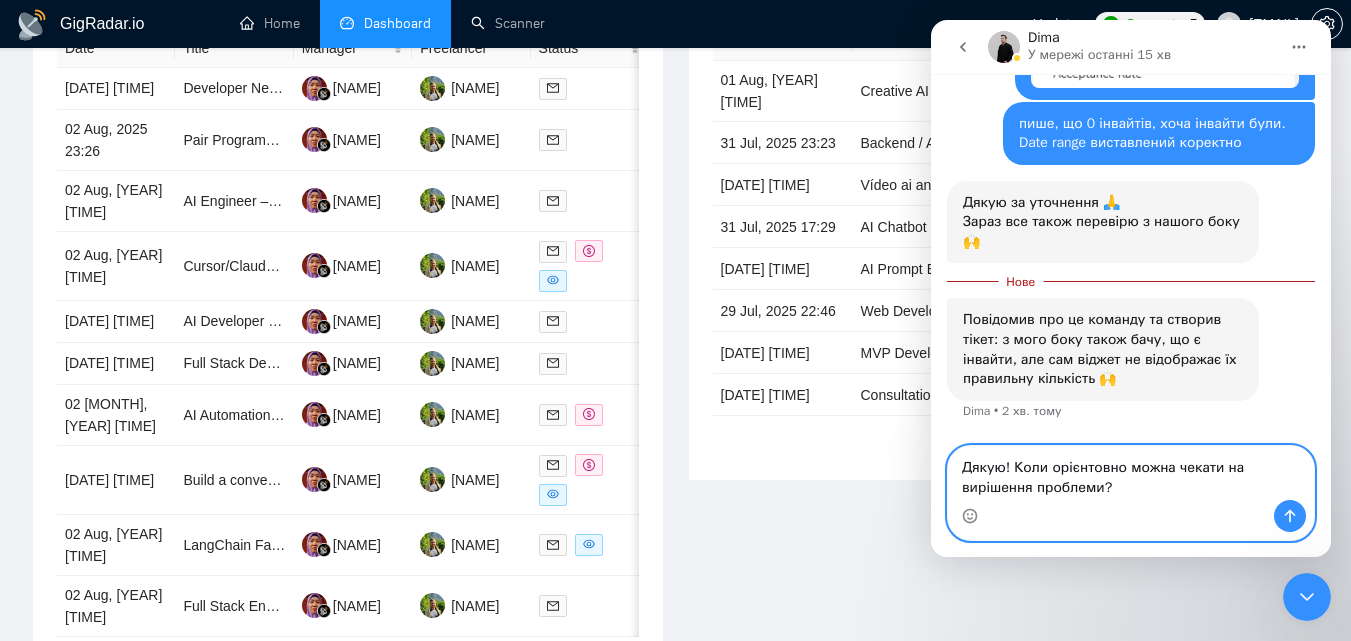 type 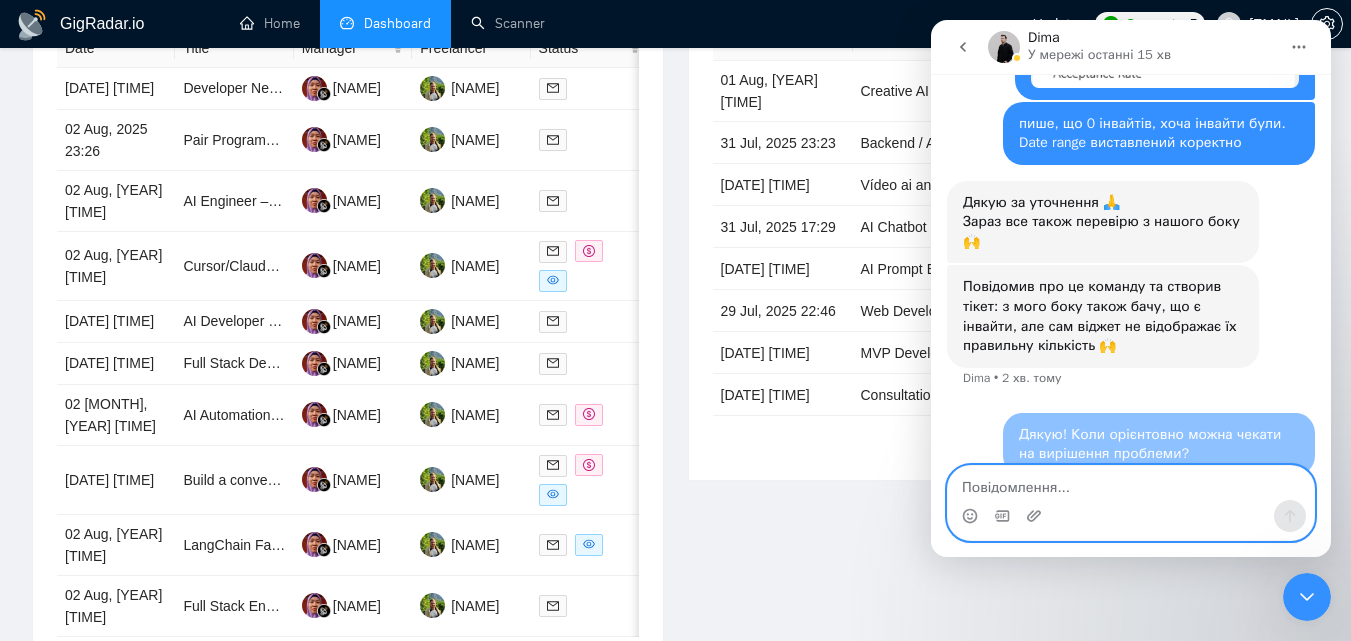 scroll, scrollTop: 658, scrollLeft: 0, axis: vertical 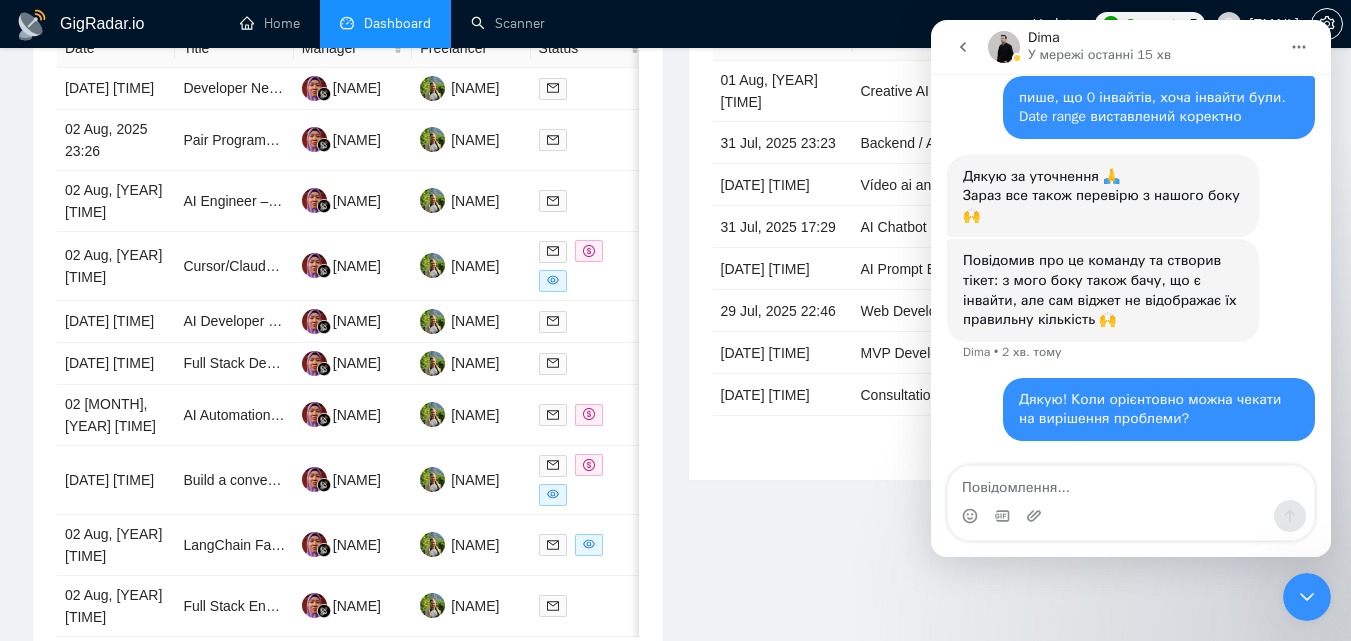 click at bounding box center (1307, 597) 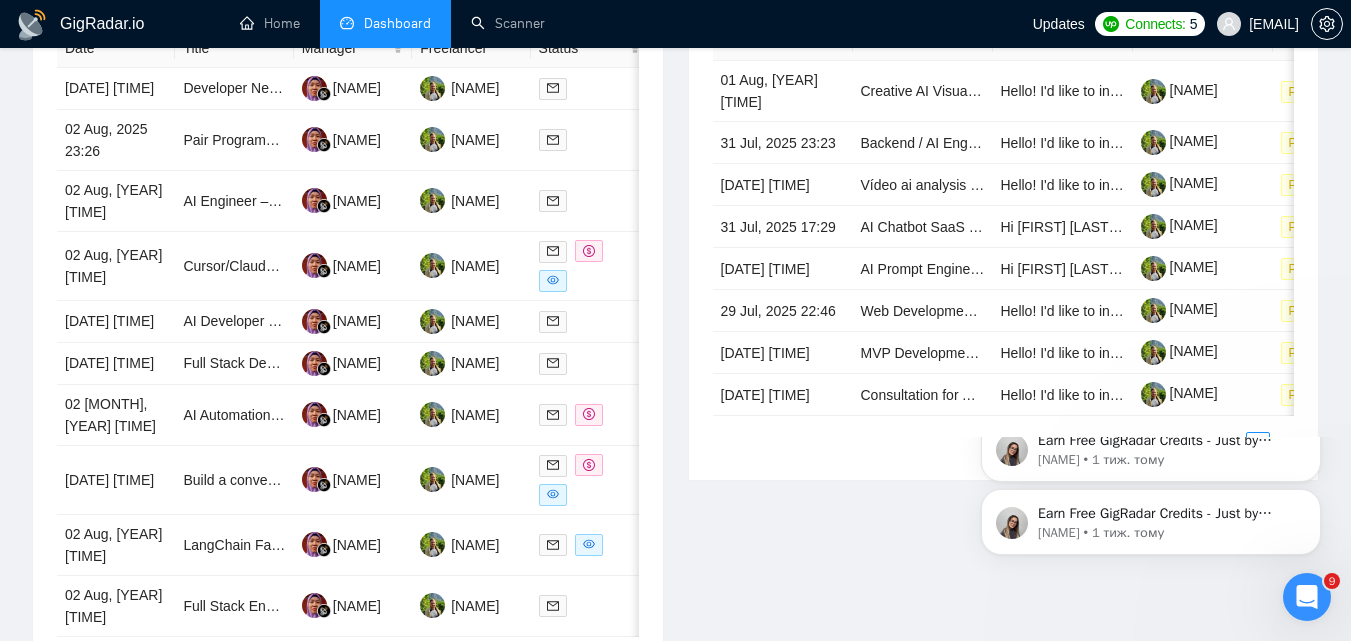 scroll, scrollTop: 0, scrollLeft: 0, axis: both 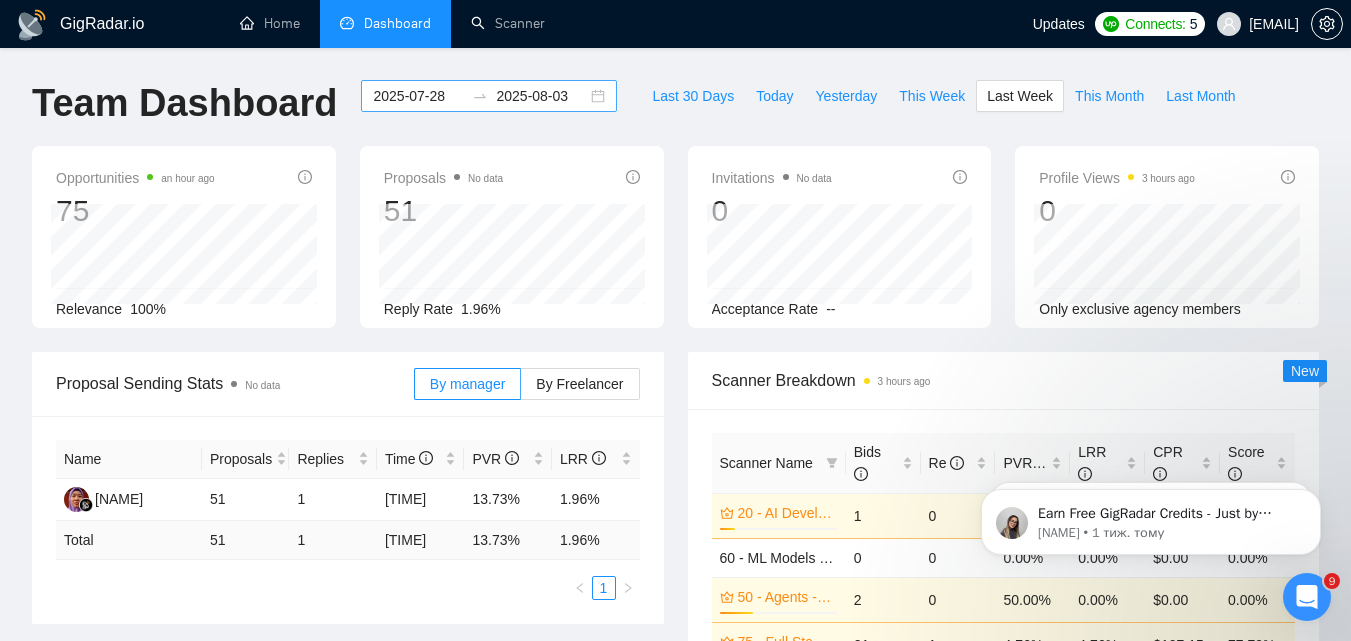 click on "2025-07-28" at bounding box center (418, 96) 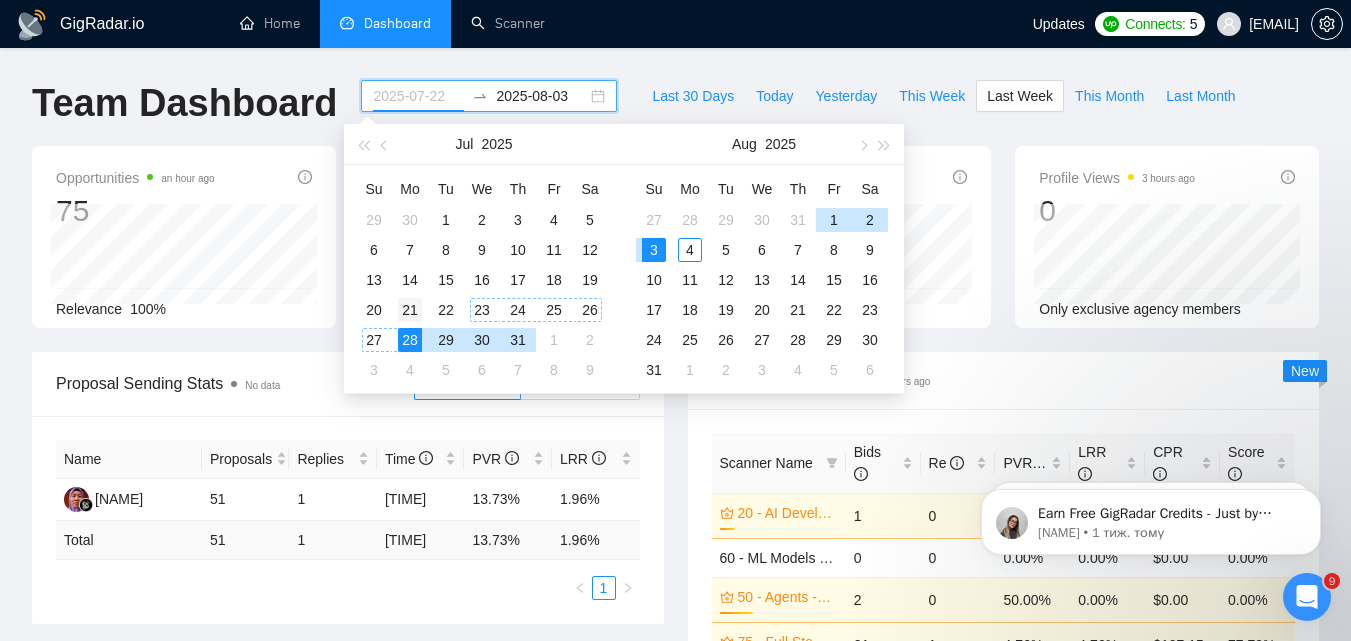 type on "2025-07-21" 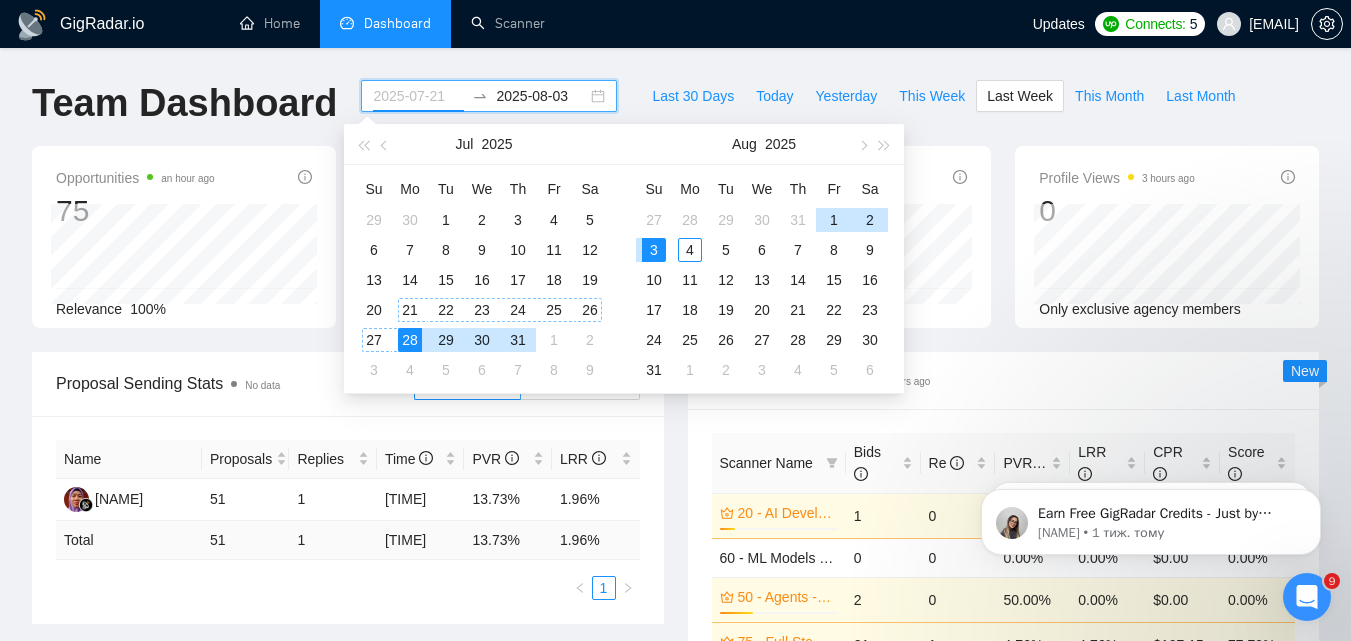 click on "21" at bounding box center [410, 310] 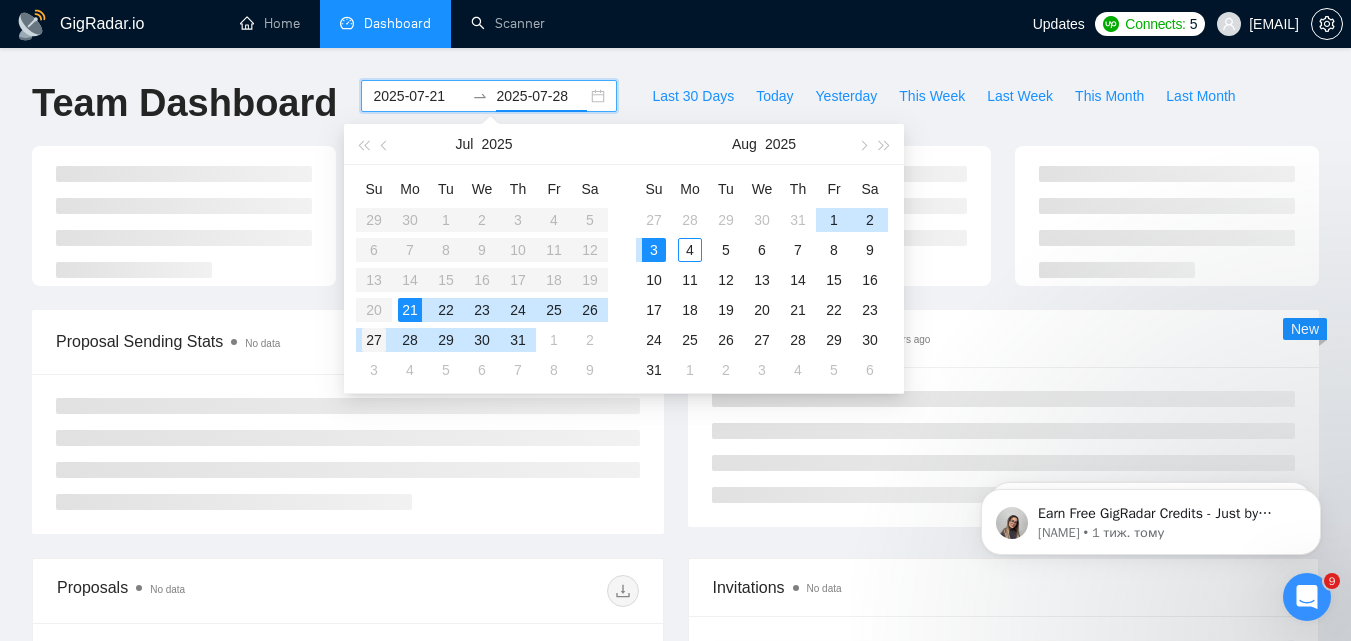 type on "2025-07-27" 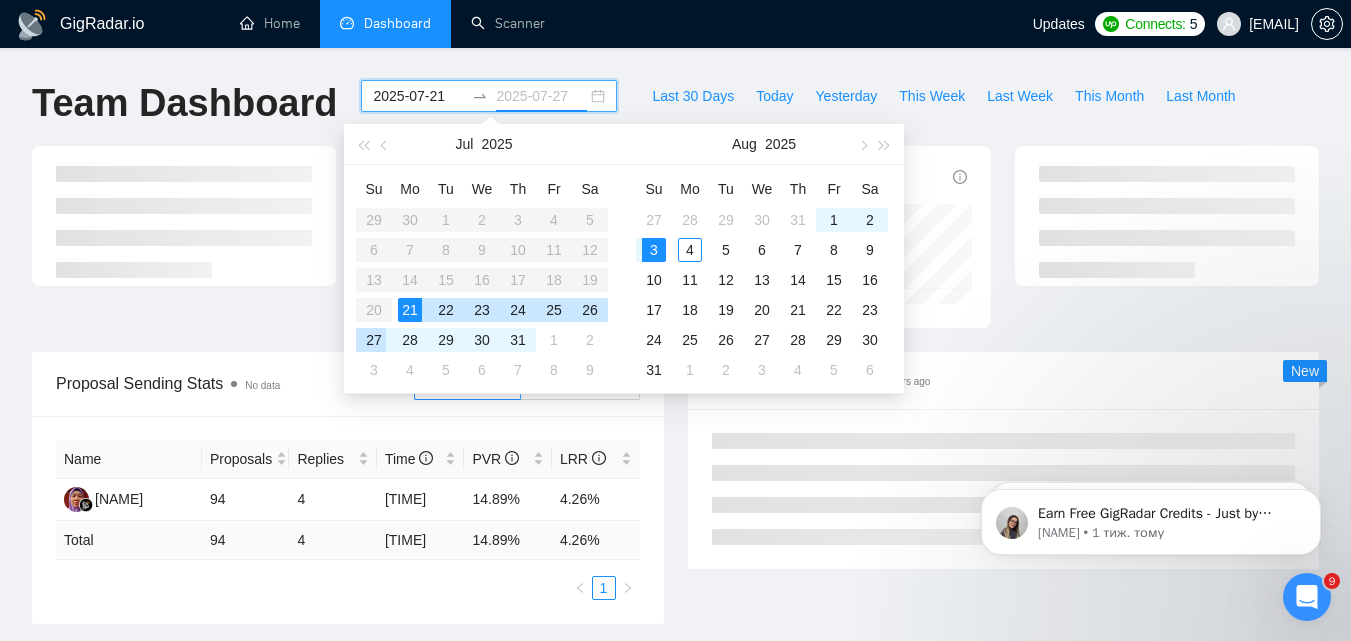 click on "27" at bounding box center [374, 340] 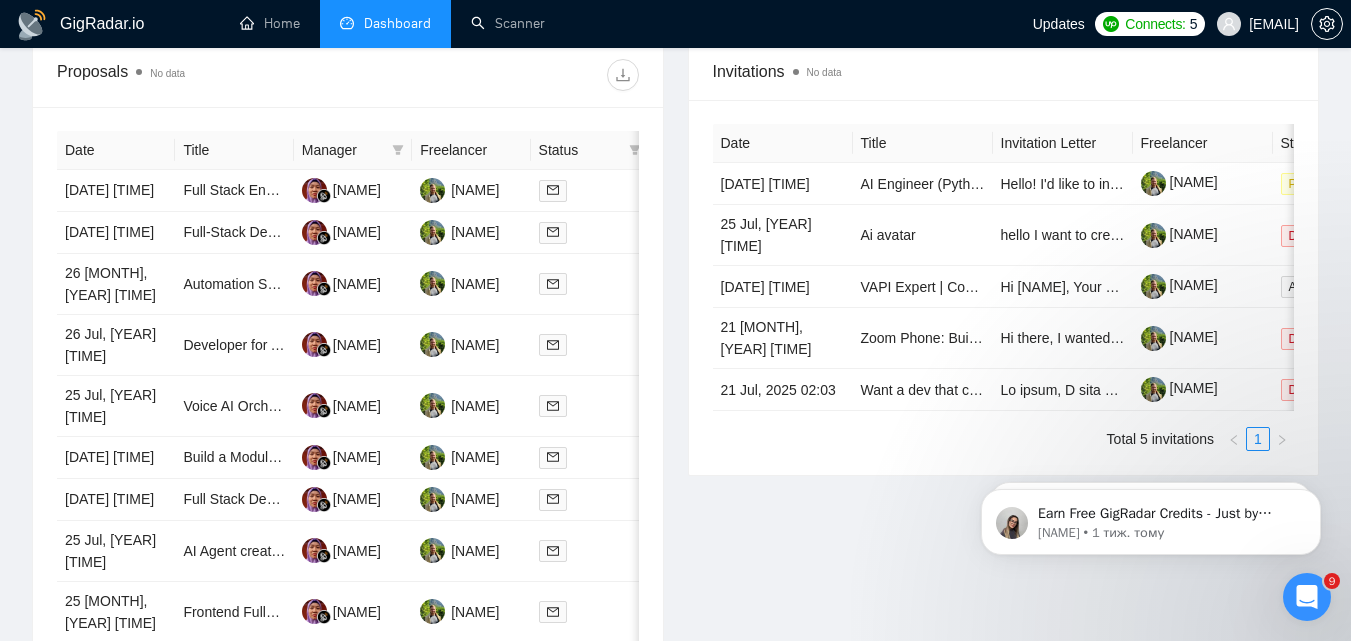 scroll, scrollTop: 800, scrollLeft: 0, axis: vertical 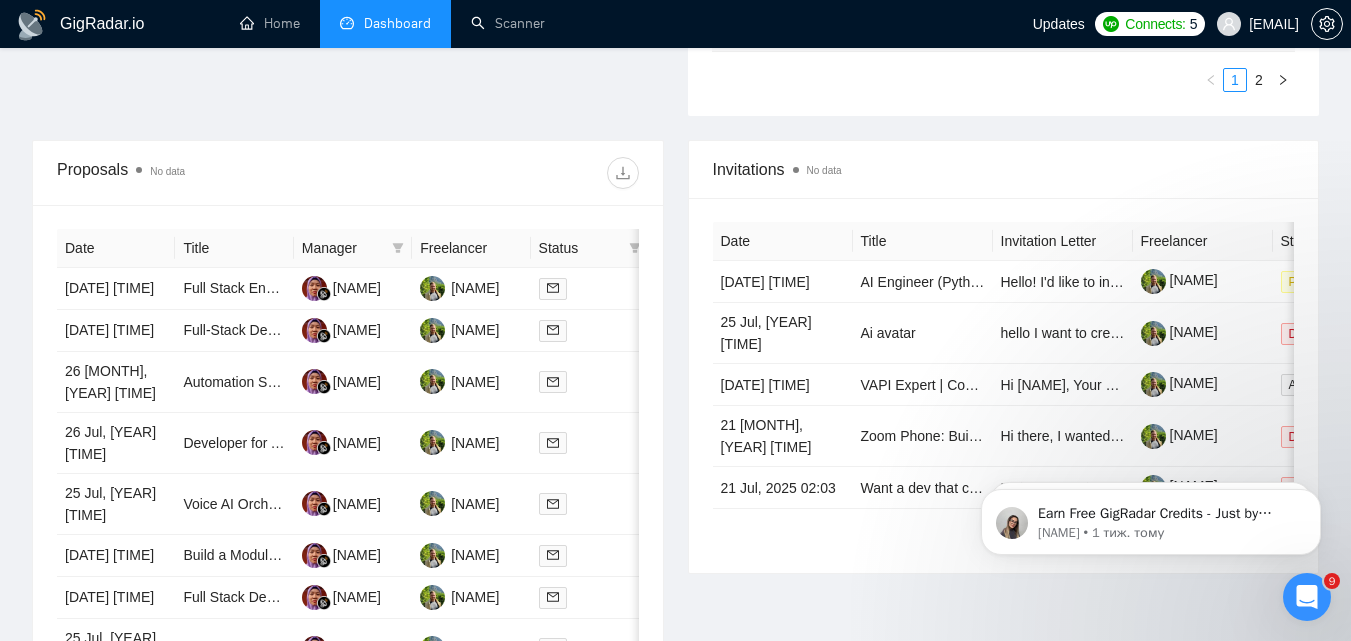 click on "Date Title Invitation Letter Freelancer Status           [DATE] [TIME] AI Engineer (Python/LangChain/LLM) for Next-Generation Book Recommendation Engine Hello!
I'd like to invite you to take a look at the job I've posted. Please submit a proposal if you're available and interested.
[PERSON] [PERSON] Pending [DATE] [TIME] Ai avatar hello
I want to create an interactive AI horse on a screen that talks with people. The horse should appear on a large screen, move its mouth while talking, and use a voice assistant system. The customer can speak to it and it will respond in a fun way using AI. This will be part of our pony booth [PERSON] Declined [DATE] [TIME] VAPI Expert | Conversational AI [PERSON] Archived [DATE] [TIME] Zoom Phone: Build Real-Time Interpreter Call Logging + Billing System [PERSON] Declined [DATE] [TIME] Want a dev that can build an Advanced automatic trading Bot! [PERSON] Declined Total 5 invitations 1" at bounding box center [1004, 385] 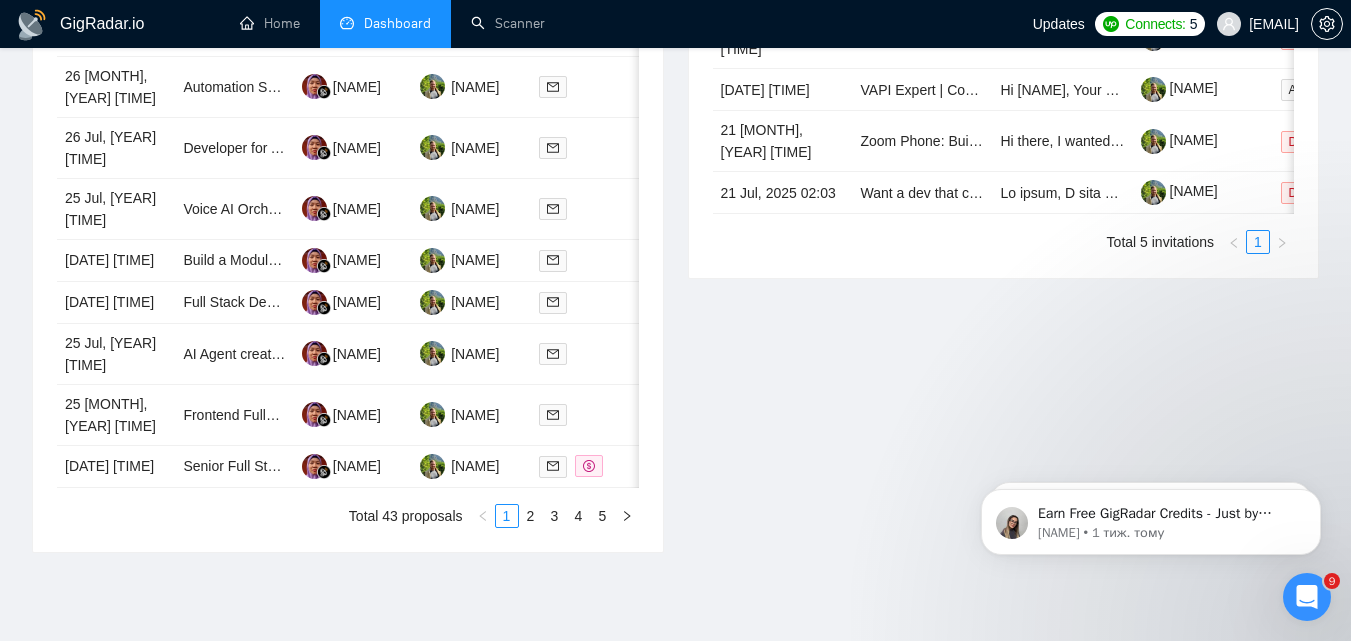 click on "Invitations No data Date Title Invitation Letter Freelancer Status           27 [MONTH], [YEAR] [TIME] AI Engineer (Python/LangChain/LLM) for Next-Generation Book Recommendation Engine Hello!
I'd like to invite you to take a look at the job I've posted. Please submit a proposal if you're available and interested.
[FIRST] [LAST] Pending 25 [MONTH], [YEAR] [TIME] Ai avatar hello
I want to create an interactive AI horse on a screen that talks with people. The horse should appear on a large screen, move its mouth while talking, and use a voice assistant system. The customer can speak to it and it will respond in a fun way using AI. This will be part of our pony booth [FIRST] [LAST] Declined 24 [MONTH], [YEAR] [TIME] VAPI Expert | Conversational AI [FIRST] [LAST] Archived 21 [MONTH], [YEAR] [TIME] Zoom Phone: Build Real-Time Interpreter Call Logging + Billing System [FIRST] [LAST] Declined 21 [MONTH], [YEAR] [TIME] Want a dev that can build an Advanced automatic trading Bot! [FIRST] [LAST] Declined Total 5 invitations 1" at bounding box center (1004, 199) 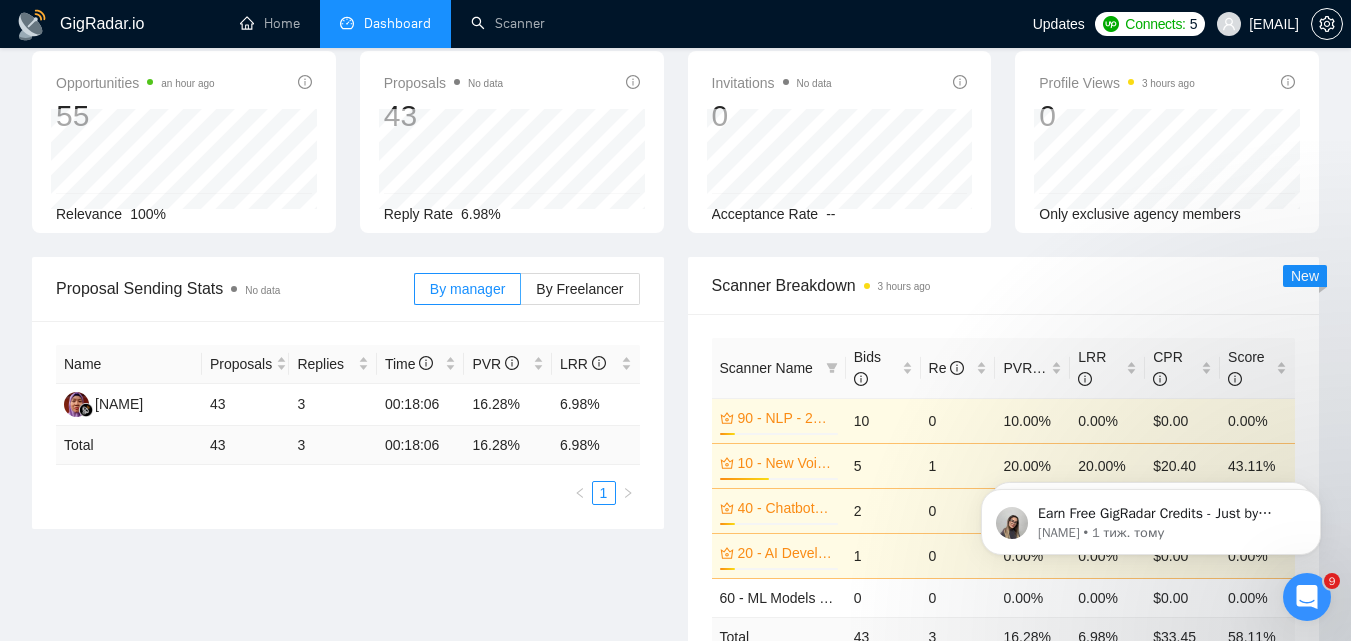 scroll, scrollTop: 0, scrollLeft: 0, axis: both 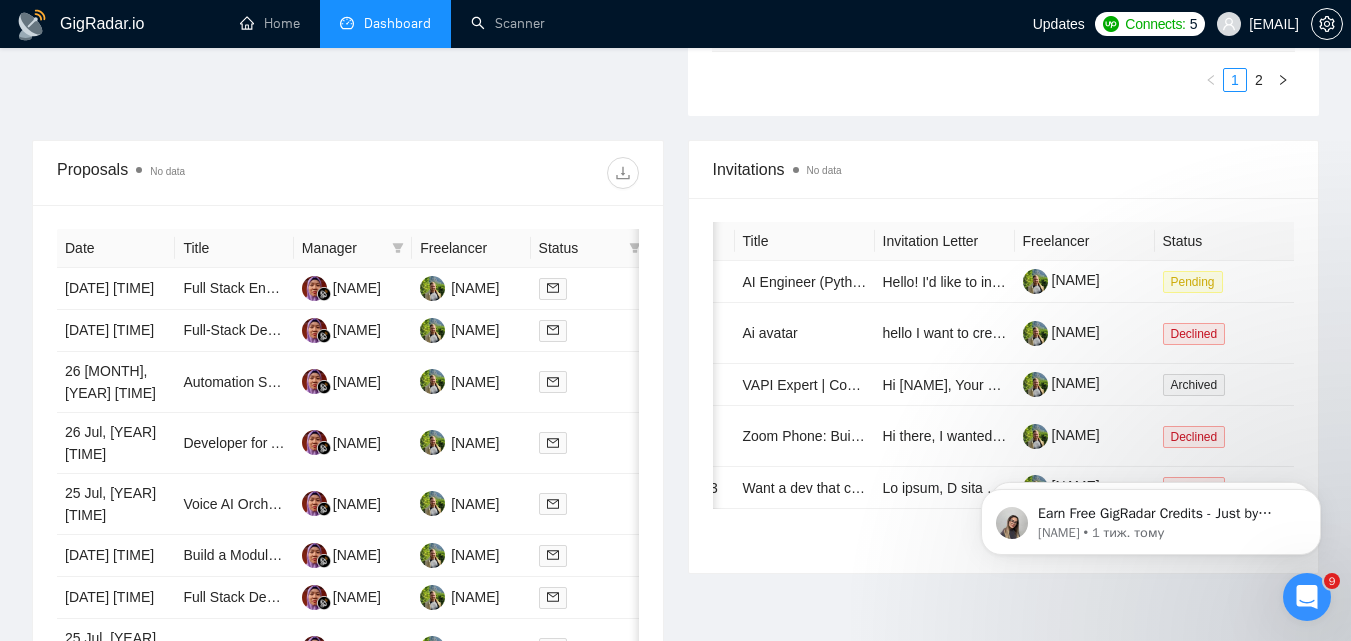 drag, startPoint x: 999, startPoint y: 478, endPoint x: 803, endPoint y: 474, distance: 196.04082 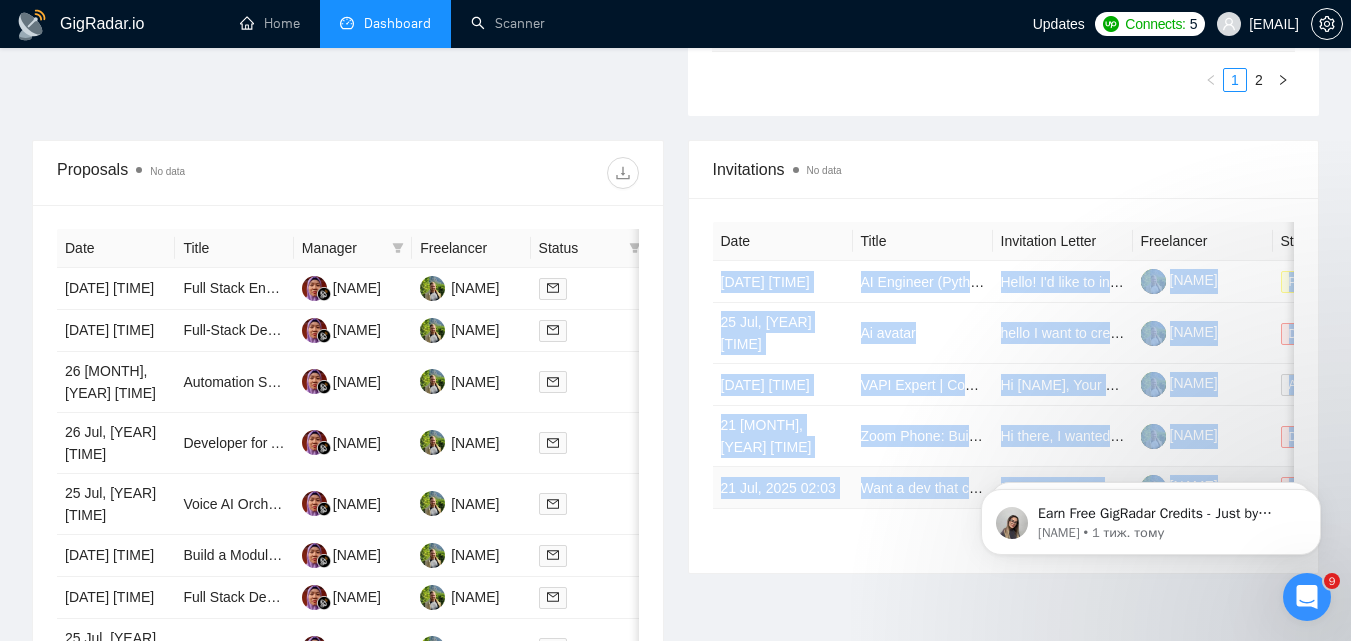 scroll, scrollTop: 0, scrollLeft: 118, axis: horizontal 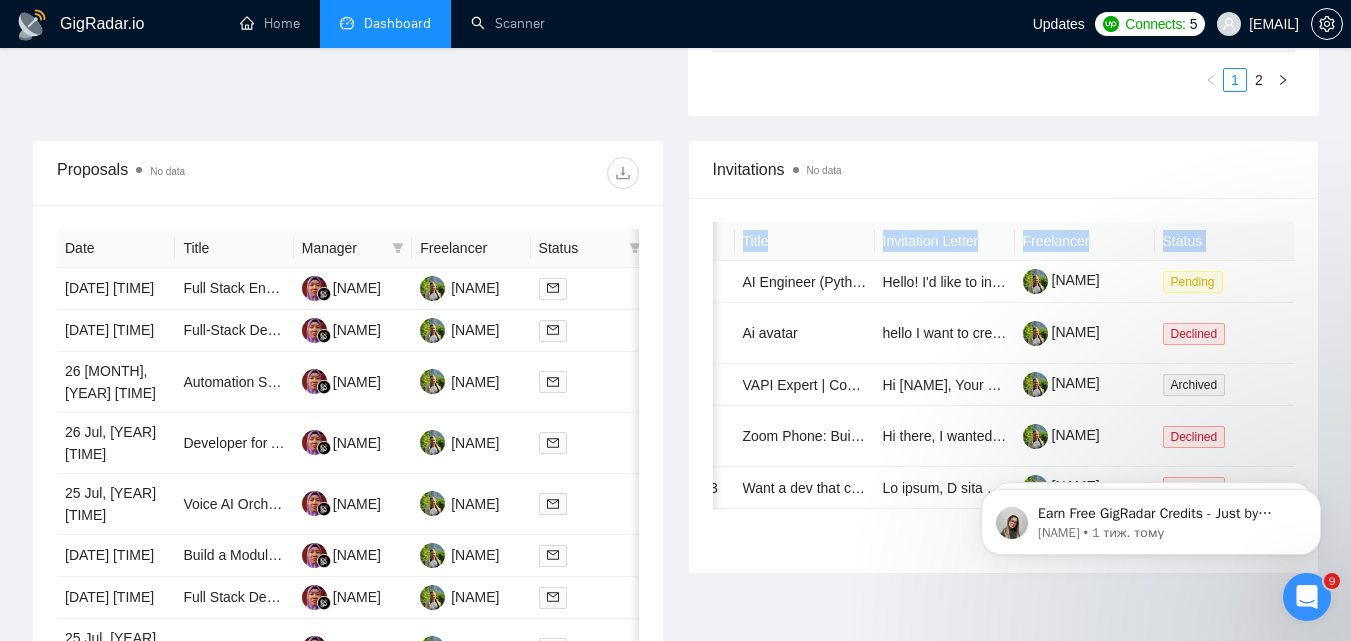 drag, startPoint x: 714, startPoint y: 288, endPoint x: 1355, endPoint y: 444, distance: 659.7098 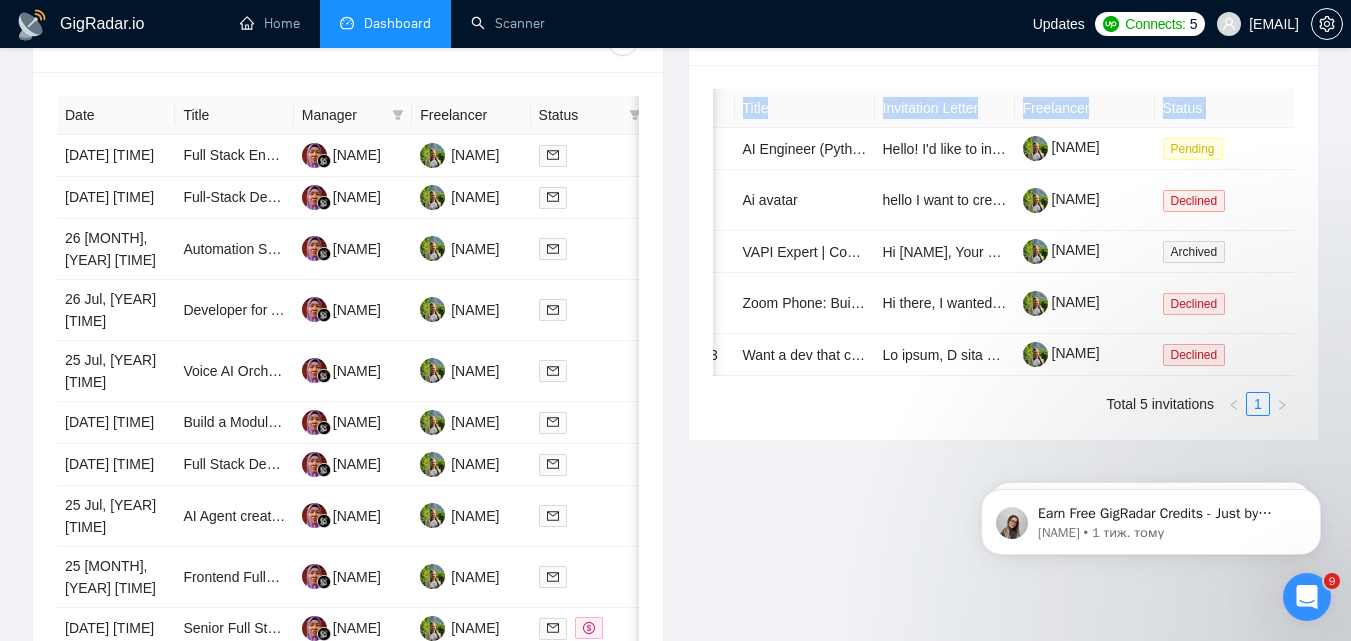 scroll, scrollTop: 700, scrollLeft: 0, axis: vertical 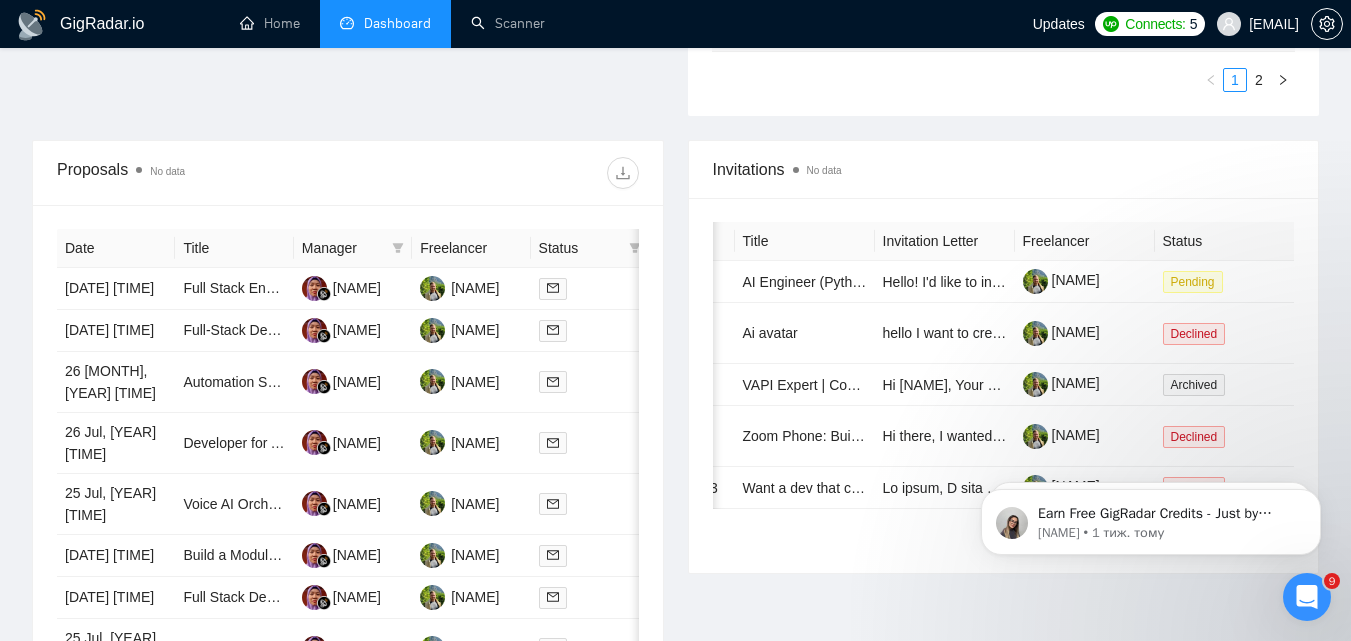 click on "Invitations No data" at bounding box center (1004, 169) 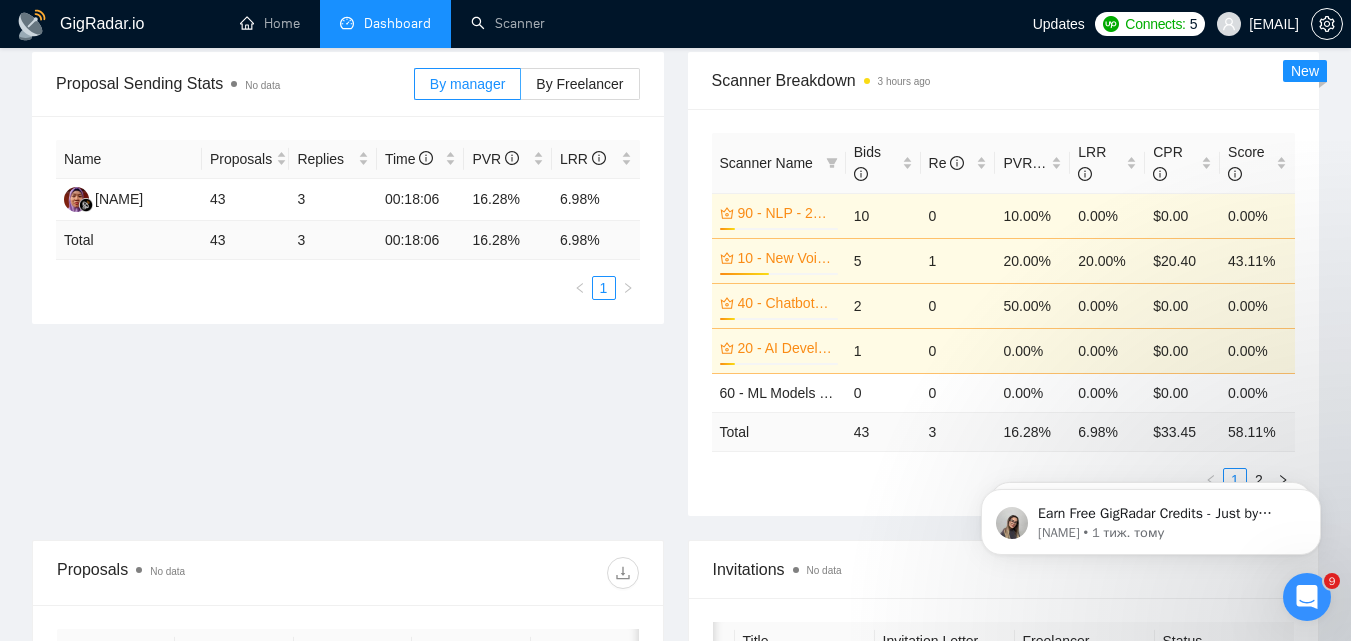 scroll, scrollTop: 700, scrollLeft: 0, axis: vertical 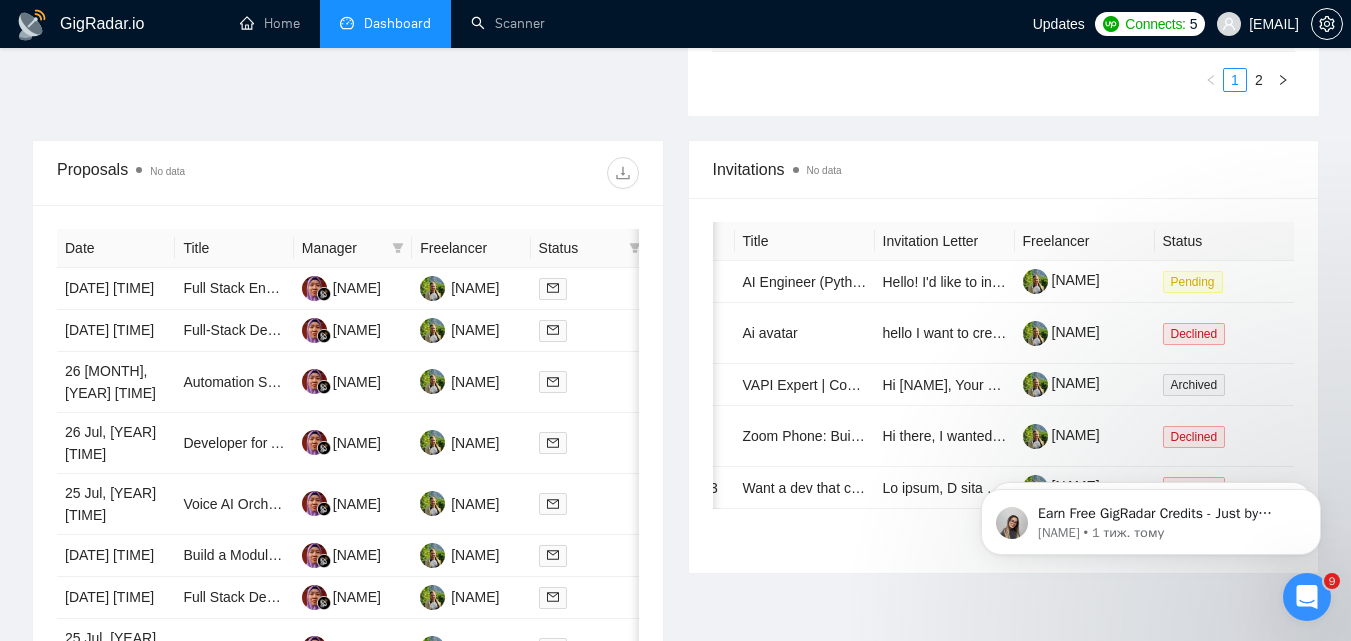 click 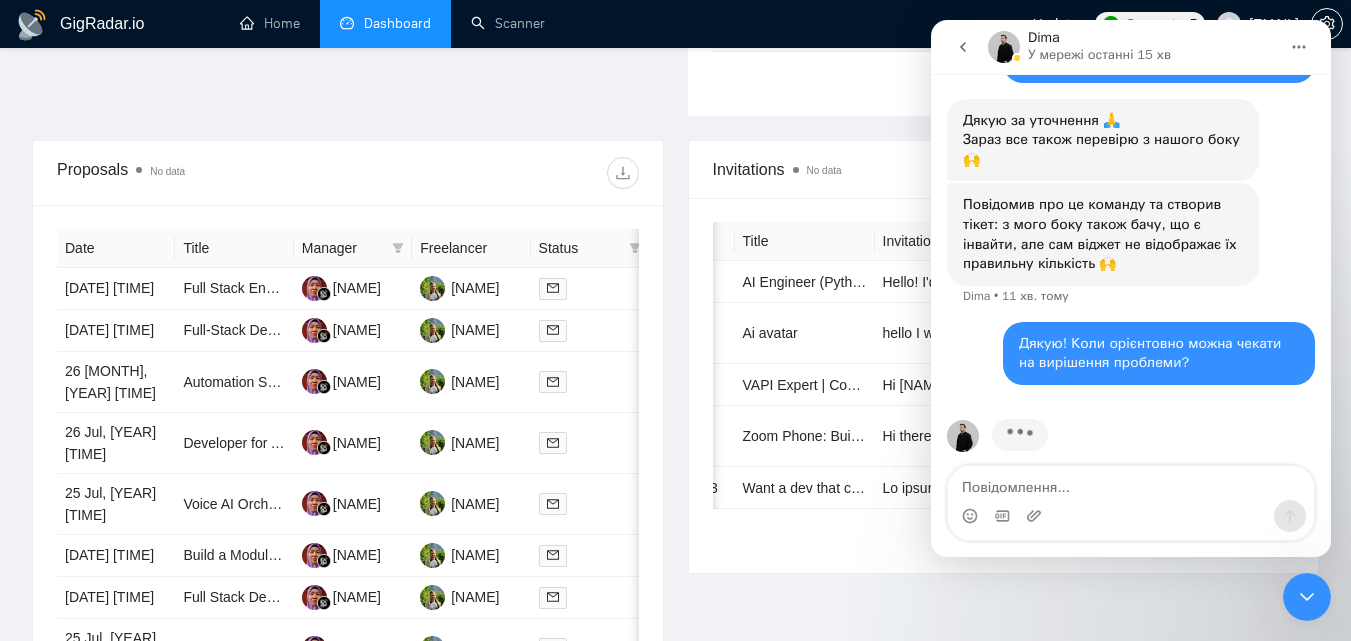 scroll, scrollTop: 735, scrollLeft: 0, axis: vertical 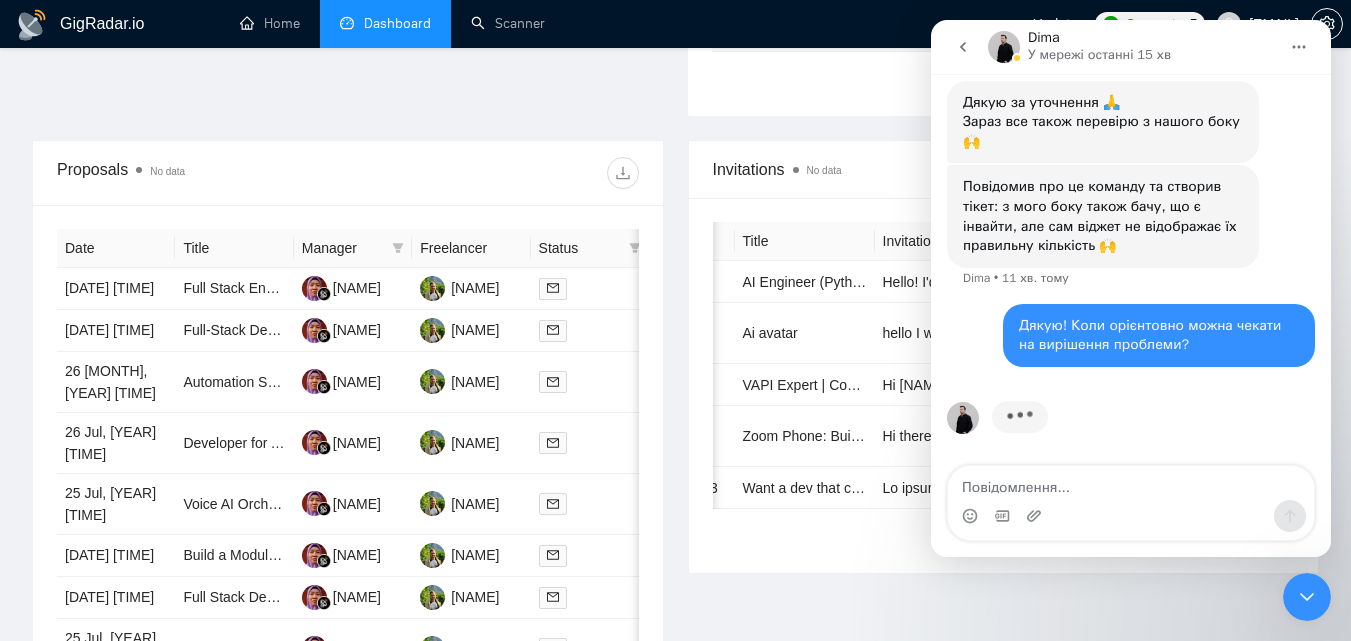 click at bounding box center [1131, 483] 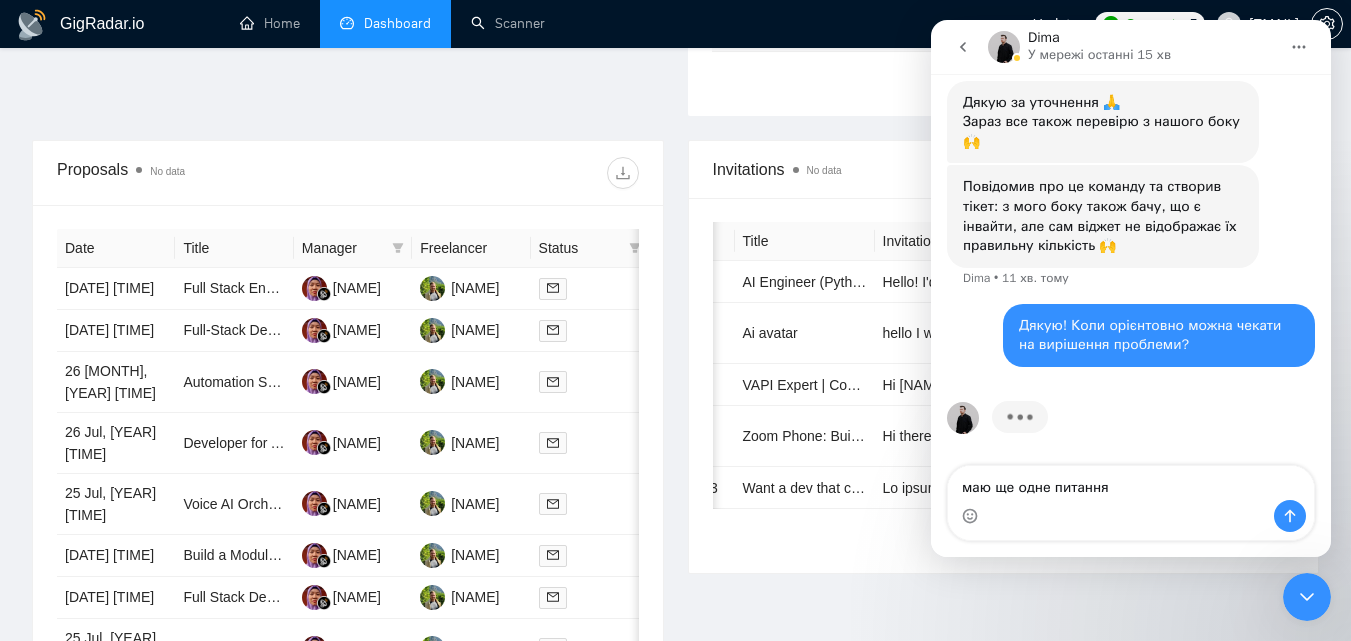 type on "маю ще одне питання" 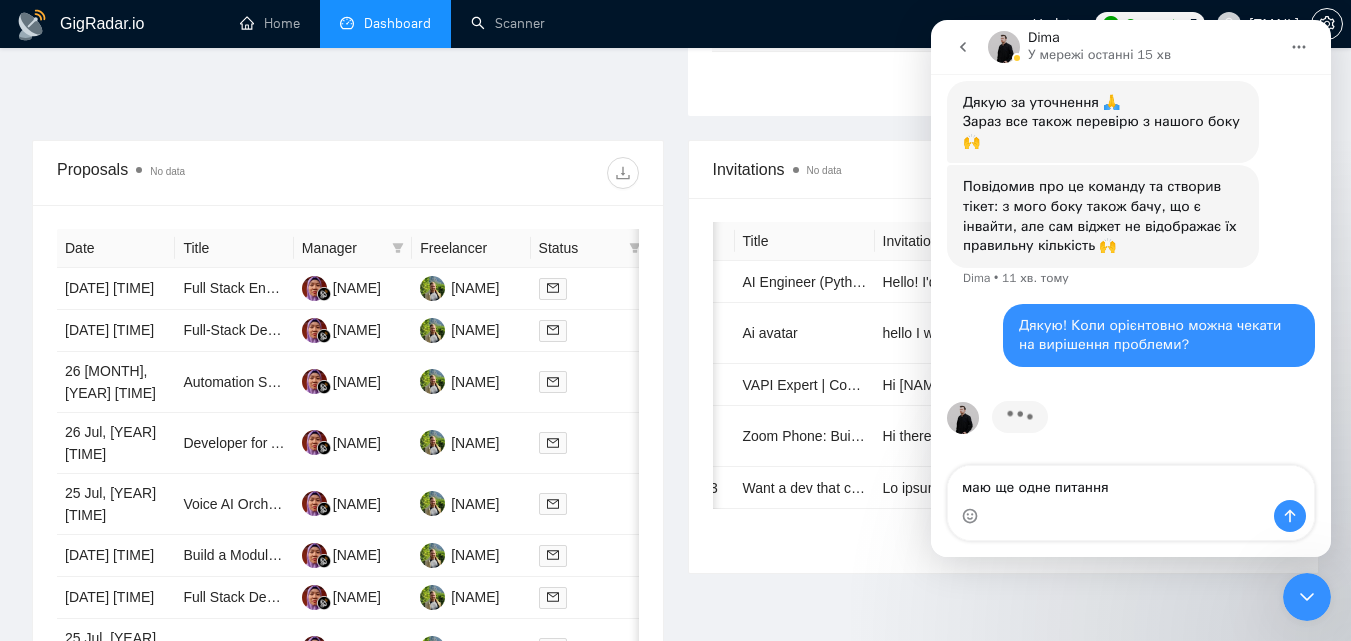 click on "Invitations No data" at bounding box center [1004, 169] 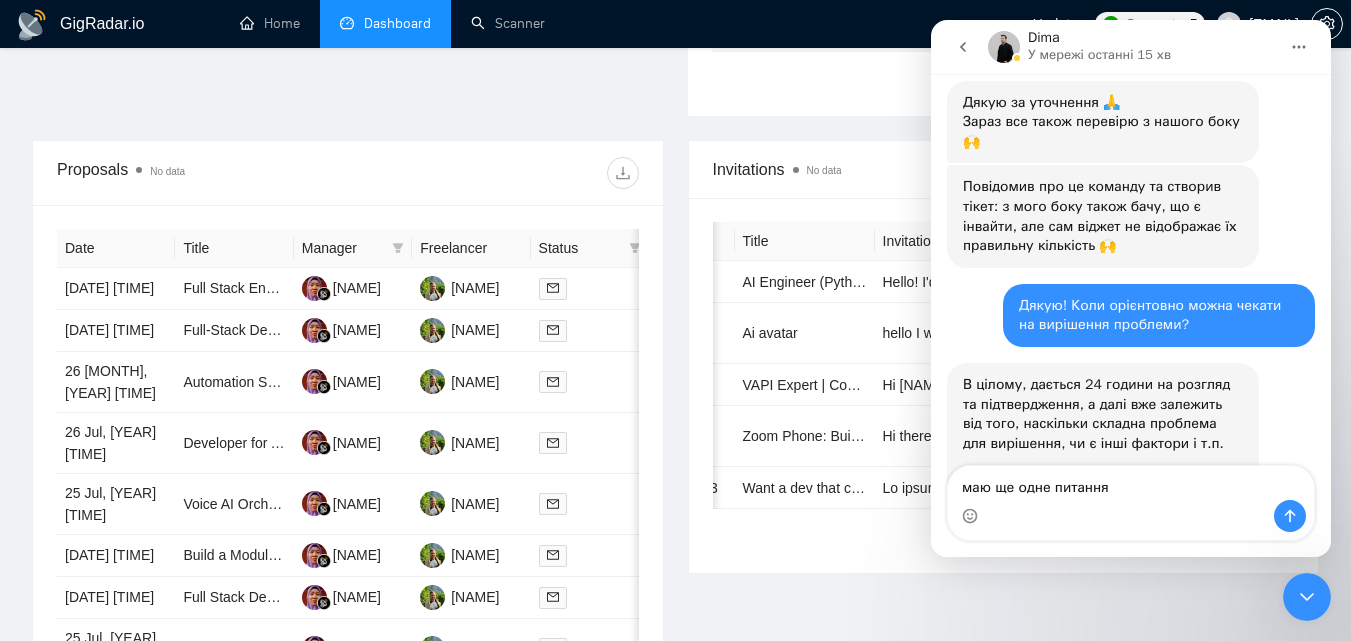 scroll, scrollTop: 835, scrollLeft: 0, axis: vertical 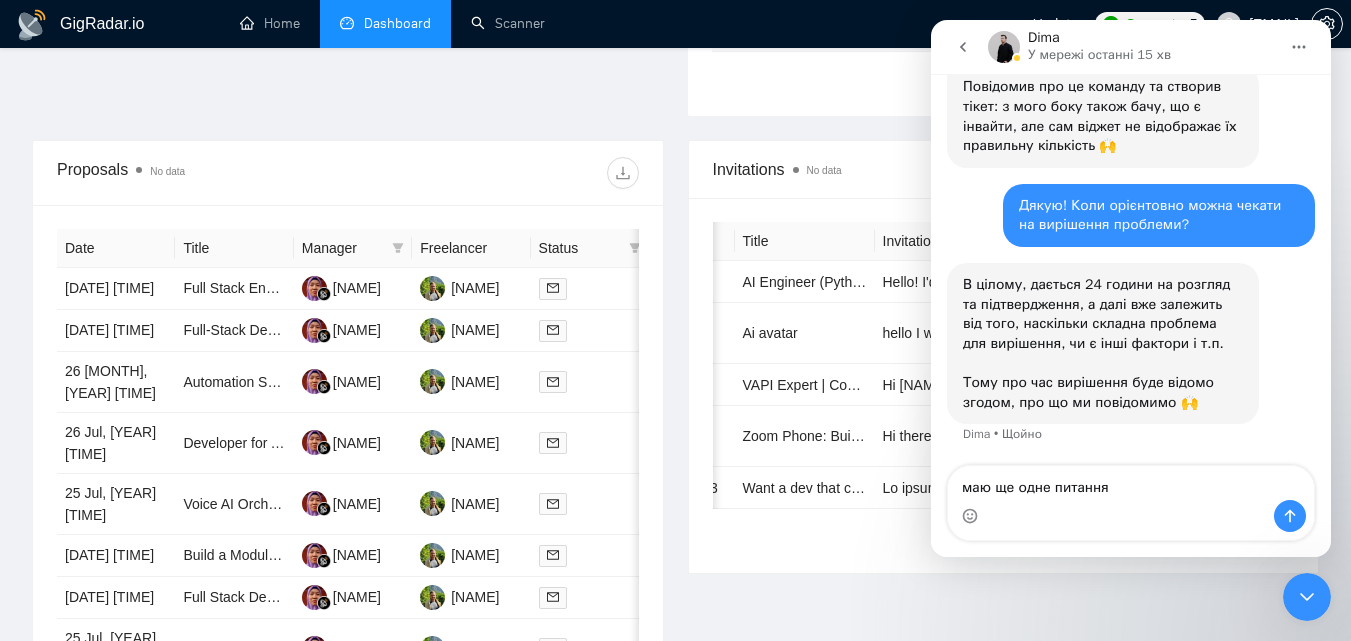 click 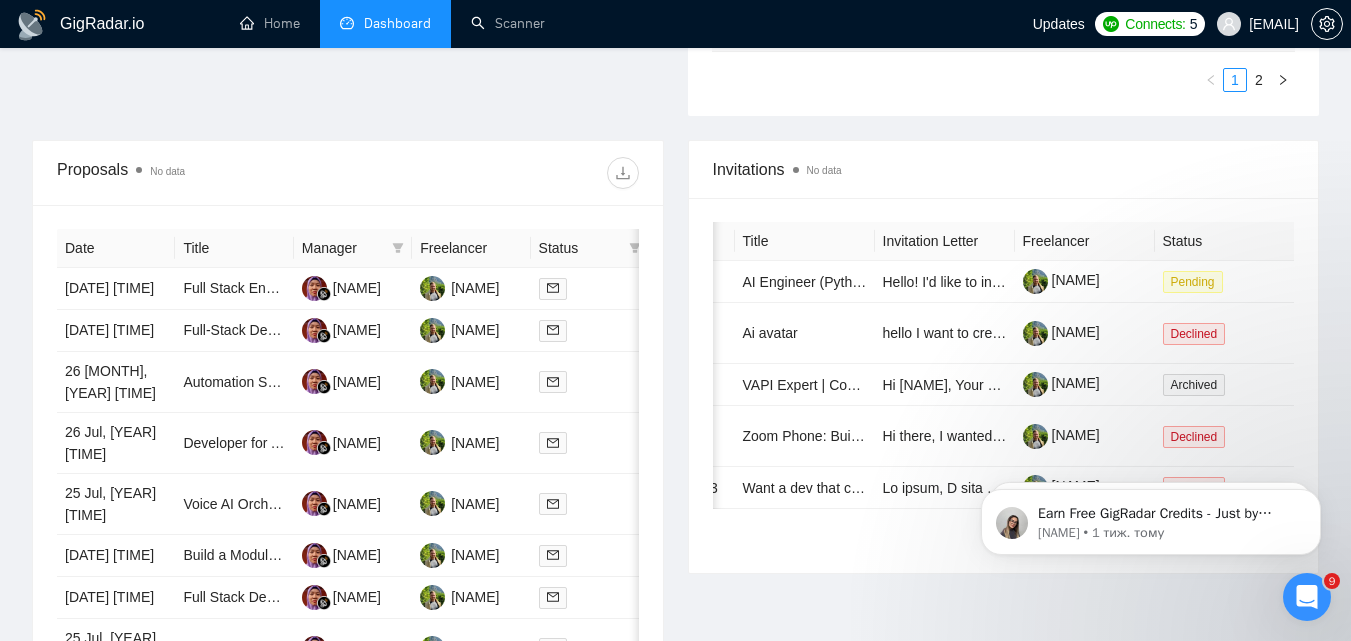 scroll, scrollTop: 0, scrollLeft: 0, axis: both 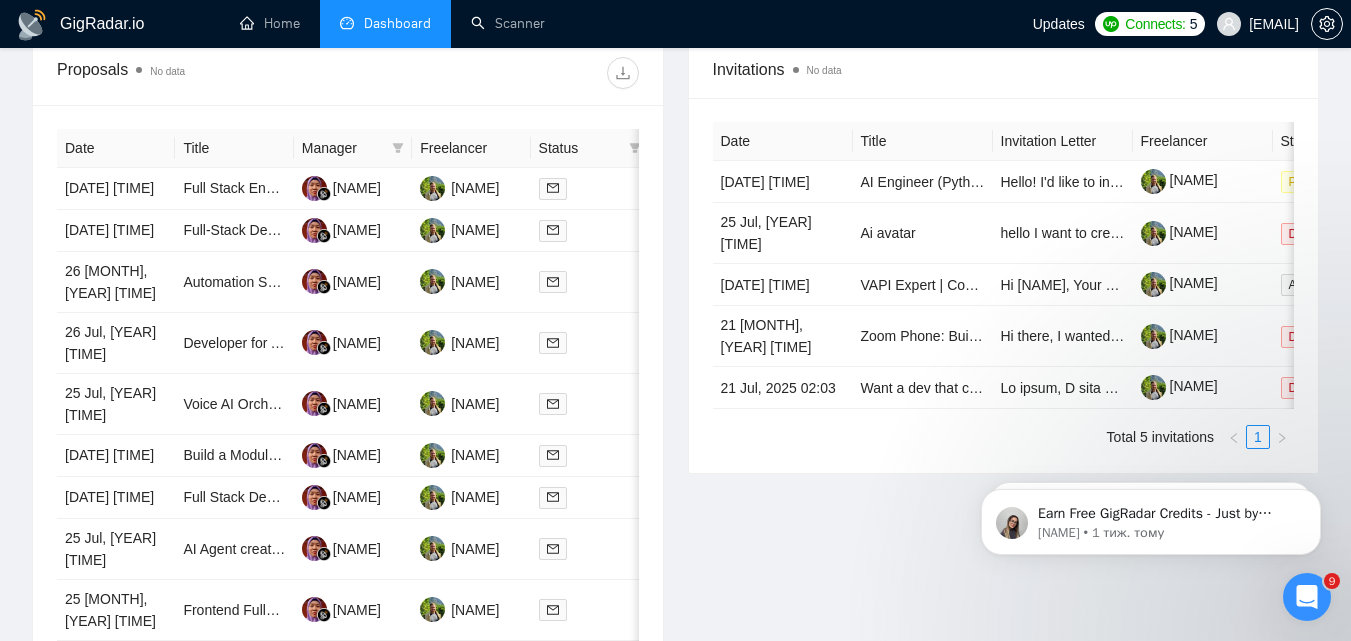 click on "GigRadar.io Home Dashboard Scanner Updates  Connects: 5 [EMAIL] Team Dashboard 2025-07-28 2025-08-03 Last 30 Days Today Yesterday This Week Last Week This Month Last Month Opportunities a few seconds ago 75   Relevance 100% Proposals No data 51   Reply Rate 1.96% Invitations No data 0   Acceptance Rate -- Profile Views 2 hours ago 0   Only exclusive agency members Proposal Sending Stats No data By manager By Freelancer Name Proposals Replies Time   PVR   LRR   [PERSON] 51 1 00:15:16 13.73% 1.96% Total 51 1 00:15:16 13.73 % 1.96 % 1 Scanner Breakdown 2 hours ago Scanner Name Bids   Re   PVR   LRR   CPR   Score   40 - Chatbots - 2025.01.18 13% 5 0 0.00% 0.00% $0.00 0.00% 5 - Image Generative AI - 2025.01.12 13% 2 0 50.00% 0.00% $0.00 0.00% 20 - AI Developer - 2025.03.03 13% 1 0 0.00% 0.00% $0.00 0.00% 90 - NLP - 2024.12.18 13% 17 0 17.65% 0.00% $0.00 0.00% 10 - New Voice - 2025.01.23 42% 2 0 50.00% 0.00% $0.00 0.00% Total 50 1 14.00 % 2.00 % $ 107.15 77.79 % 1 2 New Proposals No data 1" at bounding box center (675, 63) 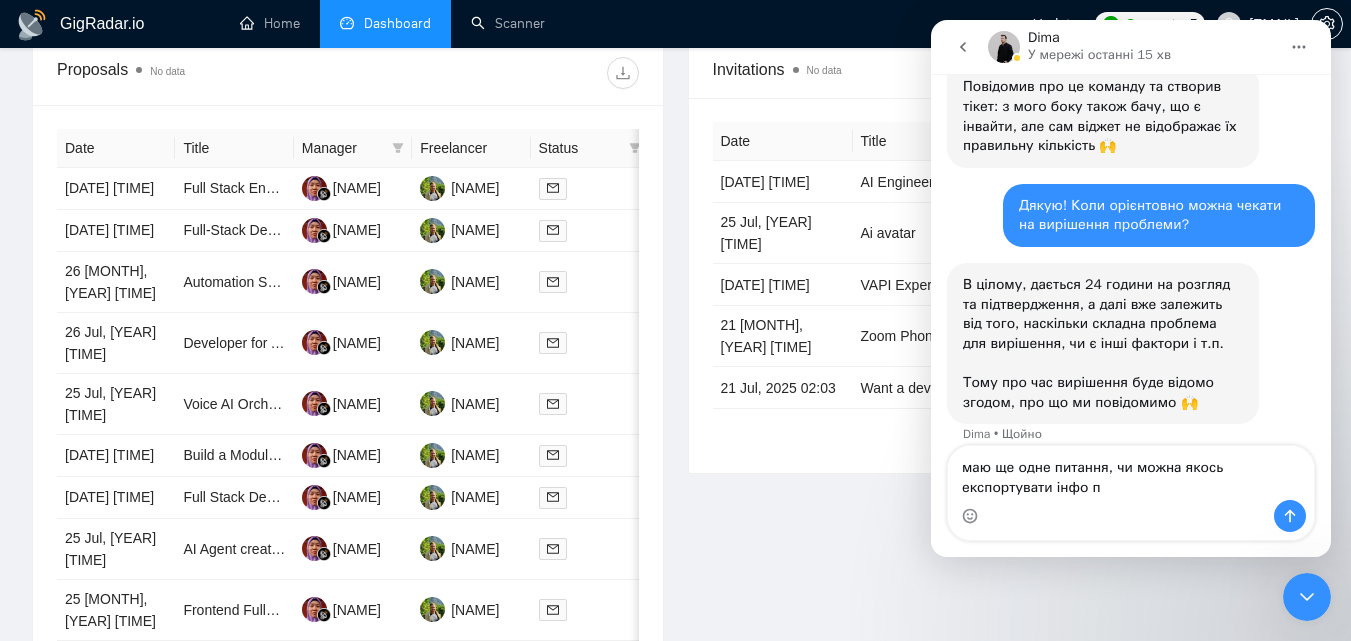 scroll, scrollTop: 855, scrollLeft: 0, axis: vertical 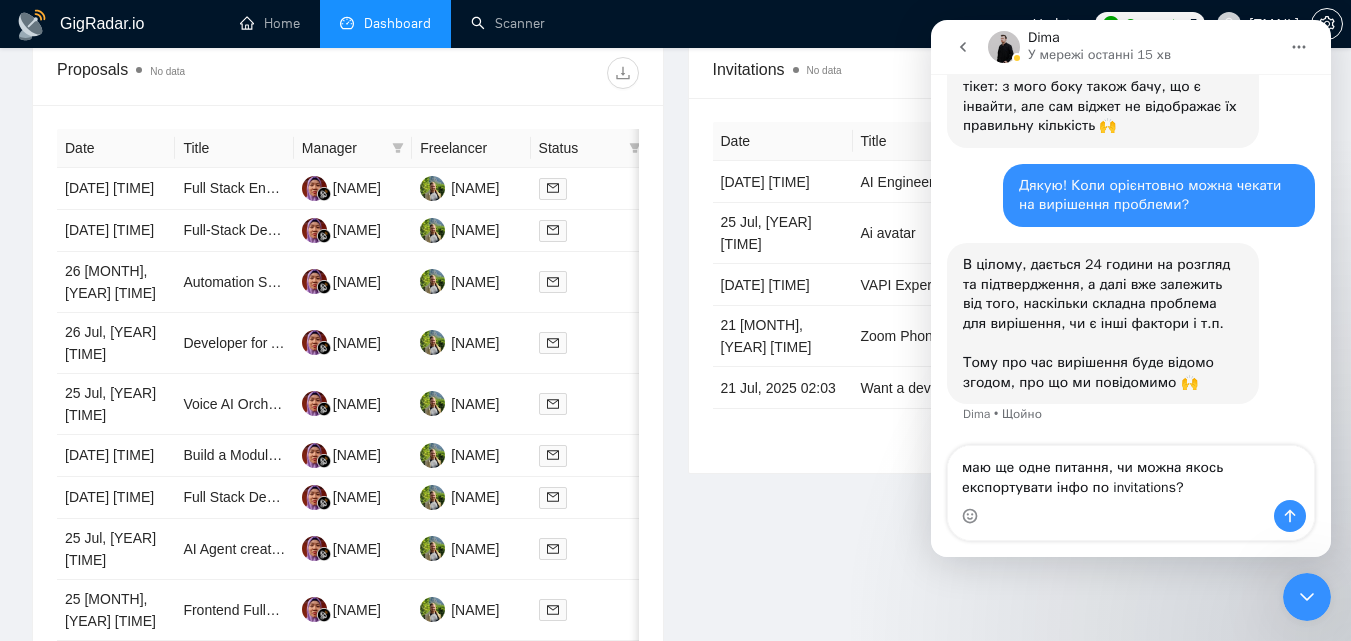click on "маю ще одне питання, чи можна якось експортувати інфо по invitations?" at bounding box center [1131, 473] 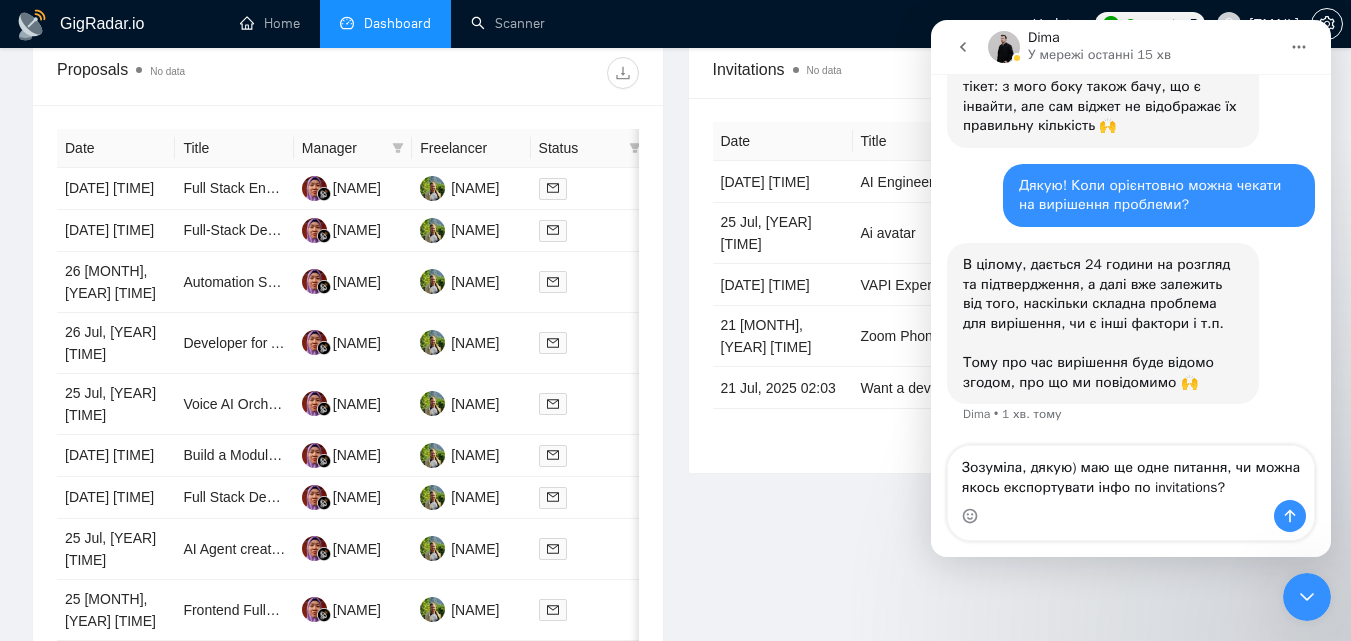 type on "Зозуміла, дякую)
маю ще одне питання, чи можна якось експортувати інфо по invitations?" 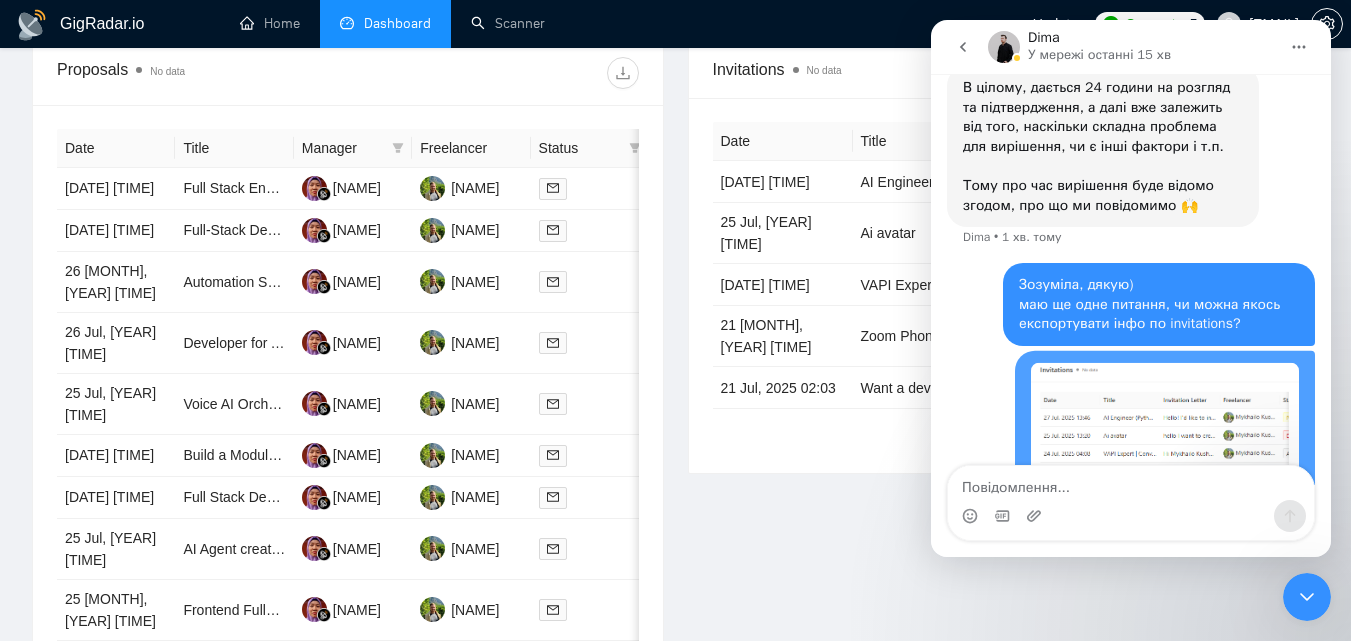 scroll, scrollTop: 1125, scrollLeft: 0, axis: vertical 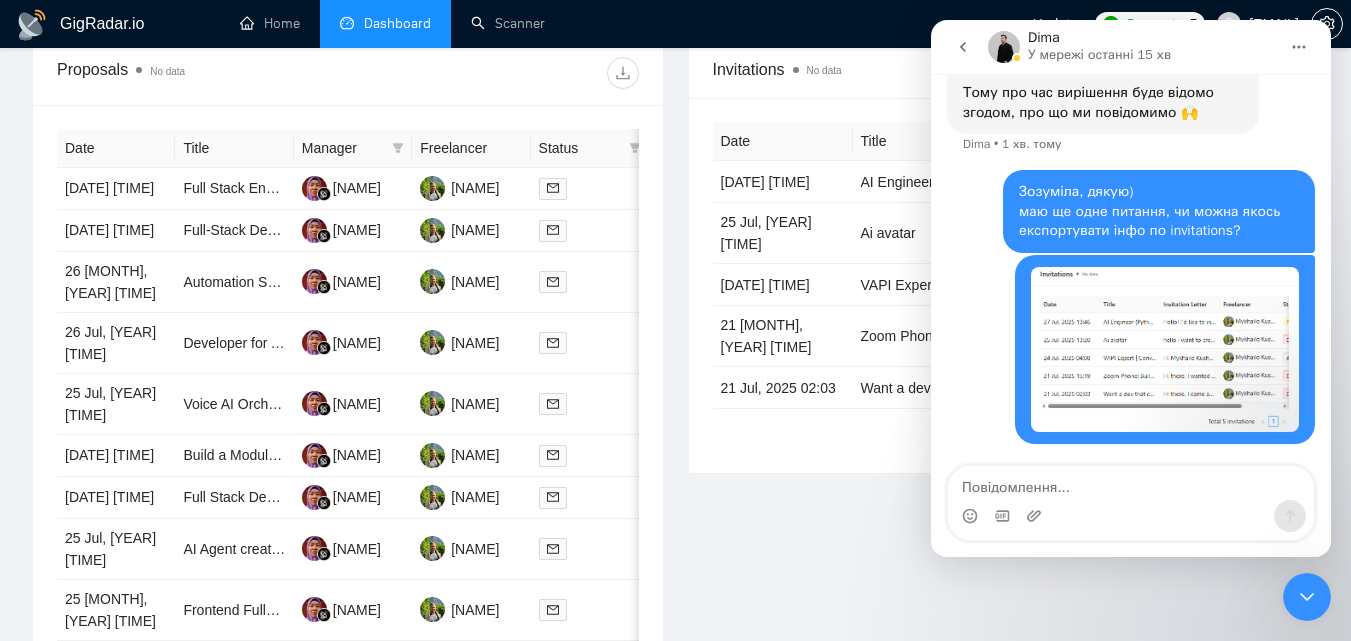 type 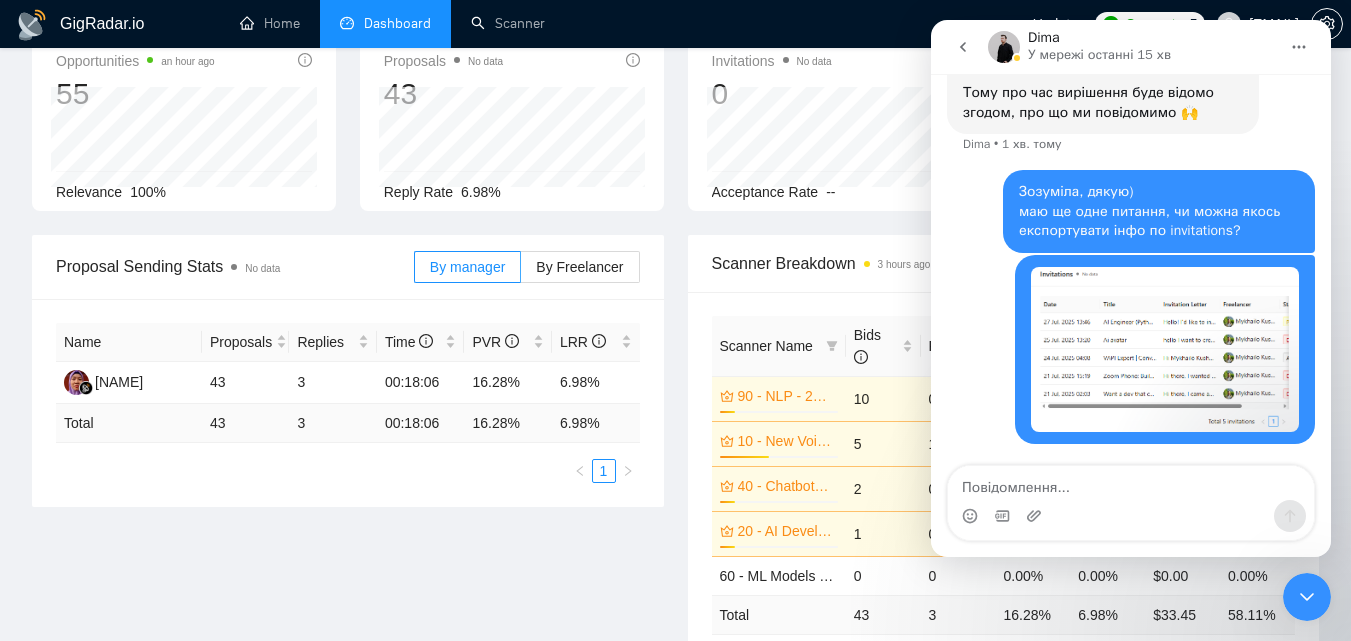 scroll, scrollTop: 0, scrollLeft: 0, axis: both 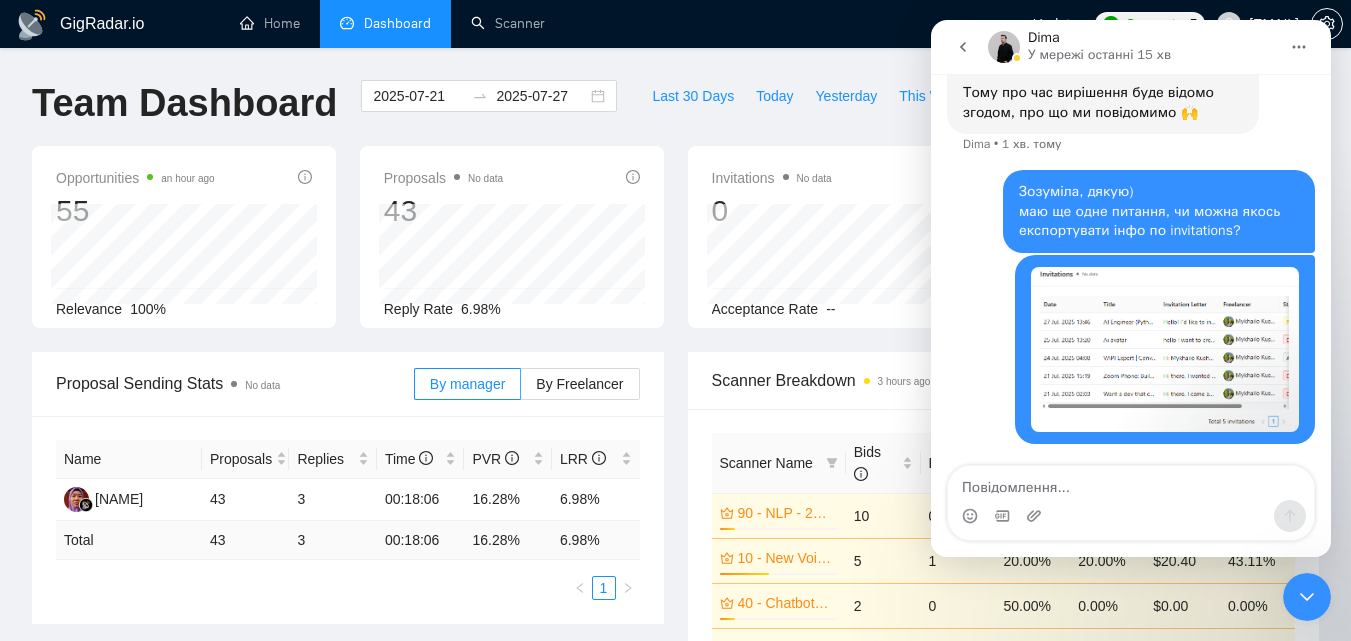 click at bounding box center (963, 47) 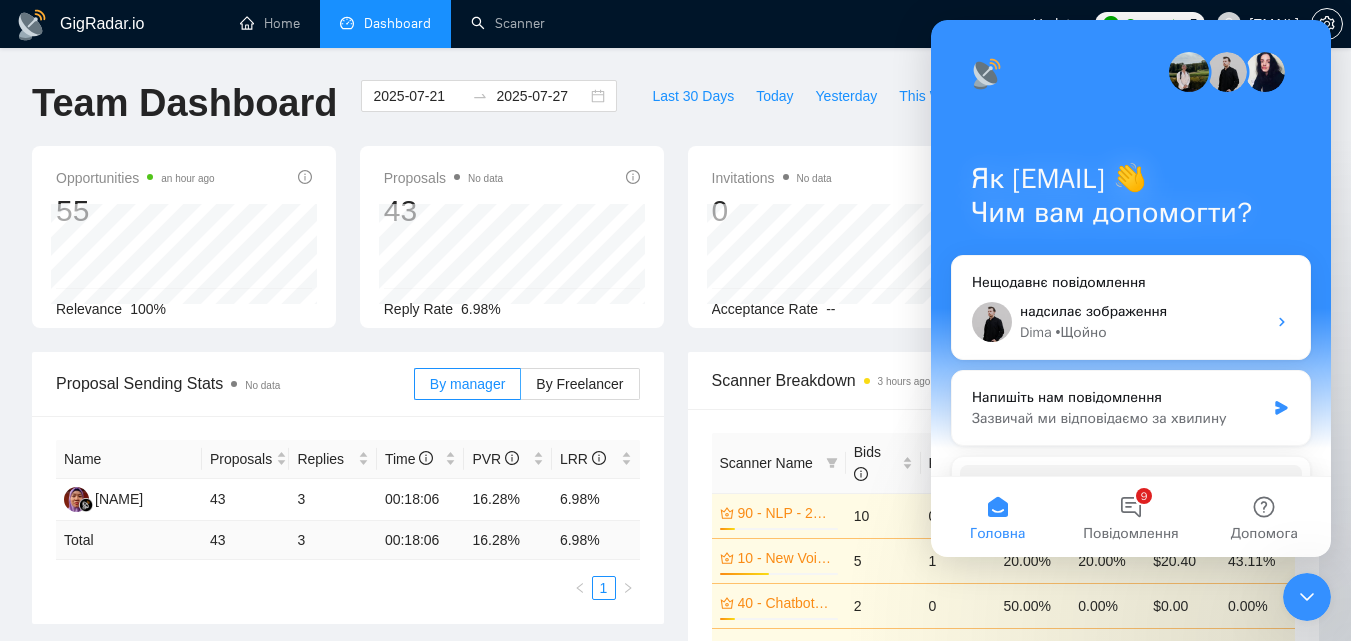 scroll, scrollTop: 0, scrollLeft: 0, axis: both 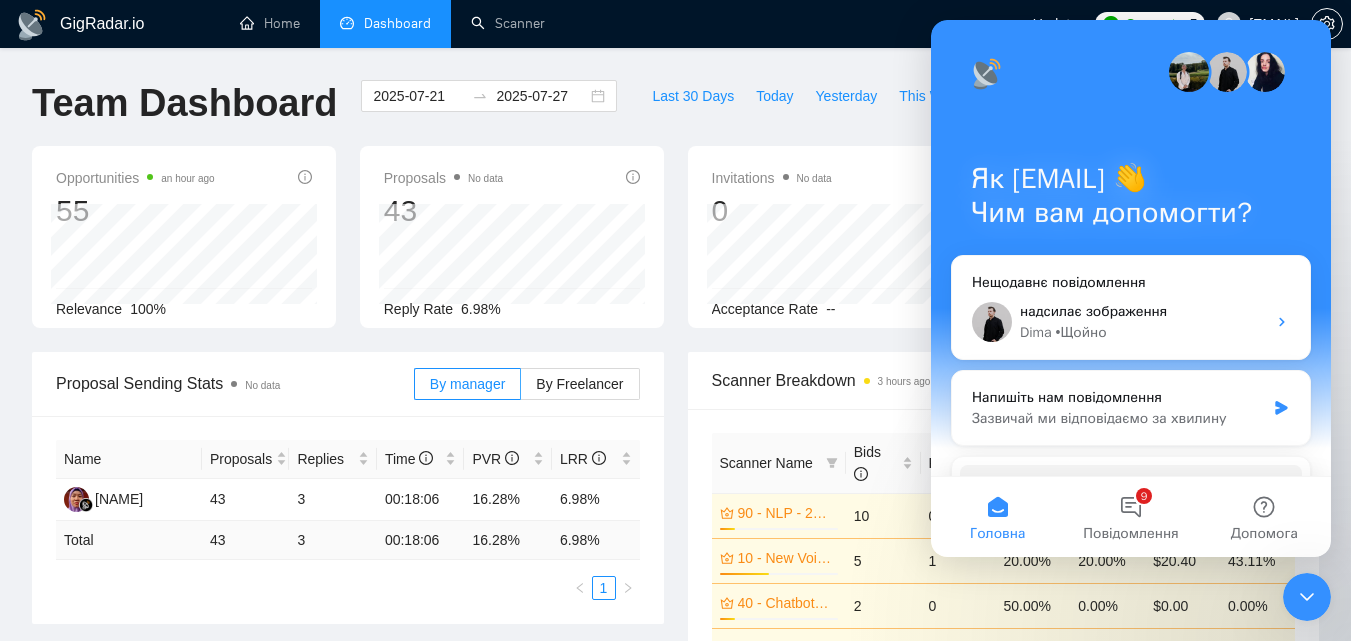 click at bounding box center (1307, 597) 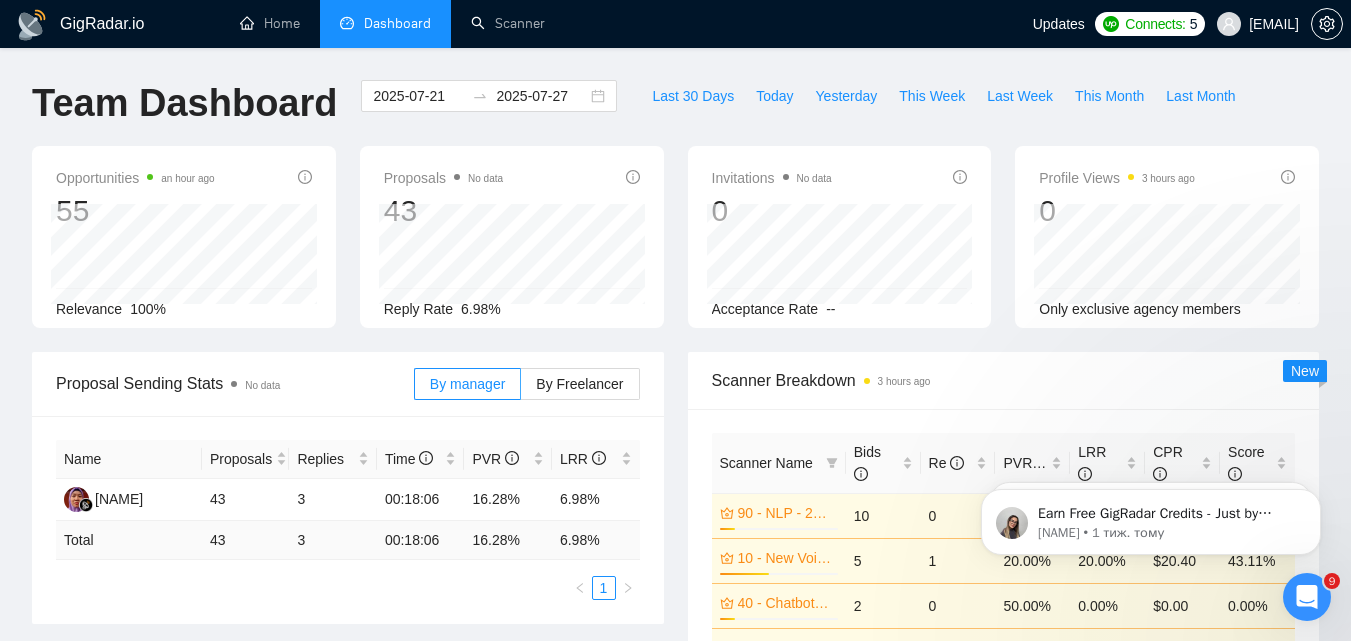 scroll, scrollTop: 0, scrollLeft: 0, axis: both 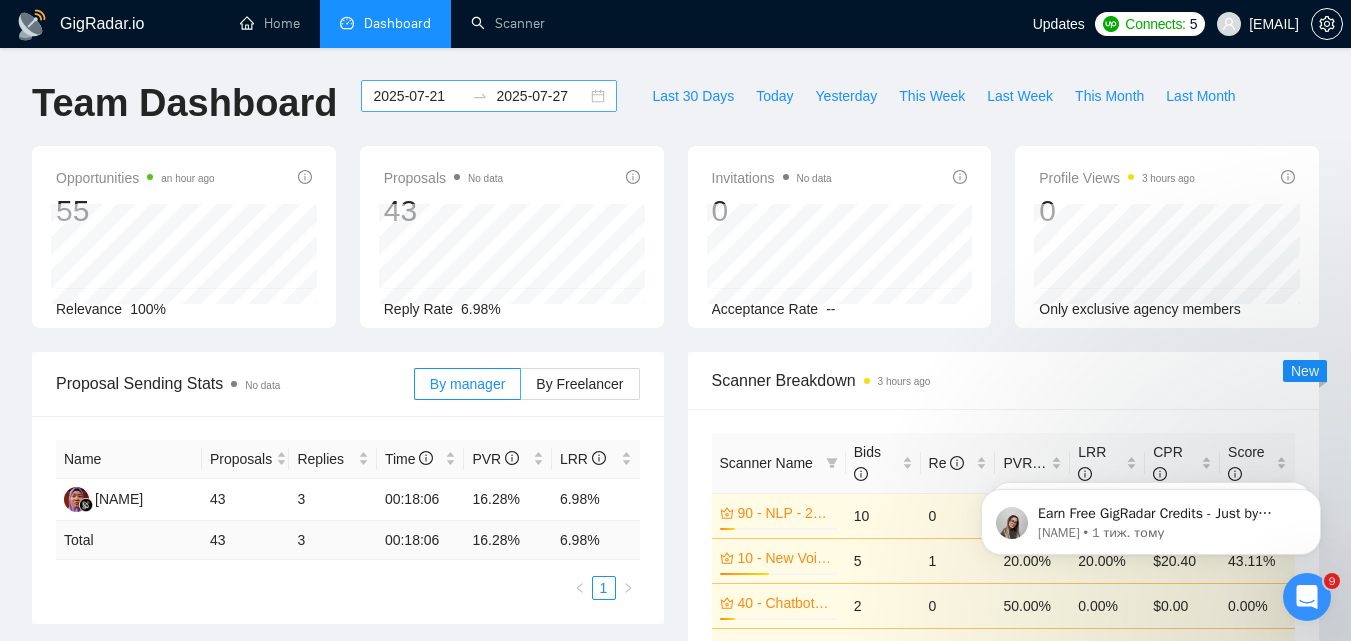 click on "2025-07-21" at bounding box center [418, 96] 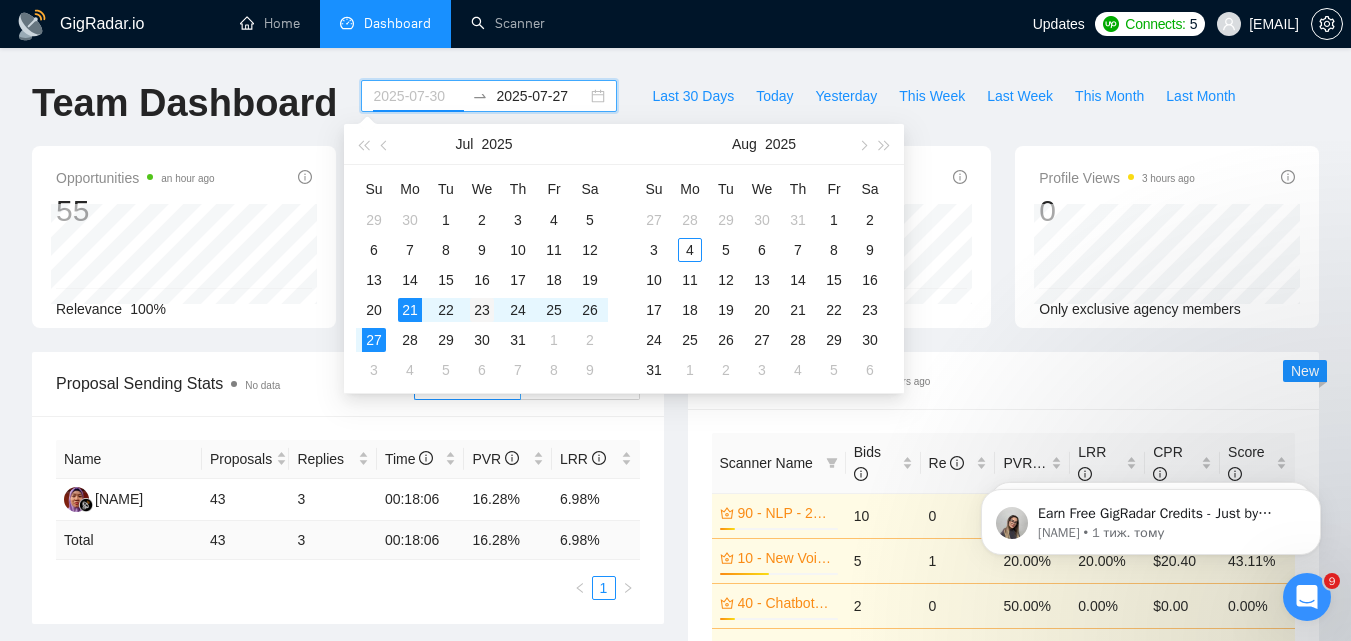 type on "2025-07-23" 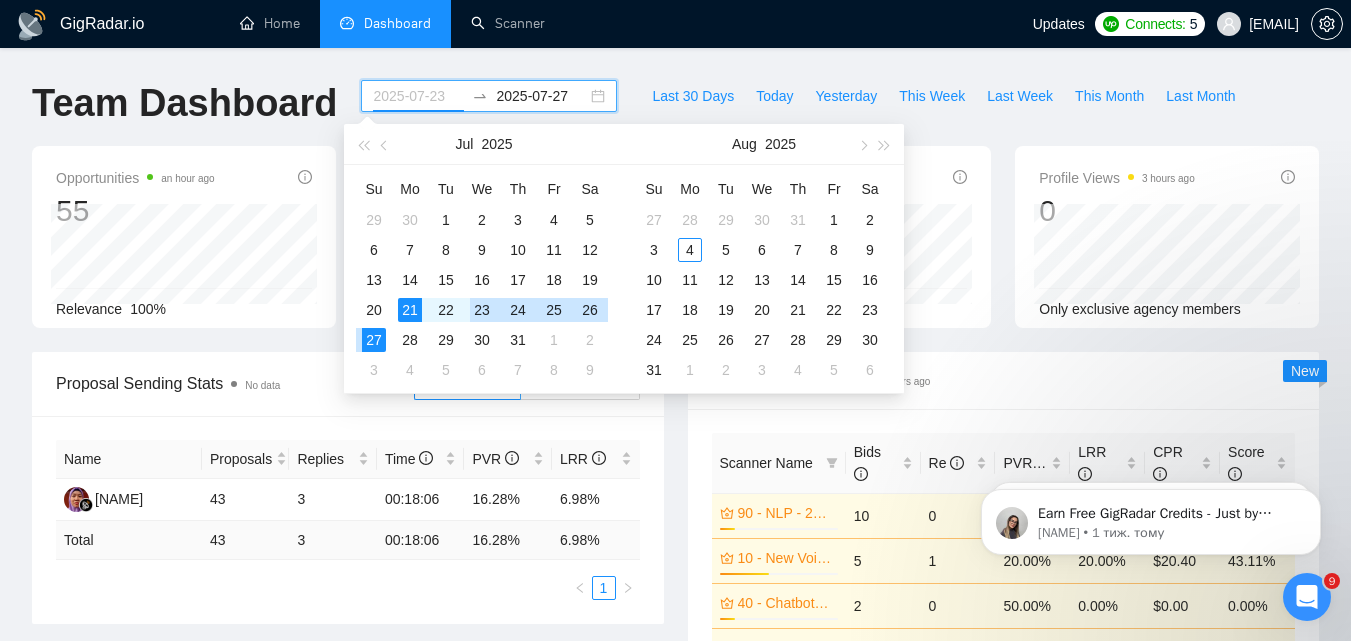 click on "23" at bounding box center [482, 310] 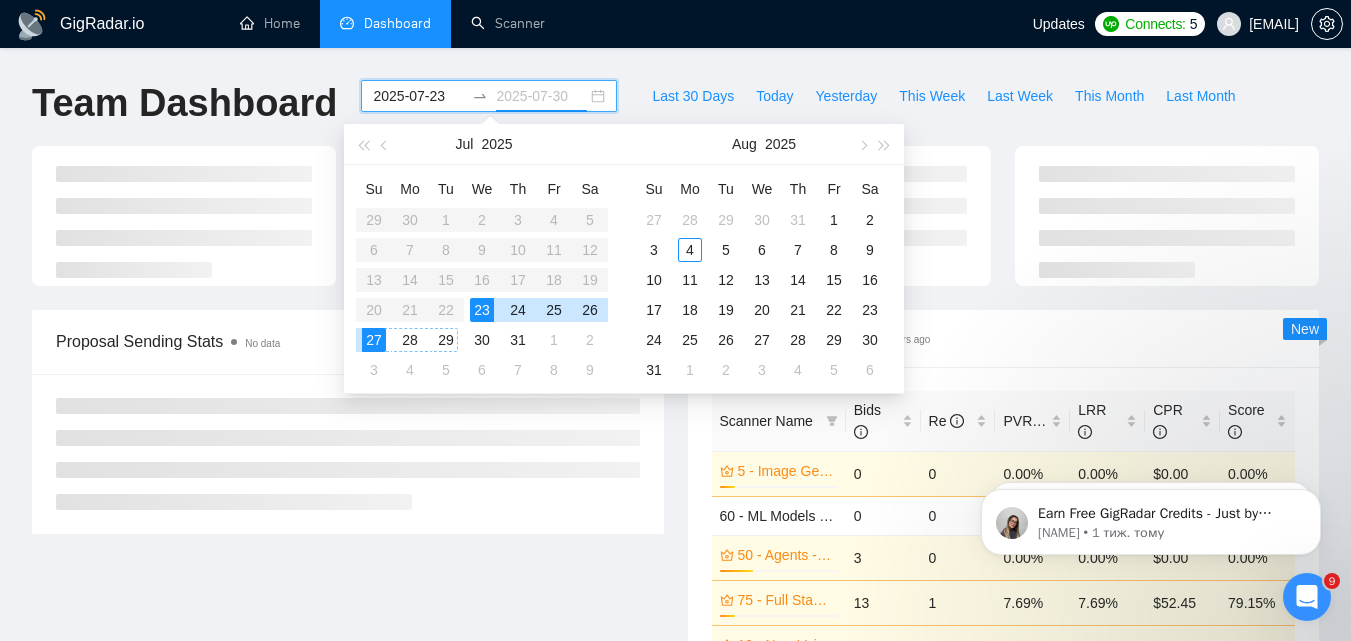 type on "2025-07-29" 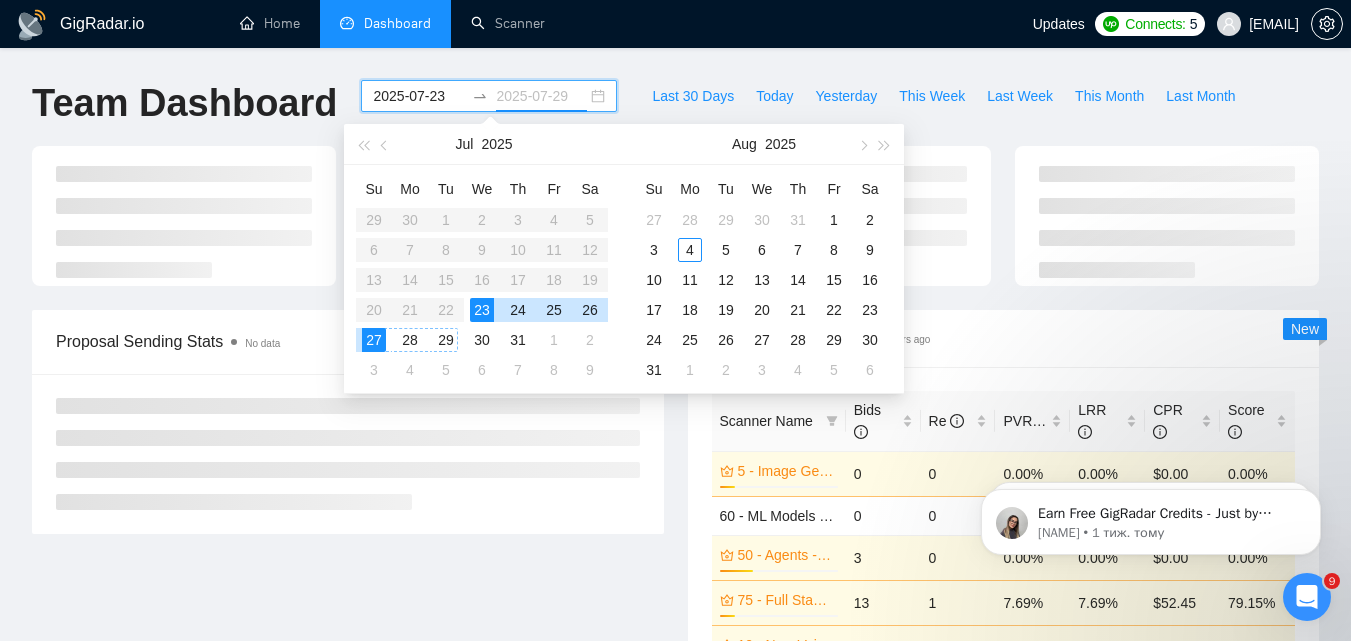 click on "29" at bounding box center [446, 340] 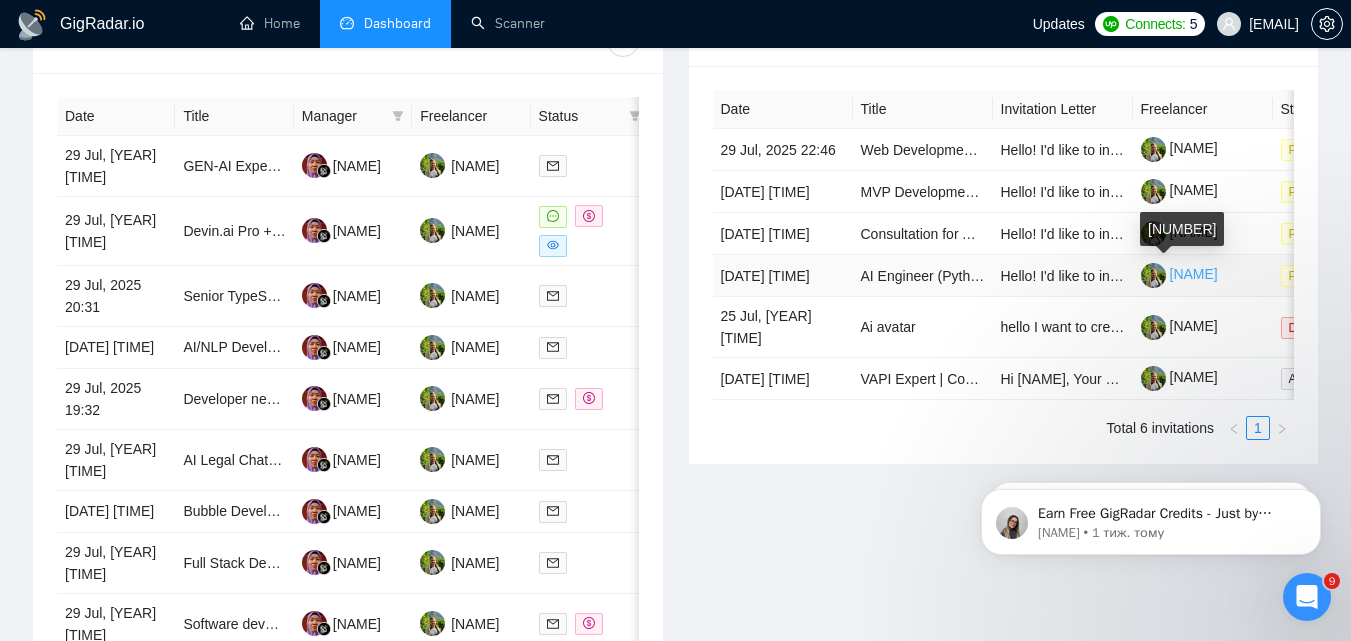 scroll, scrollTop: 700, scrollLeft: 0, axis: vertical 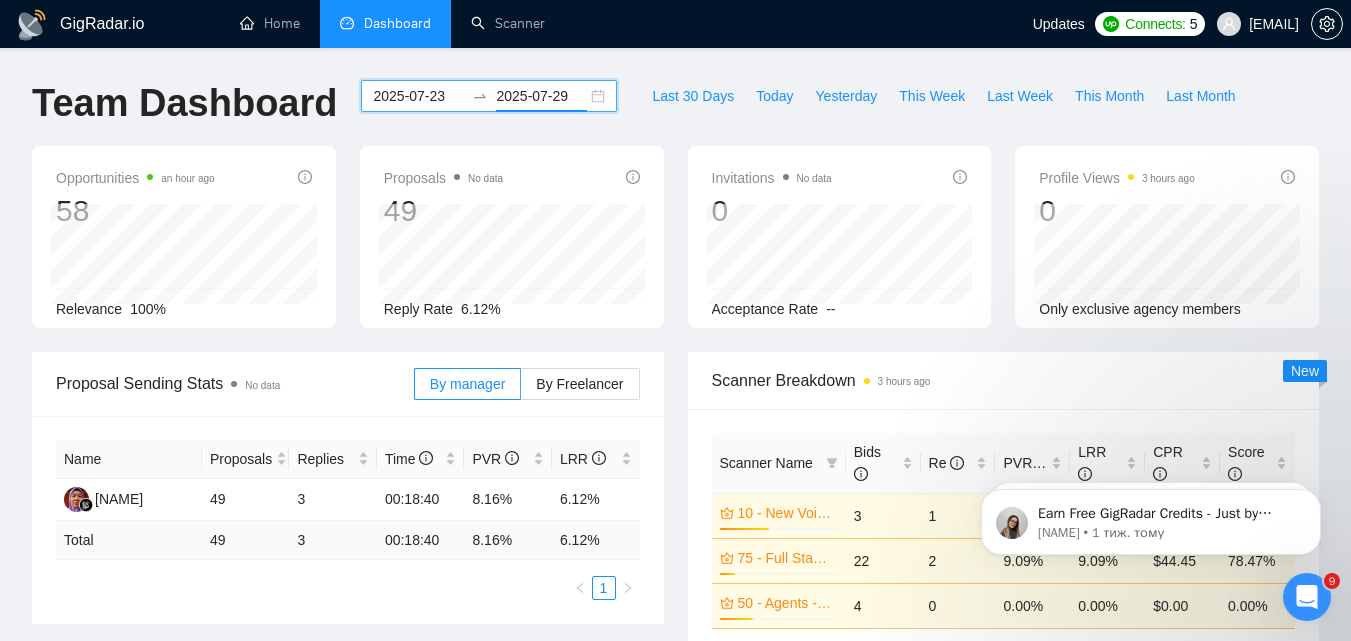click on "2025-07-23" at bounding box center [418, 96] 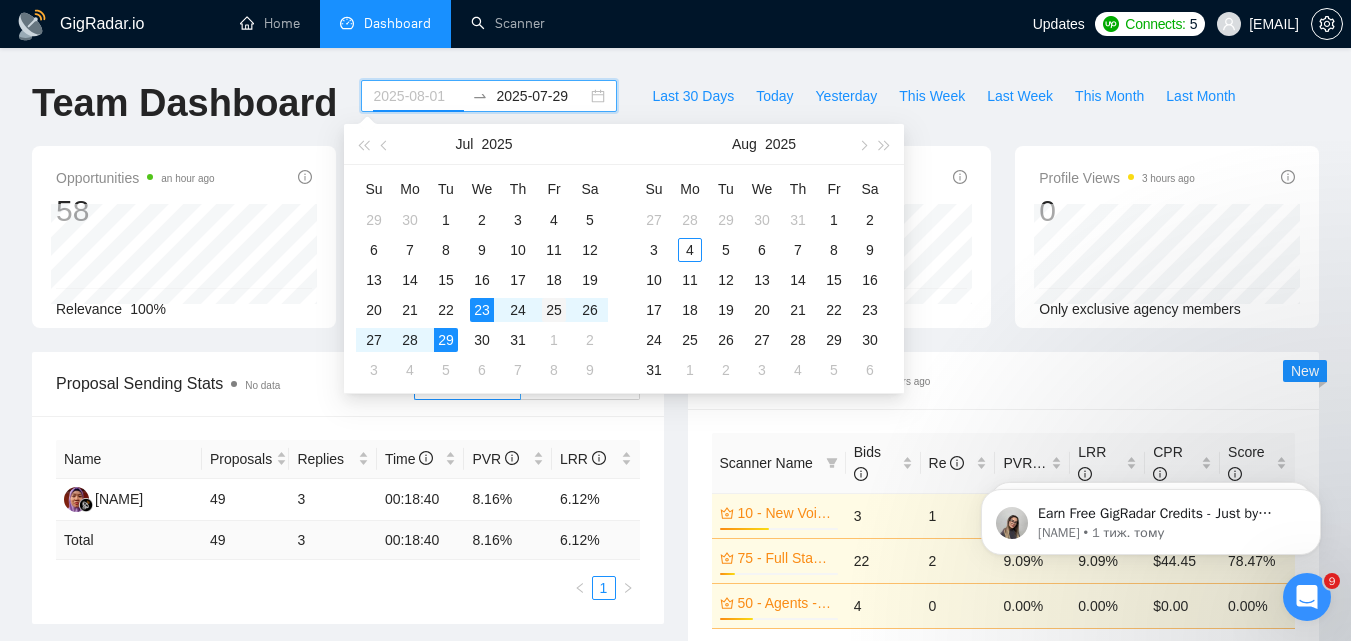 type on "2025-07-25" 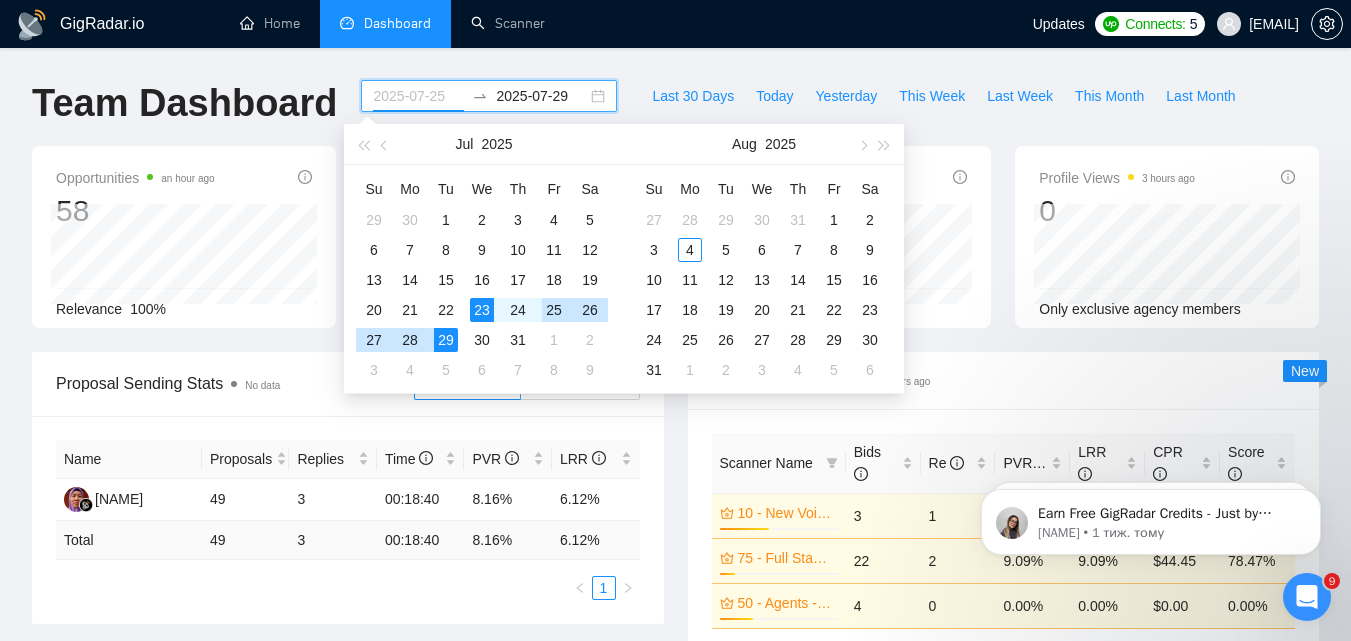 click on "25" at bounding box center [554, 310] 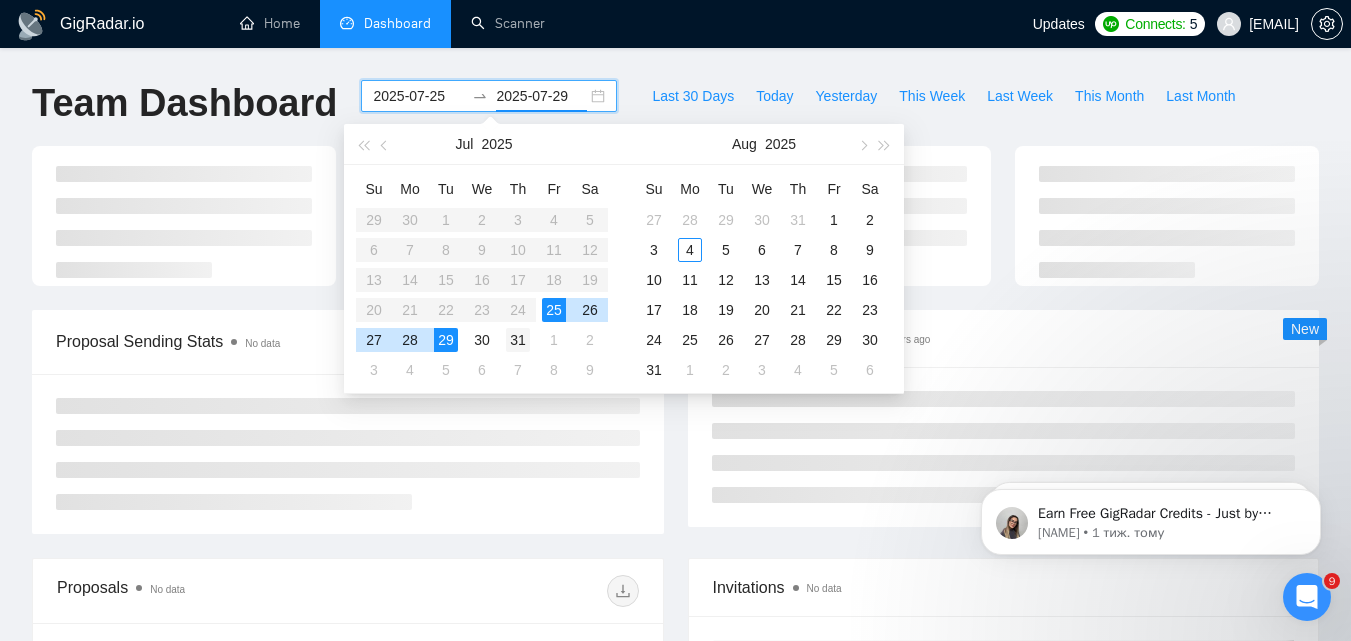 type on "2025-07-31" 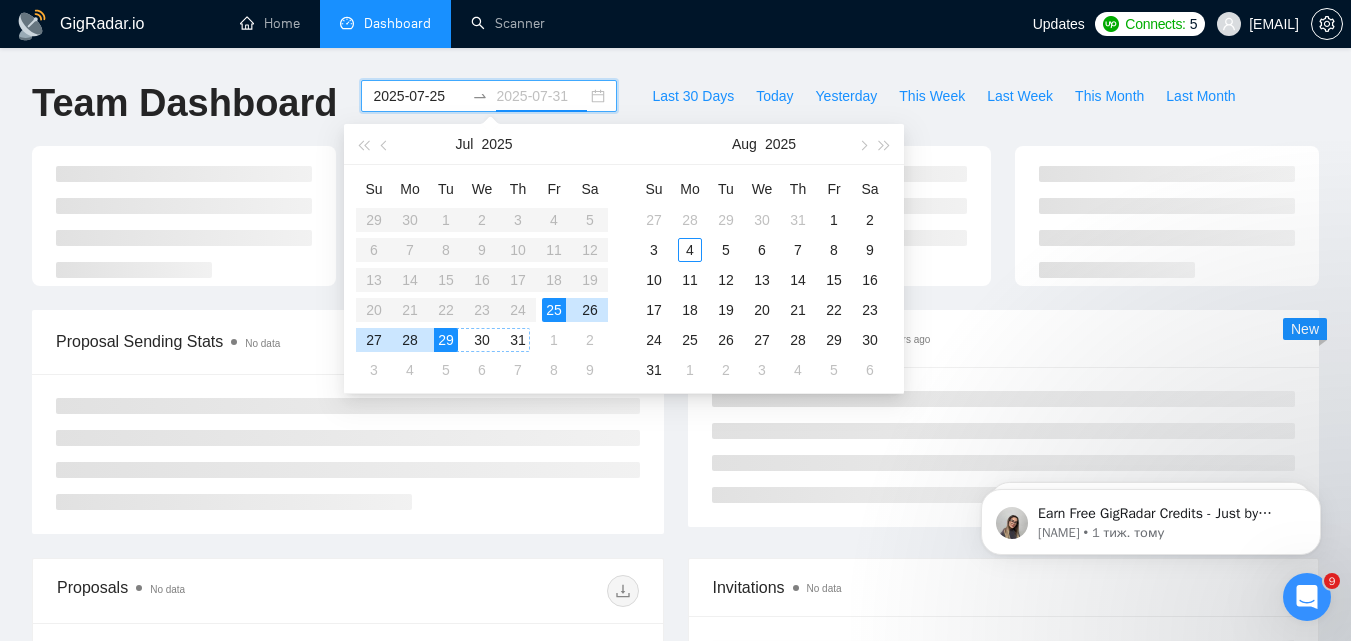 click on "31" at bounding box center (518, 340) 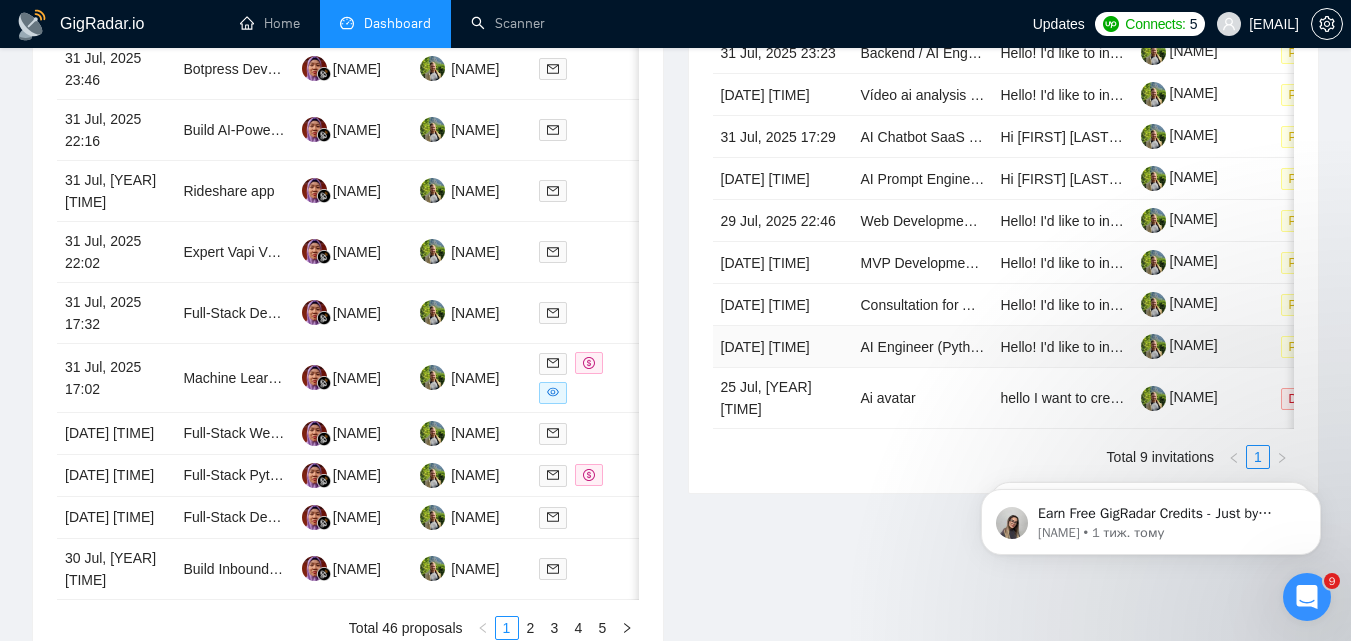 scroll, scrollTop: 900, scrollLeft: 0, axis: vertical 